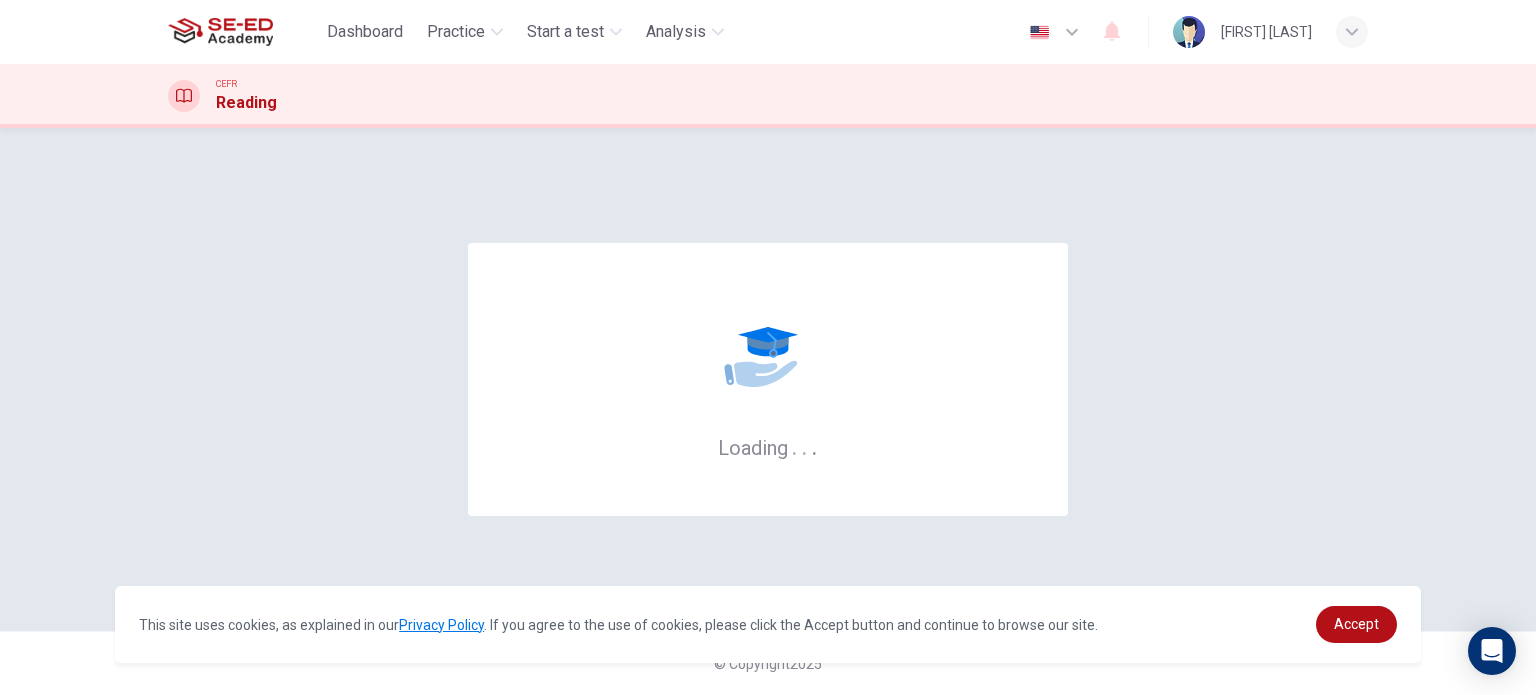 scroll, scrollTop: 0, scrollLeft: 0, axis: both 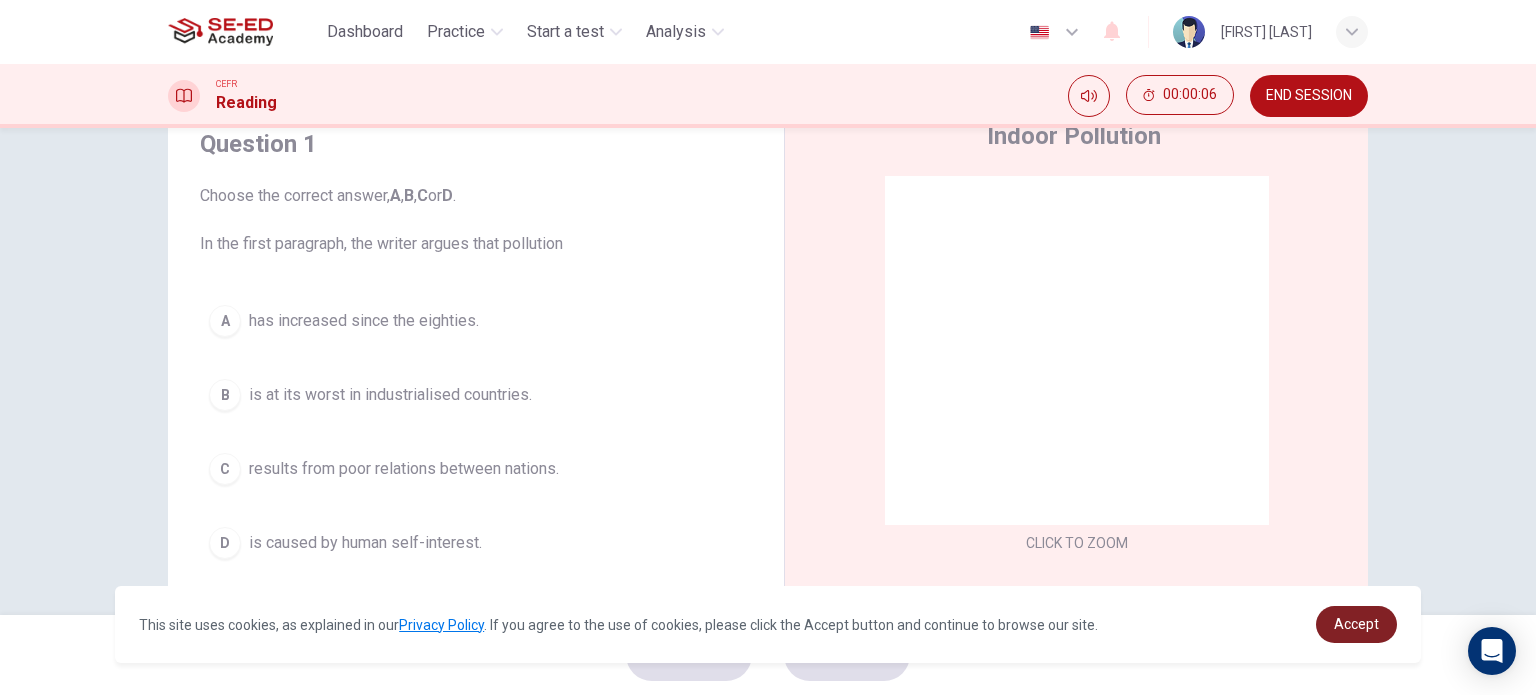 click on "Accept" at bounding box center [1356, 624] 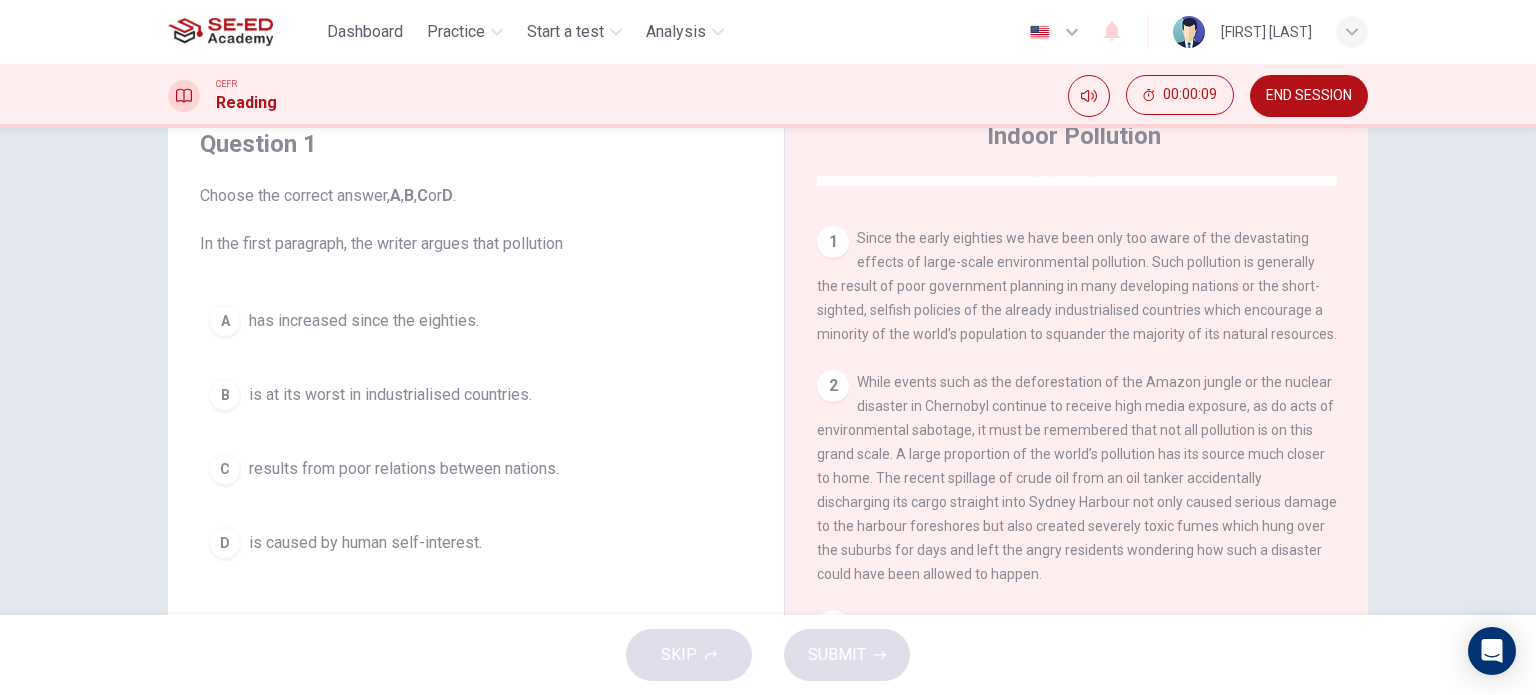 scroll, scrollTop: 376, scrollLeft: 0, axis: vertical 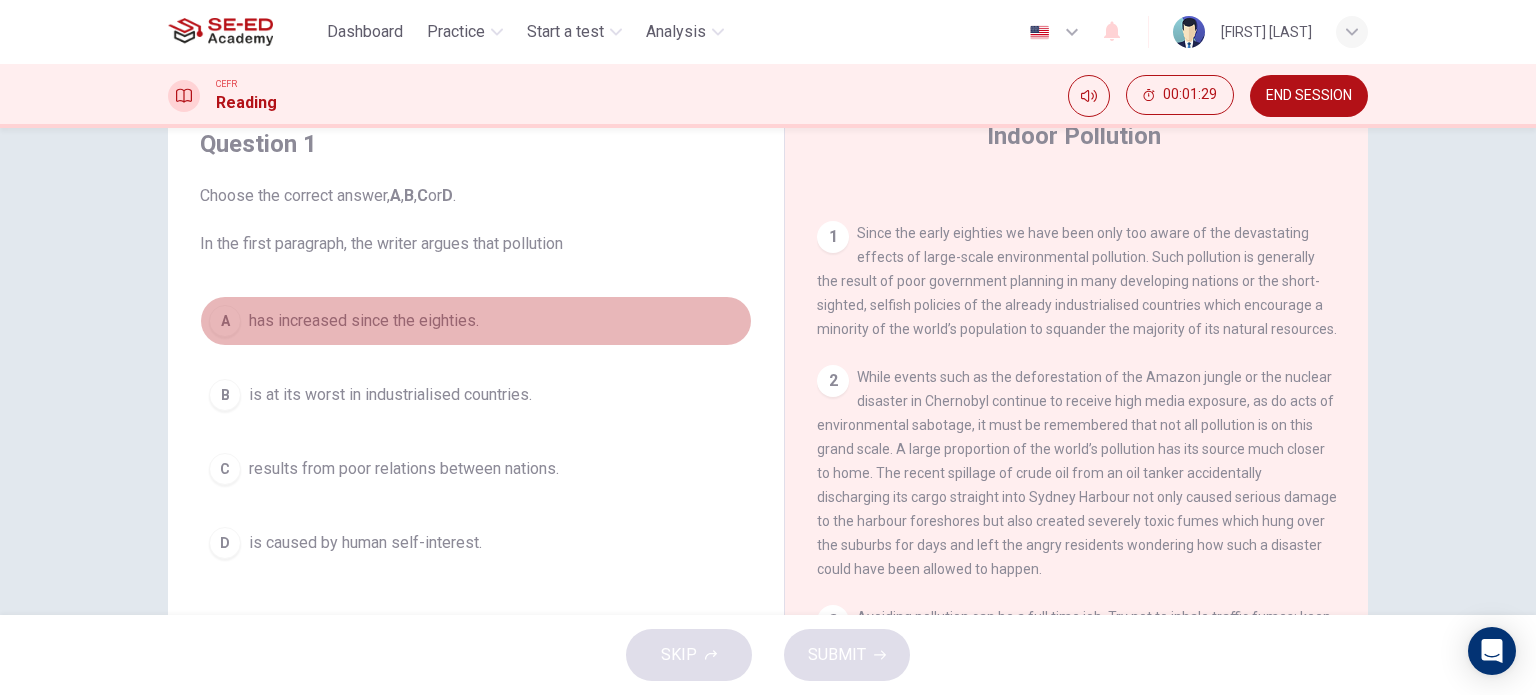 click on "has increased since the eighties." at bounding box center [364, 321] 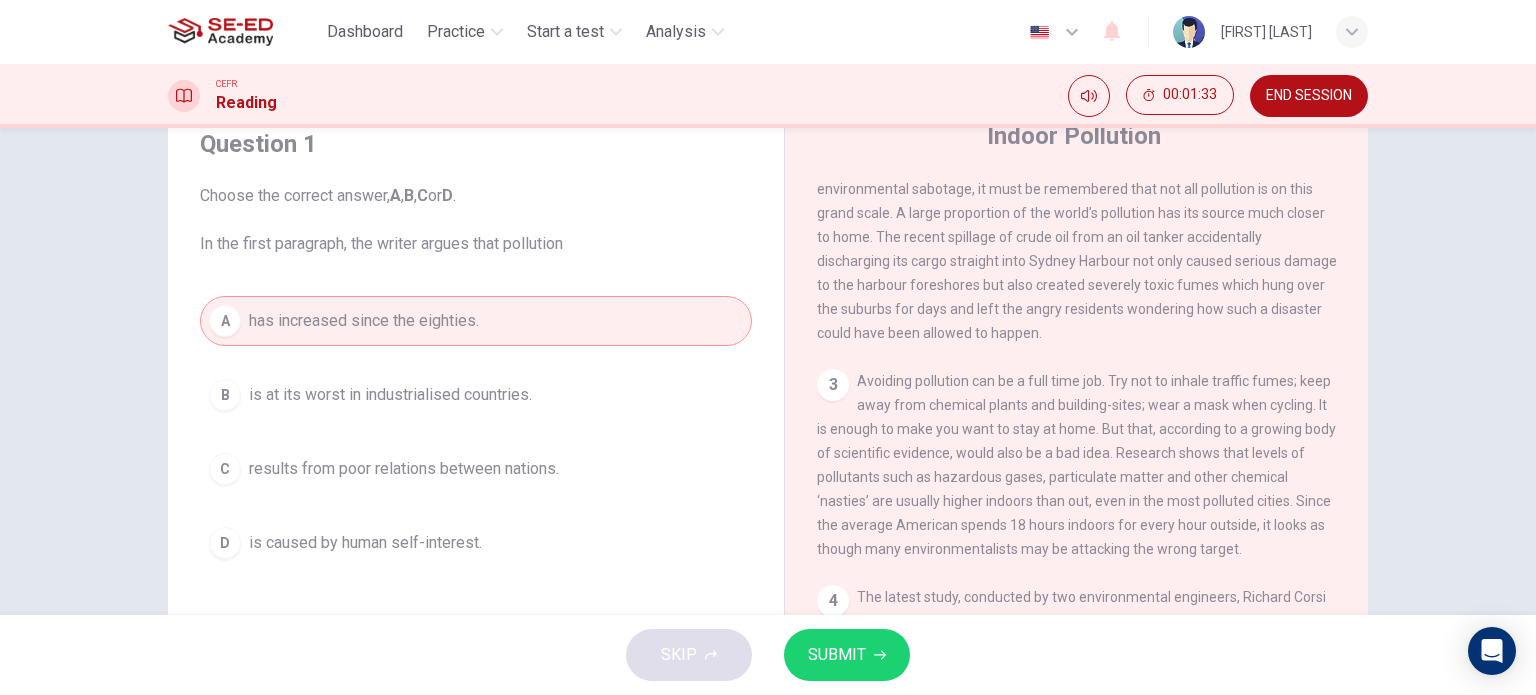 scroll, scrollTop: 516, scrollLeft: 0, axis: vertical 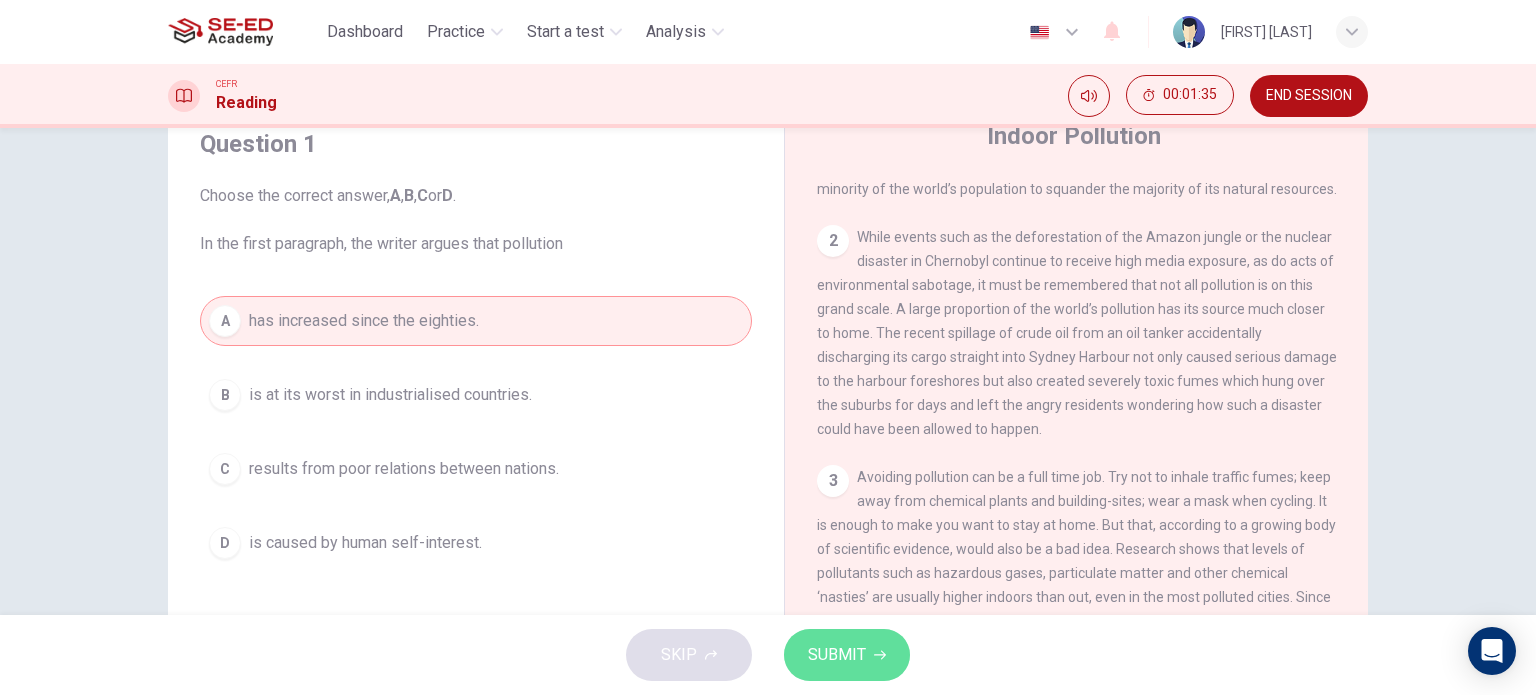click on "SUBMIT" at bounding box center [847, 655] 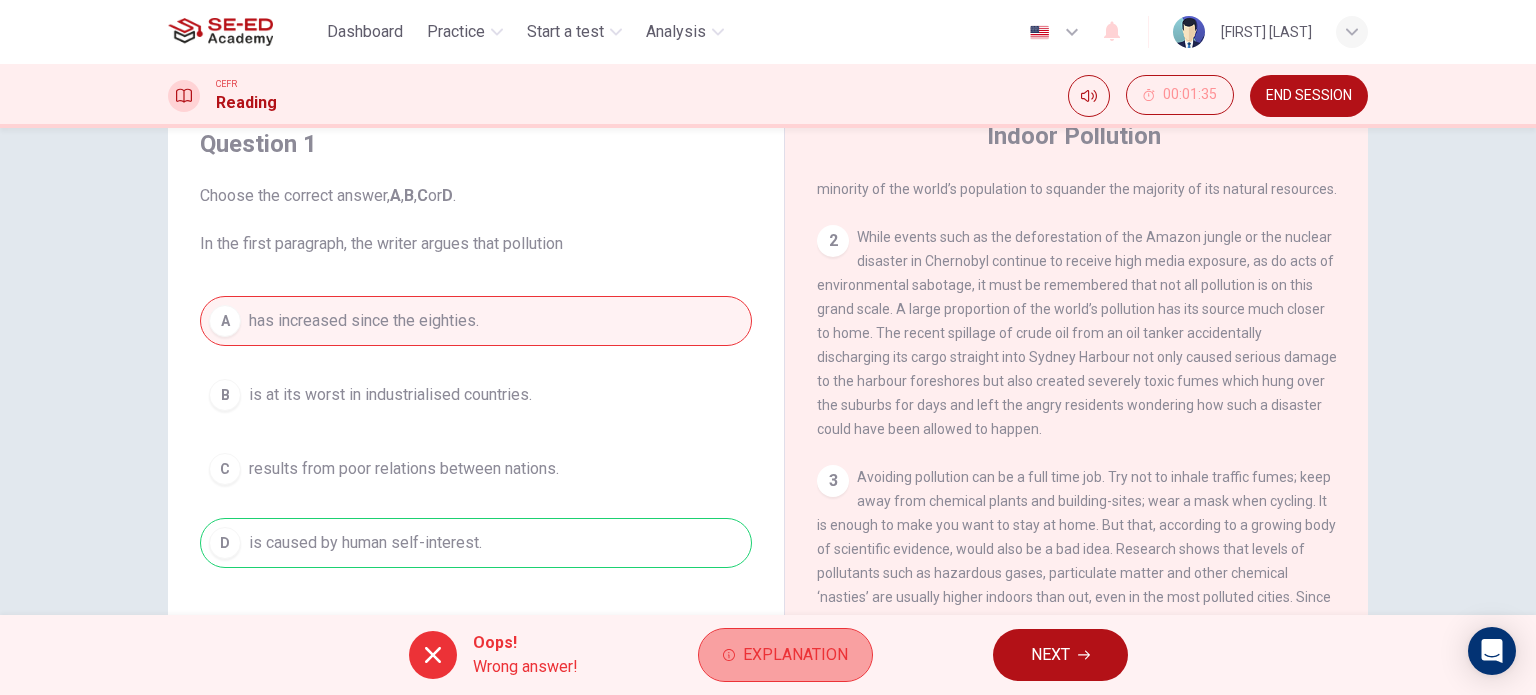 click on "Explanation" at bounding box center (795, 655) 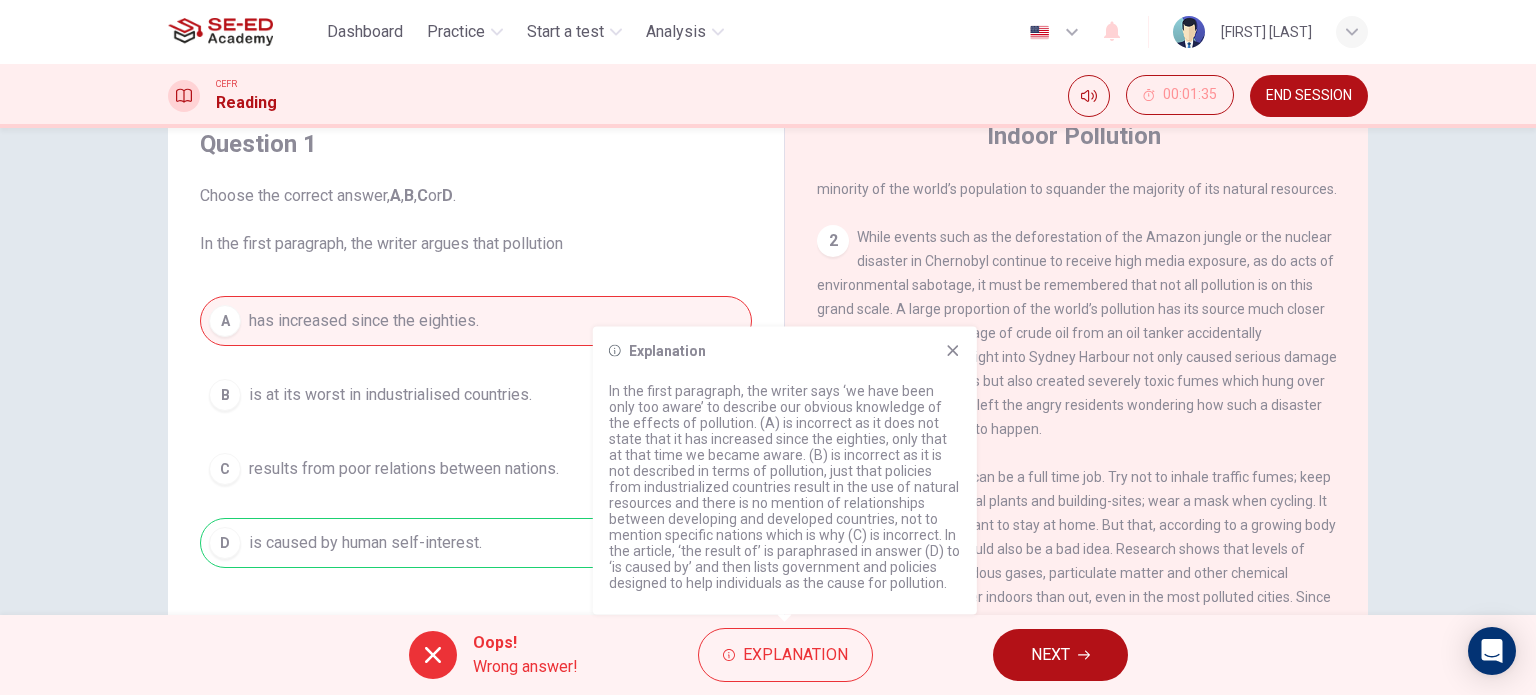click on "Explanation In the first paragraph, the writer says ‘we have been only too aware’ to describe our obvious knowledge of the effects of pollution. (A) is incorrect as it does not state that it has increased since the eighties, only that at that time we became aware. (B) is incorrect as it is not described in terms of pollution, just that policies from industrialized countries result in the use of natural resources and there is no mention of relationships between developing and developed countries, not to mention specific nations which is why (C) is incorrect. In the article, ‘the result of’ is paraphrased in answer (D) to ‘is caused by’ and then lists government and policies designed to help individuals as the cause for pollution." at bounding box center [785, 471] 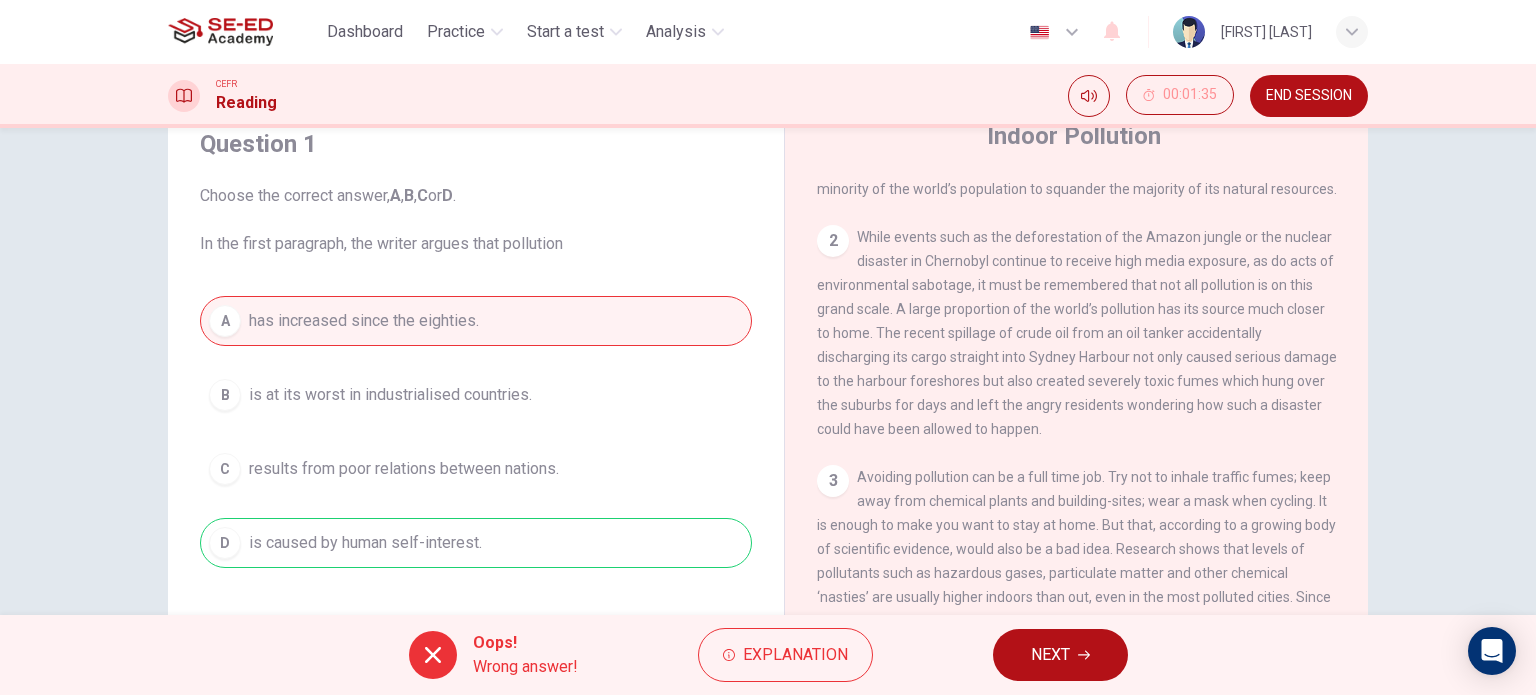 click on "NEXT" at bounding box center (1050, 655) 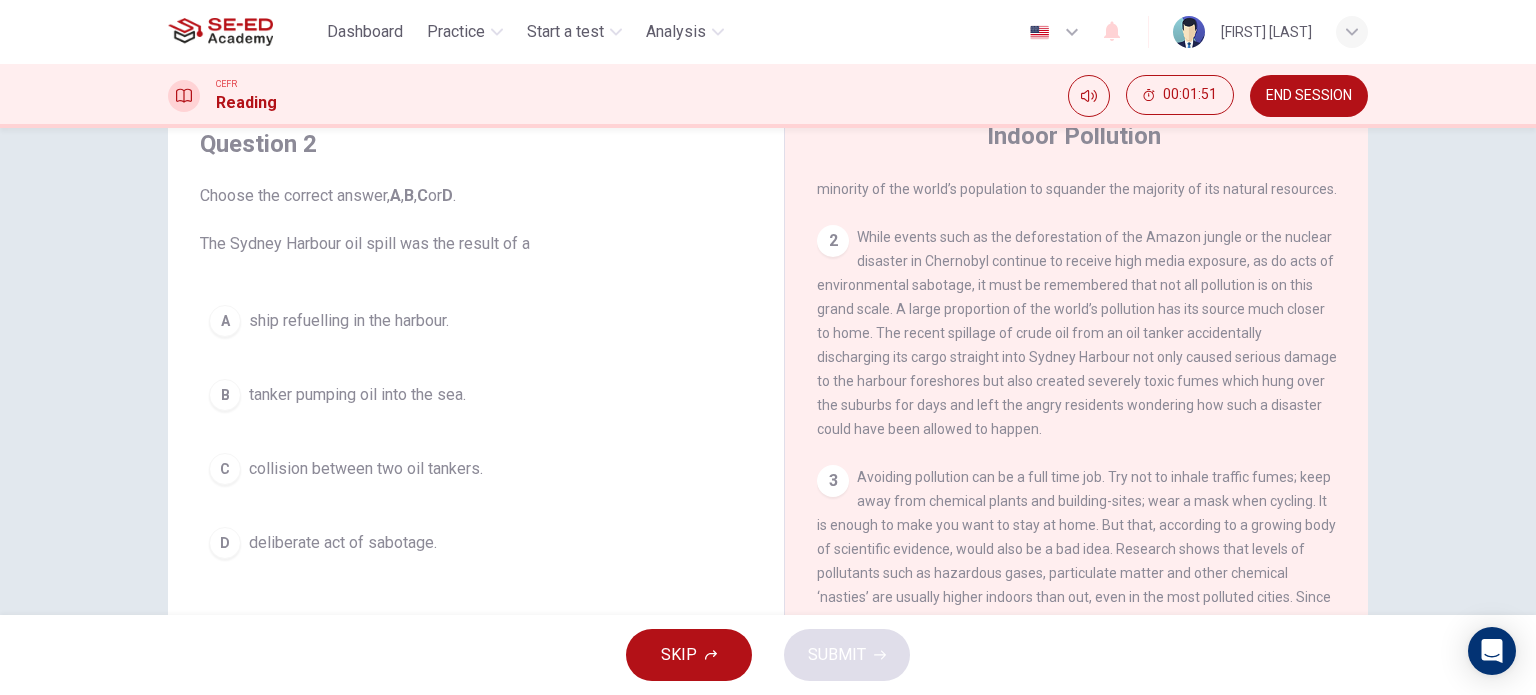 drag, startPoint x: 1024, startPoint y: 384, endPoint x: 1090, endPoint y: 385, distance: 66.007576 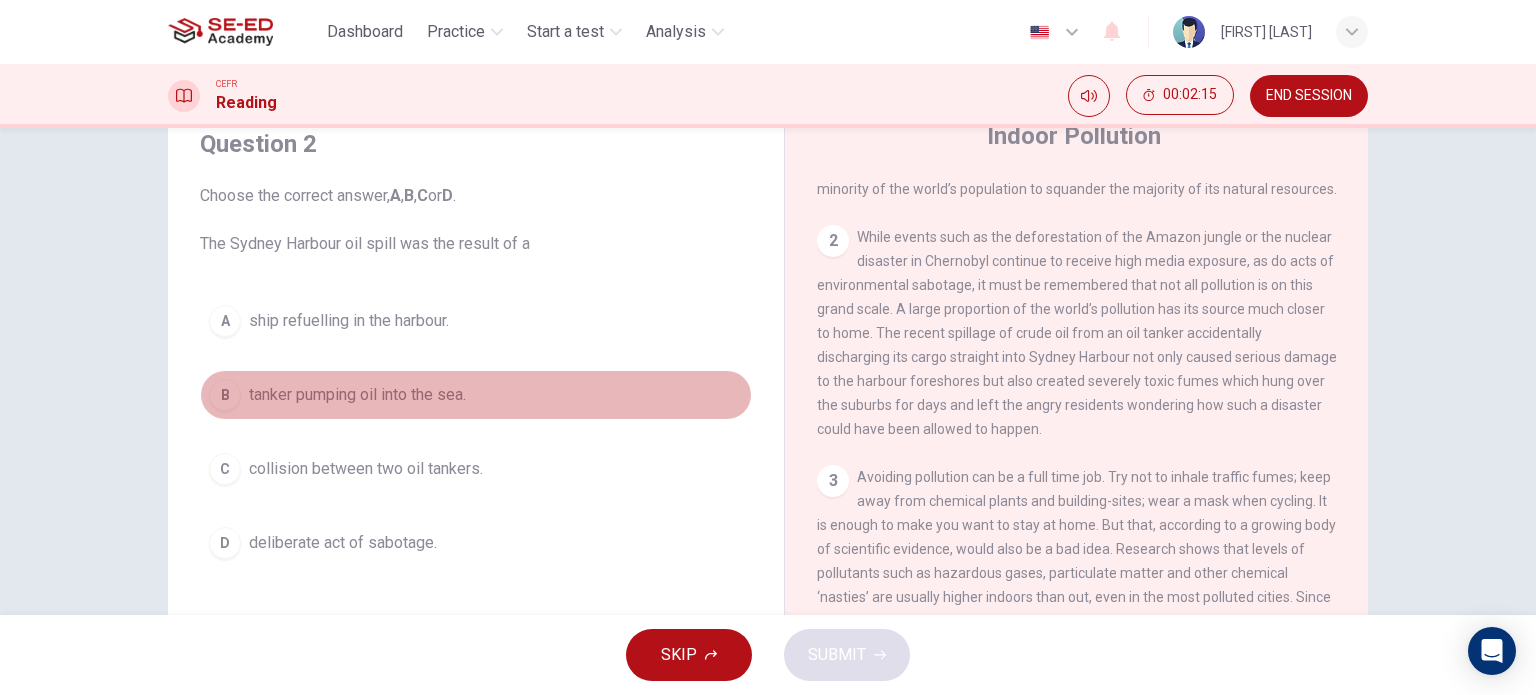 click on "tanker pumping oil into the sea." at bounding box center (349, 321) 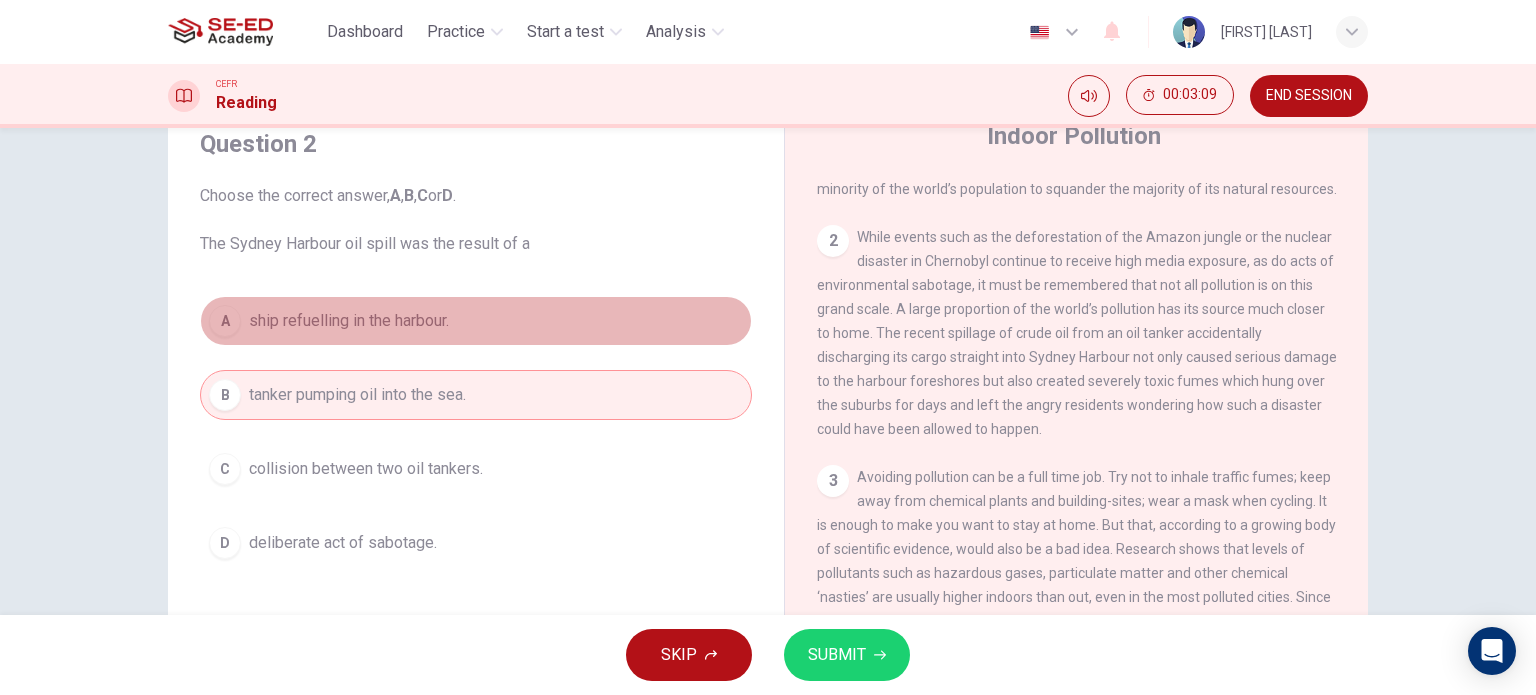click on "A ship refuelling in the harbour." at bounding box center [476, 321] 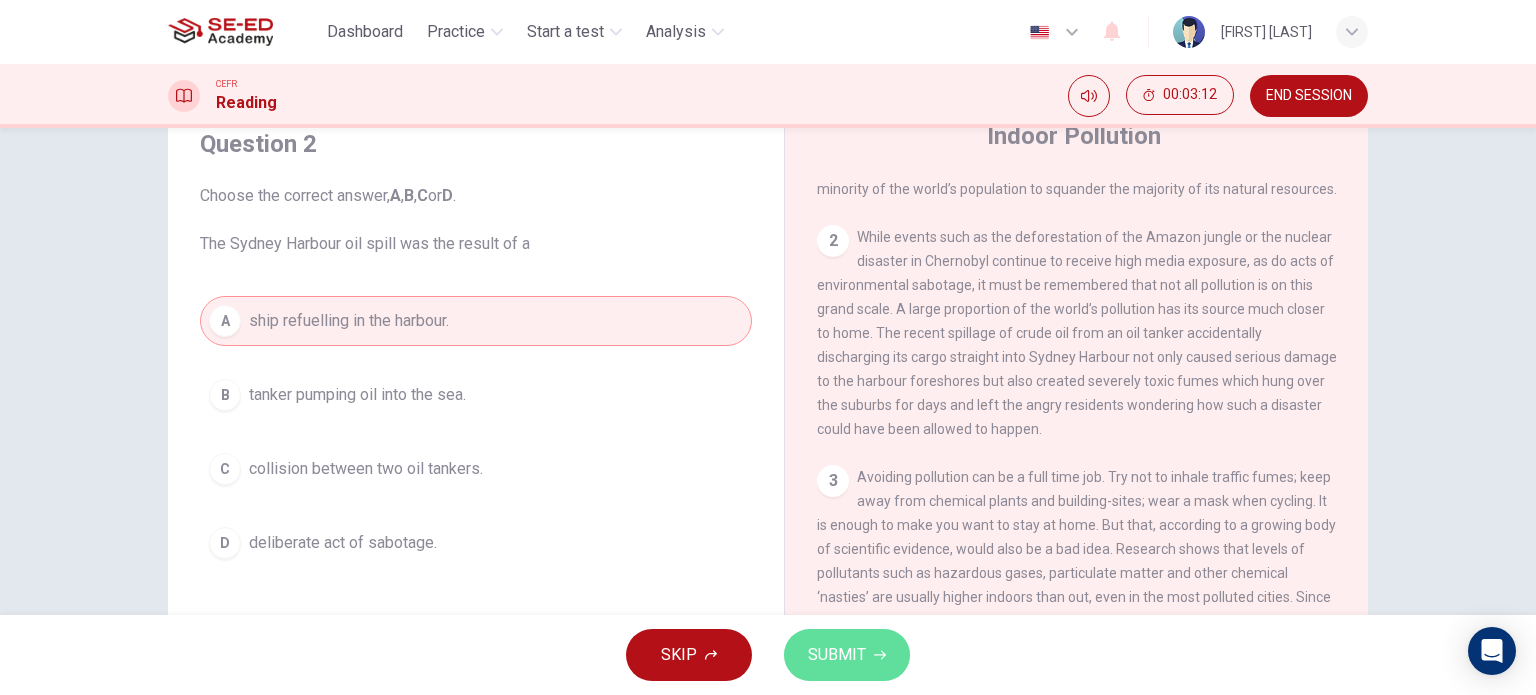 click on "SUBMIT" at bounding box center [837, 655] 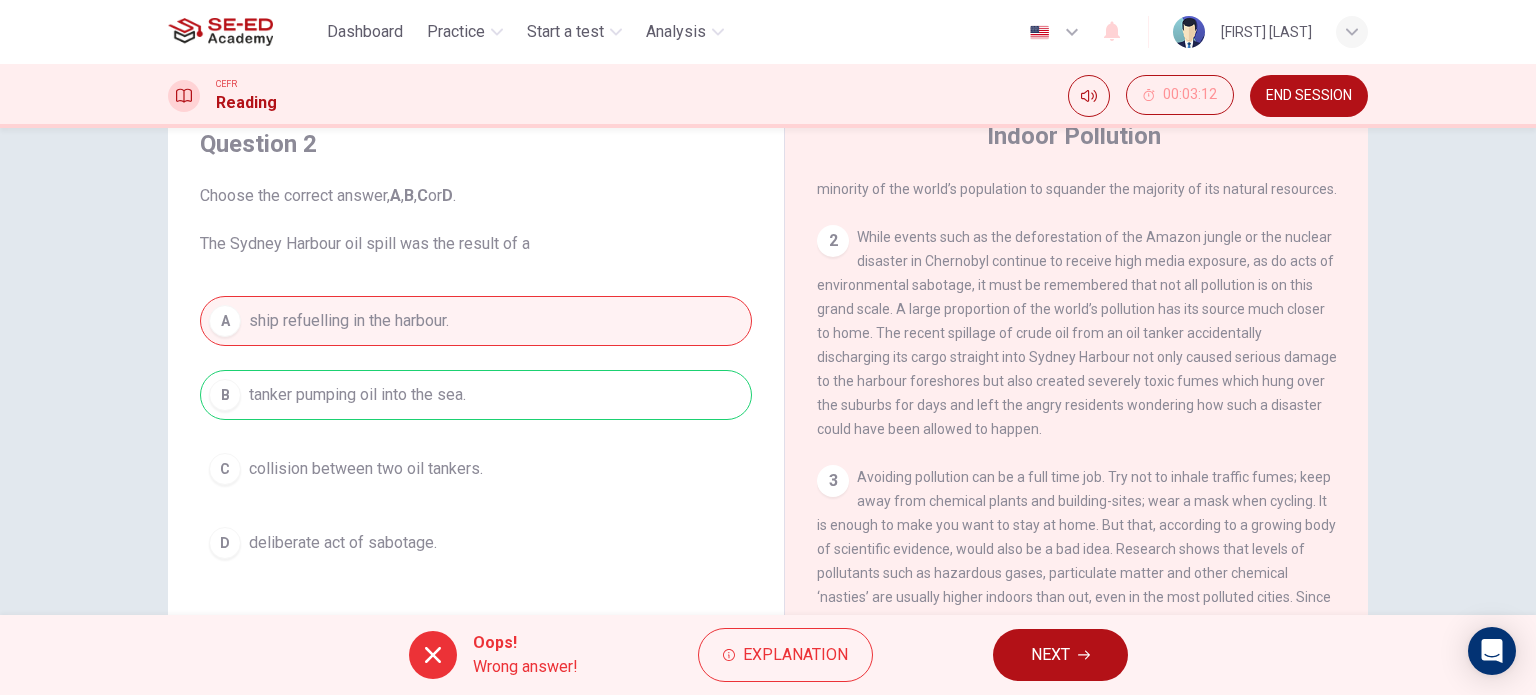 click on "A ship refuelling in the harbour. B tanker pumping oil into the sea. C collision between two oil tankers. D deliberate act of sabotage." at bounding box center [476, 432] 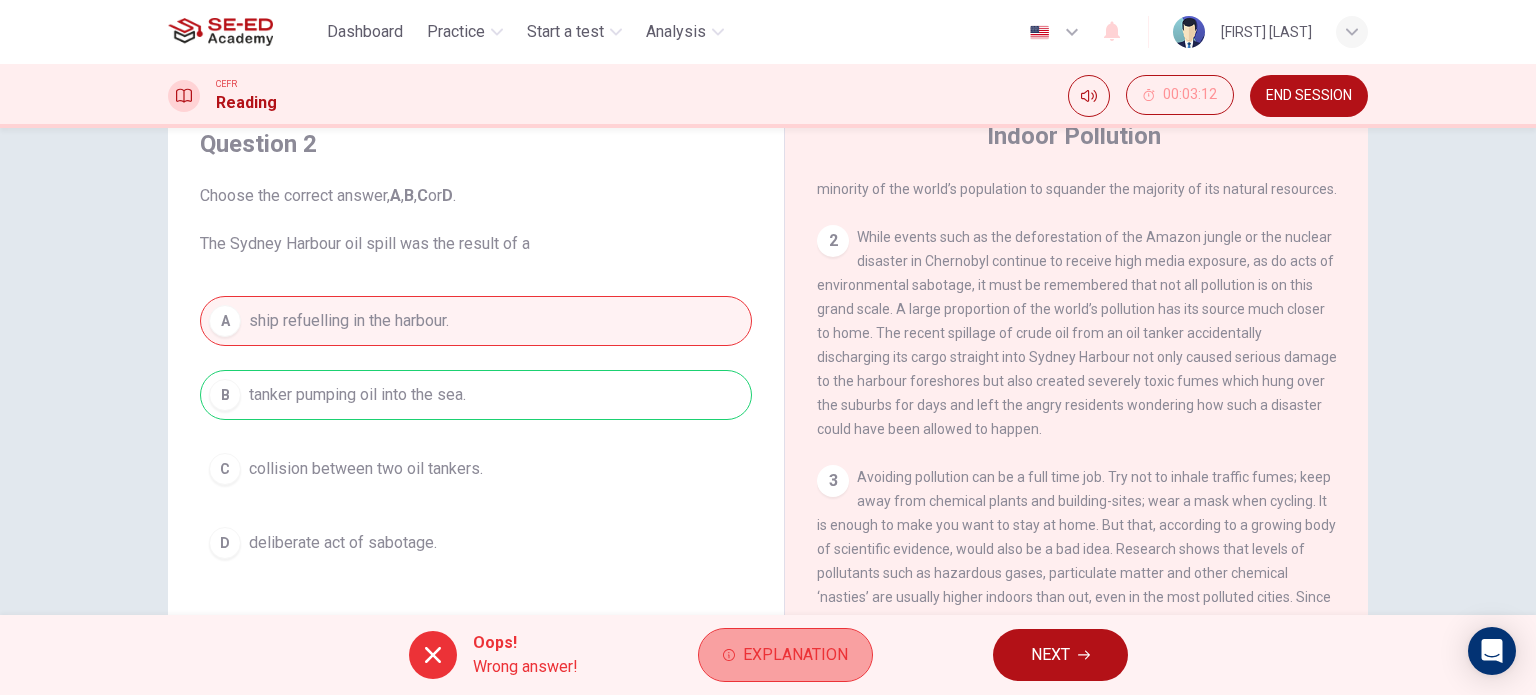 click on "Explanation" at bounding box center [795, 655] 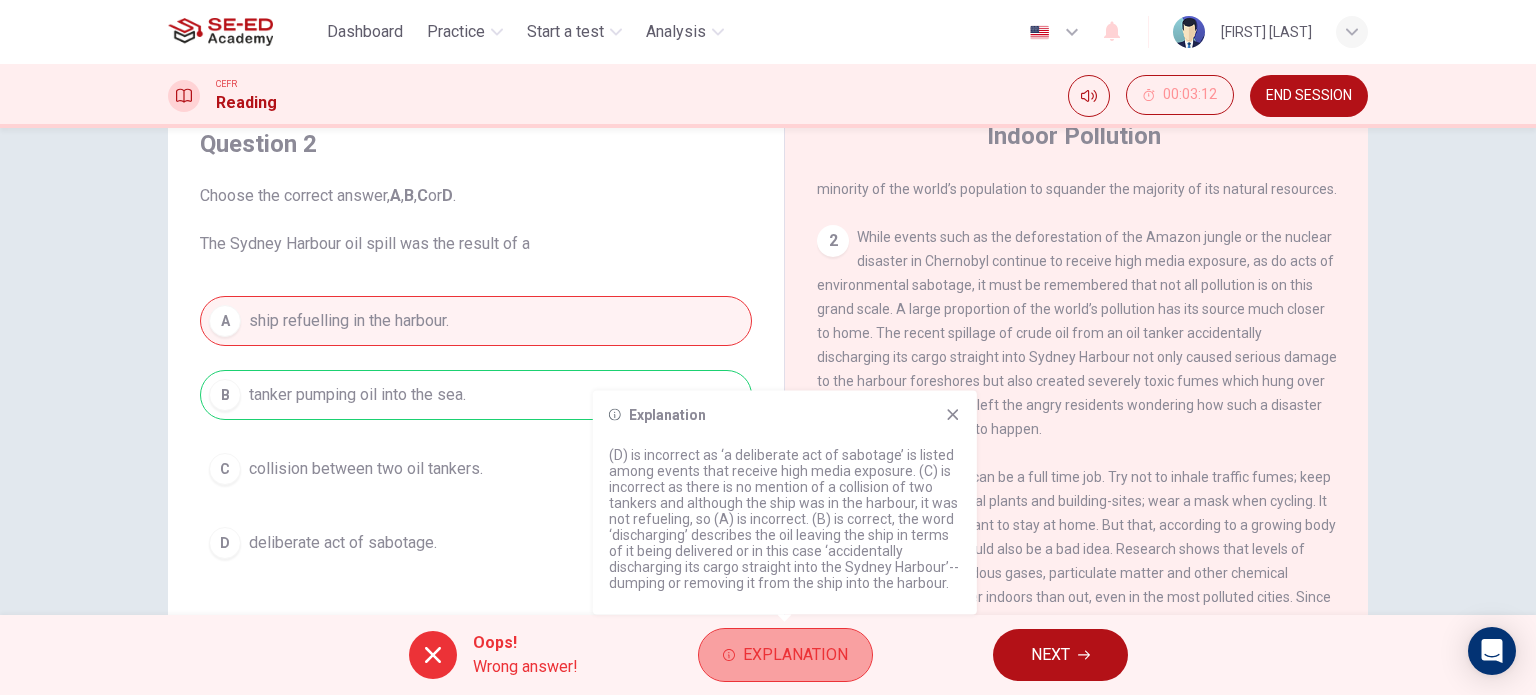 click on "Explanation" at bounding box center (795, 655) 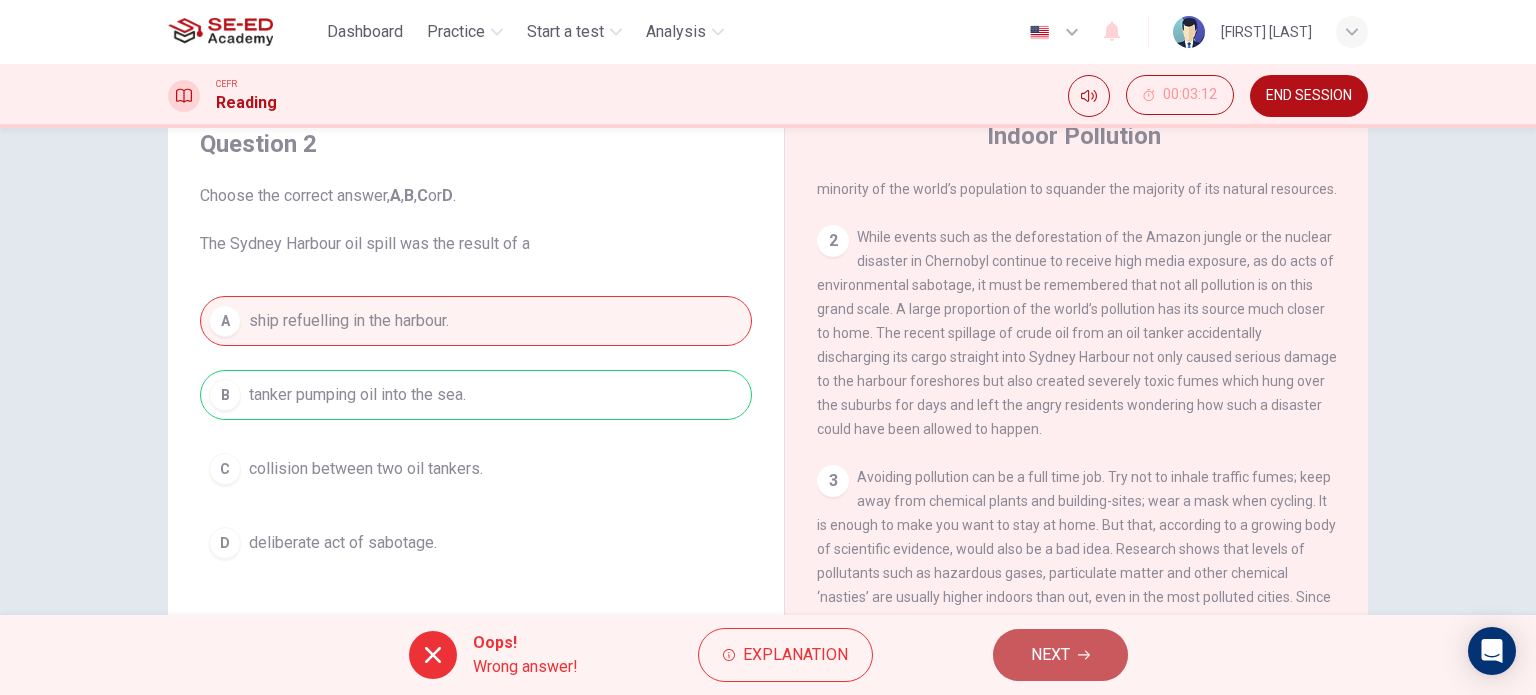 click on "NEXT" at bounding box center (1050, 655) 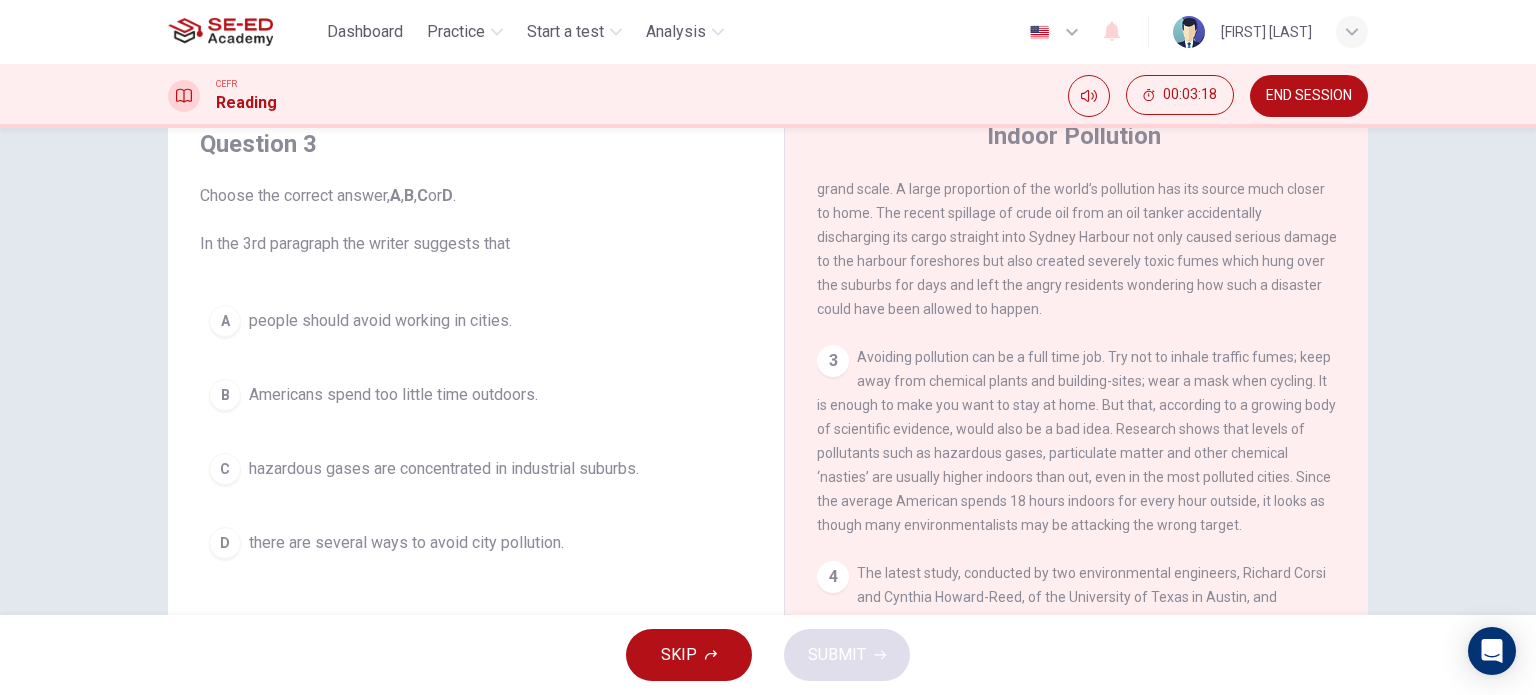 scroll, scrollTop: 707, scrollLeft: 0, axis: vertical 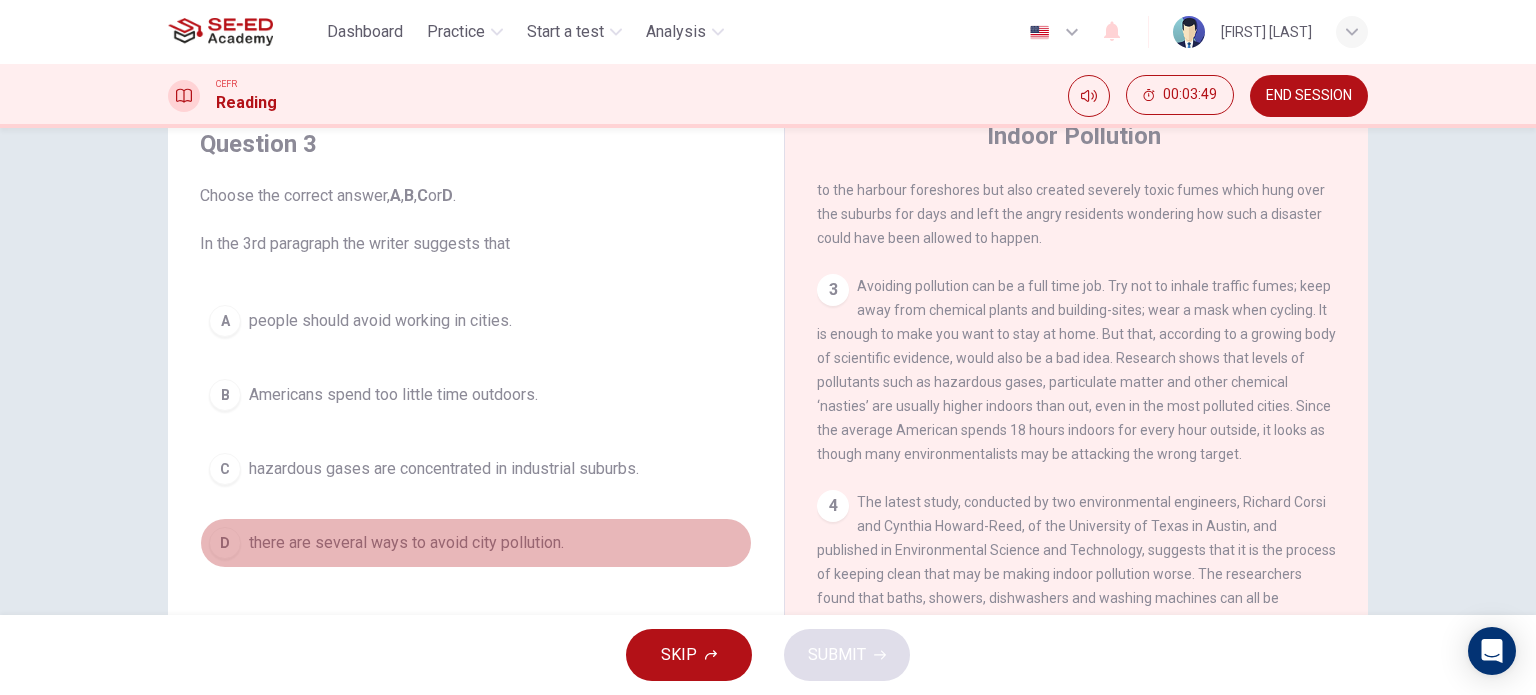 click on "there are several ways to avoid city pollution." at bounding box center (380, 321) 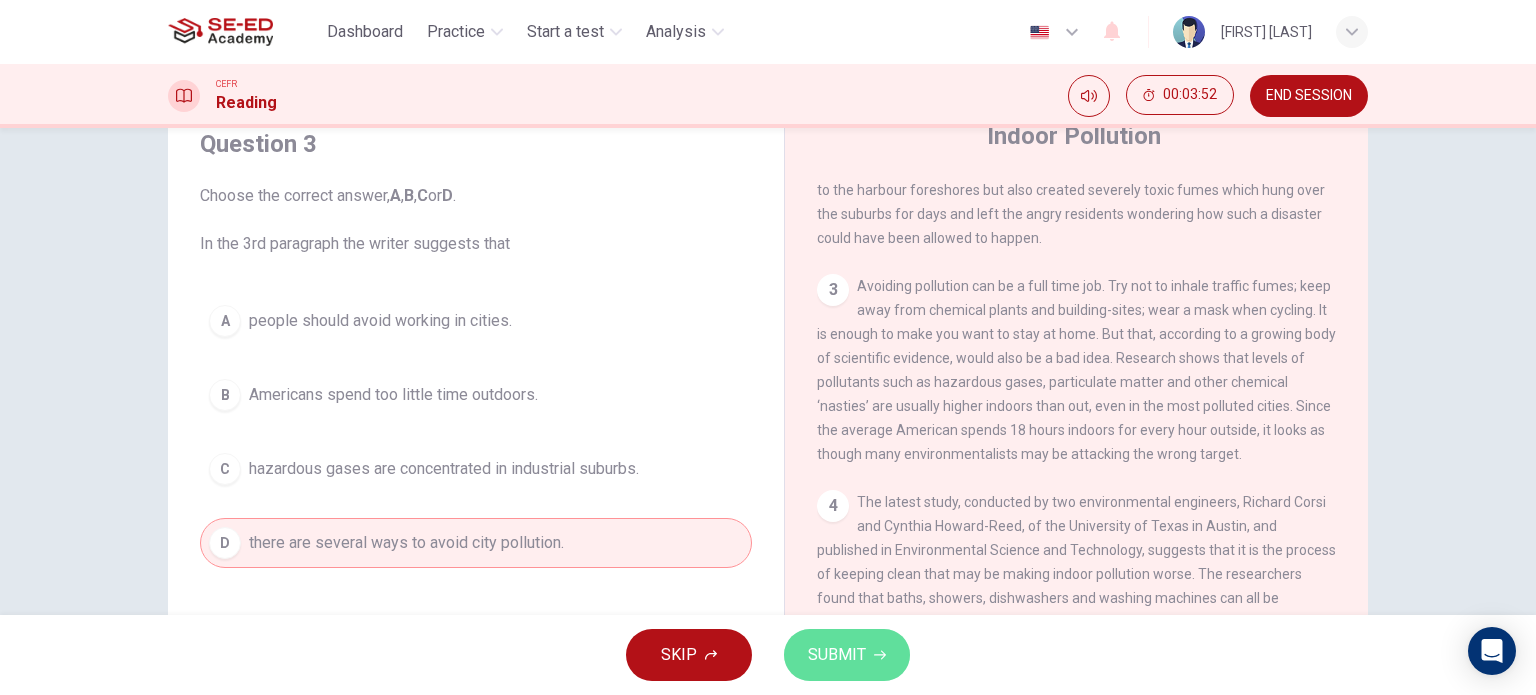 click on "SUBMIT" at bounding box center (837, 655) 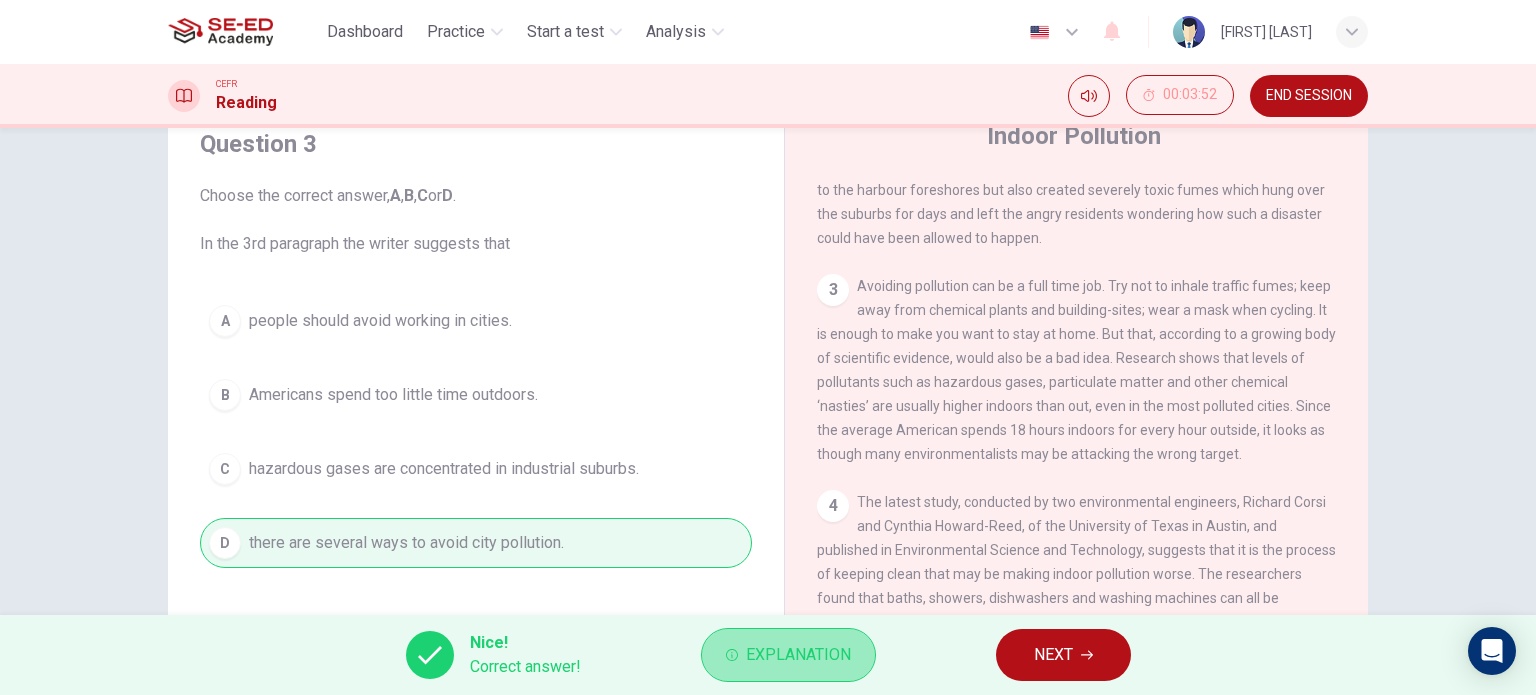 click on "Explanation" at bounding box center (798, 655) 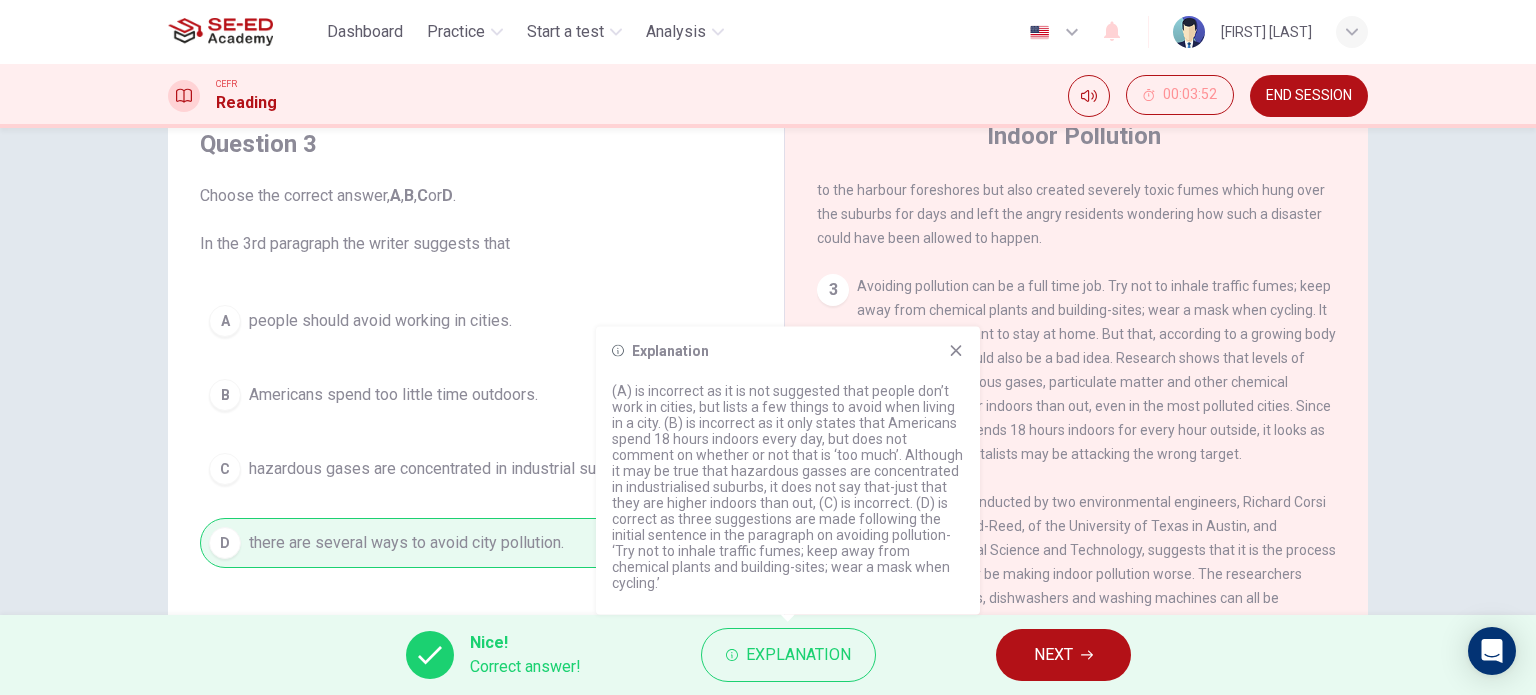 click on "(A) is incorrect as it is not suggested that people don’t work in cities, but lists a few things to avoid when living in a city. (B) is incorrect as it only states that Americans spend 18 hours indoors every day, but does not comment on whether or not that is ‘too much’. Although it may be true that hazardous gasses are concentrated in industrialised suburbs, it does not say that-just that they are higher indoors than out, (C) is incorrect. (D) is correct as three suggestions are made following the initial sentence in the paragraph on avoiding pollution- ‘Try not to inhale traffic fumes; keep away from chemical plants and building-sites; wear a mask when cycling.’" at bounding box center (788, 487) 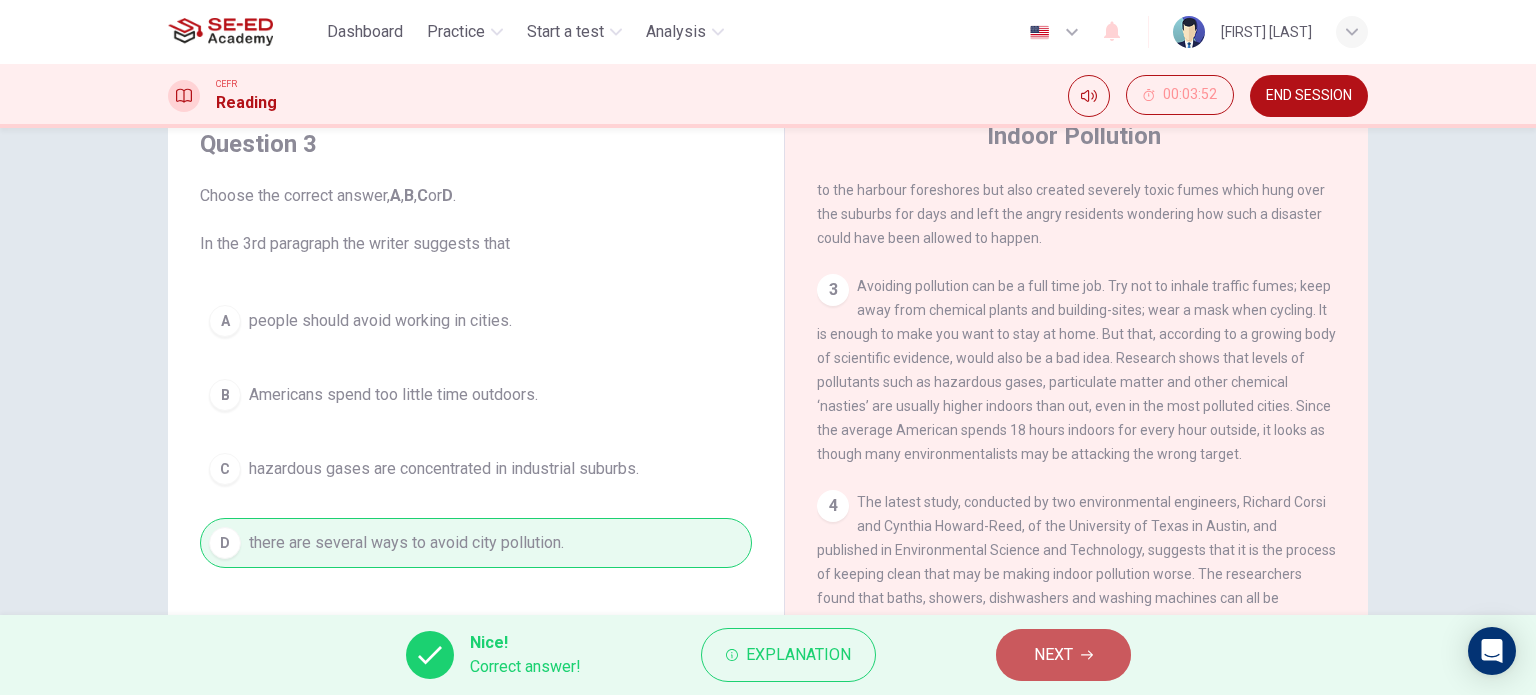 click on "NEXT" at bounding box center [1053, 655] 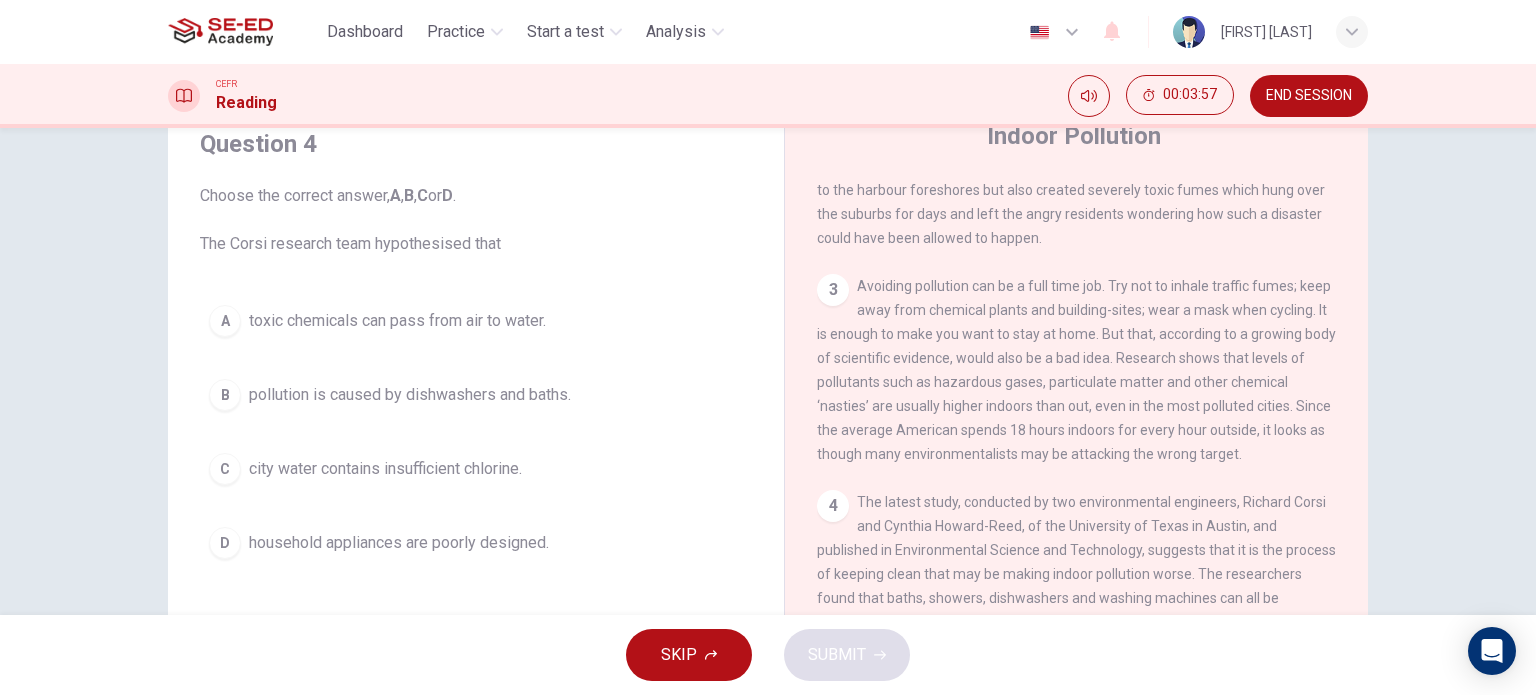 click on "4 The latest study, conducted by two environmental engineers, [FIRST] [LAST] and [FIRST] [LAST], of the University of Texas in Austin, and published in Environmental Science and Technology, suggests that it is the process of keeping clean that may be making indoor pollution worse. The researchers found that baths, showers, dishwashers and washing machines can all be significant sources of indoor pollution, because they extract trace amounts of chemicals from the water that they use and transfer them to the air." at bounding box center (1077, 574) 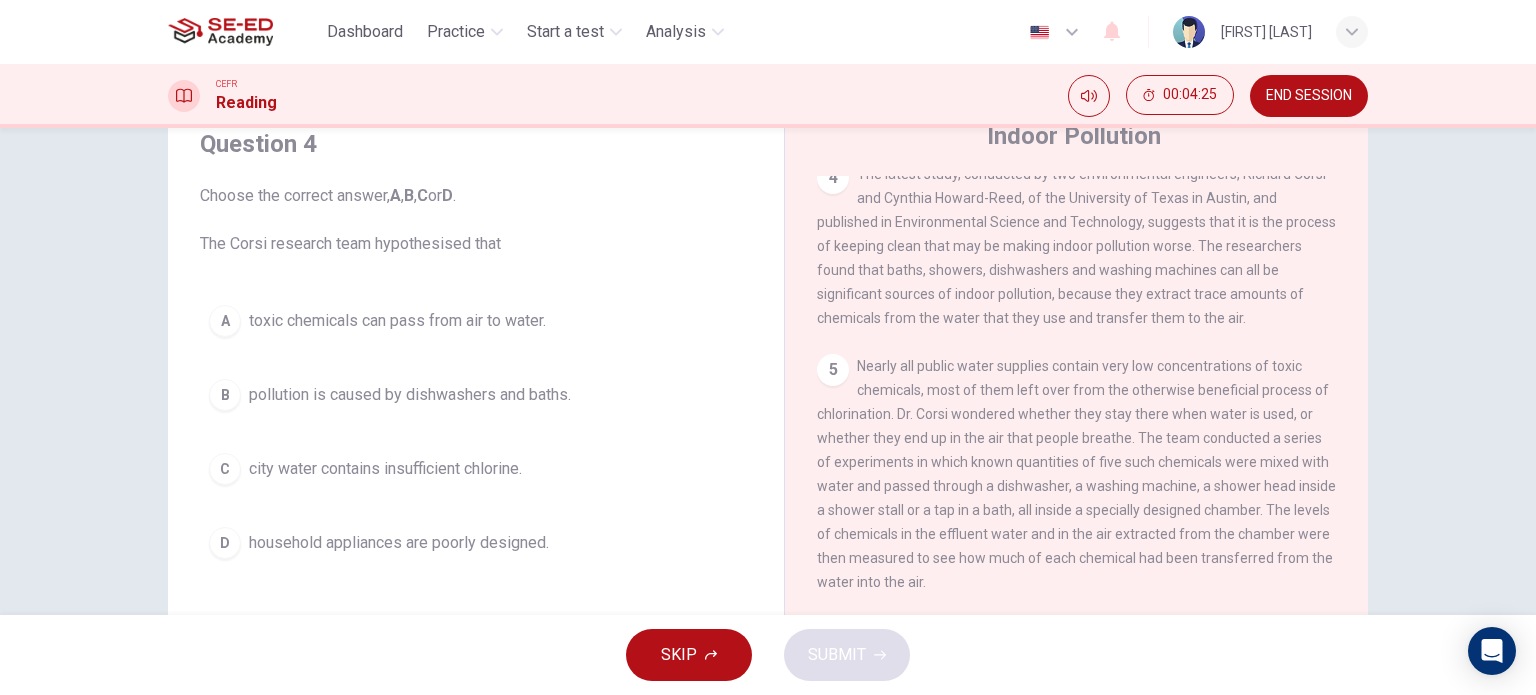 scroll, scrollTop: 1064, scrollLeft: 0, axis: vertical 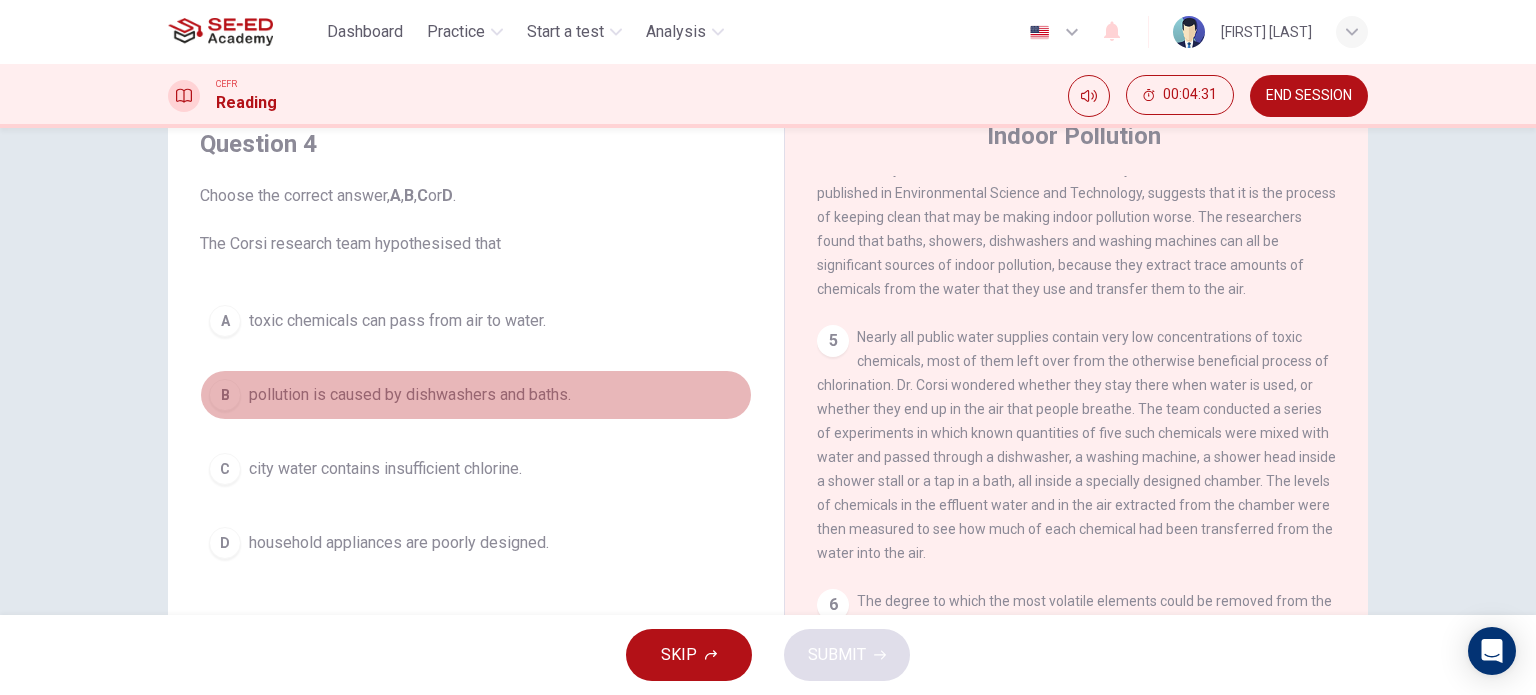 click on "pollution is caused by dishwashers and baths." at bounding box center (397, 321) 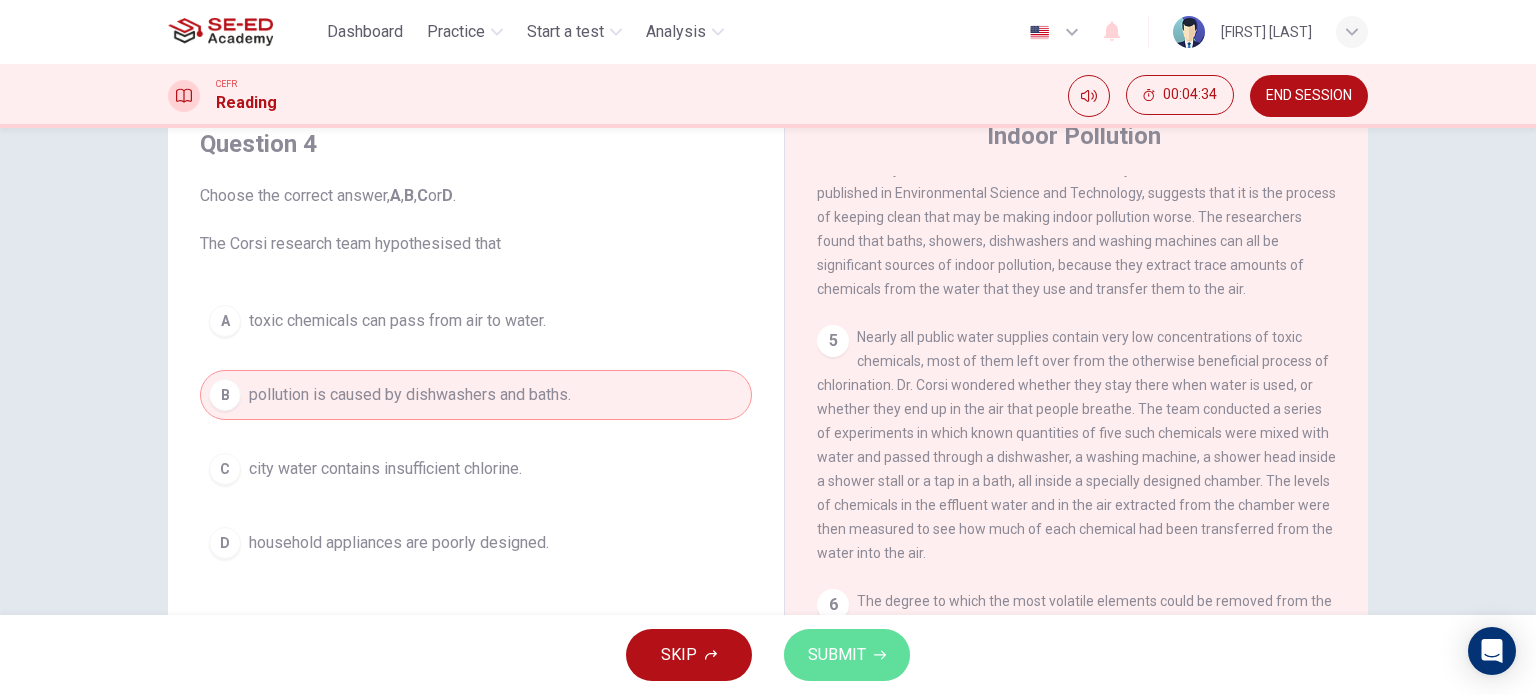 click on "SUBMIT" at bounding box center (837, 655) 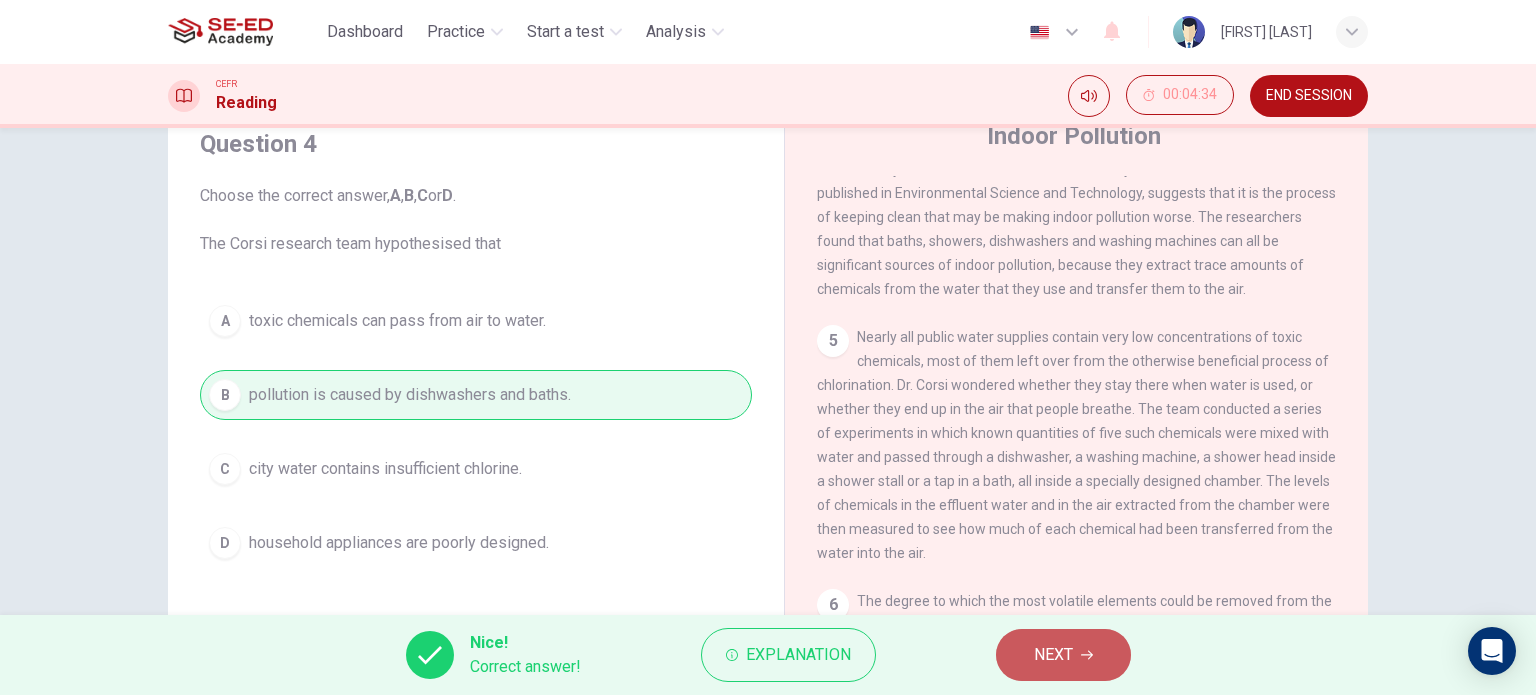 click on "NEXT" at bounding box center (1053, 655) 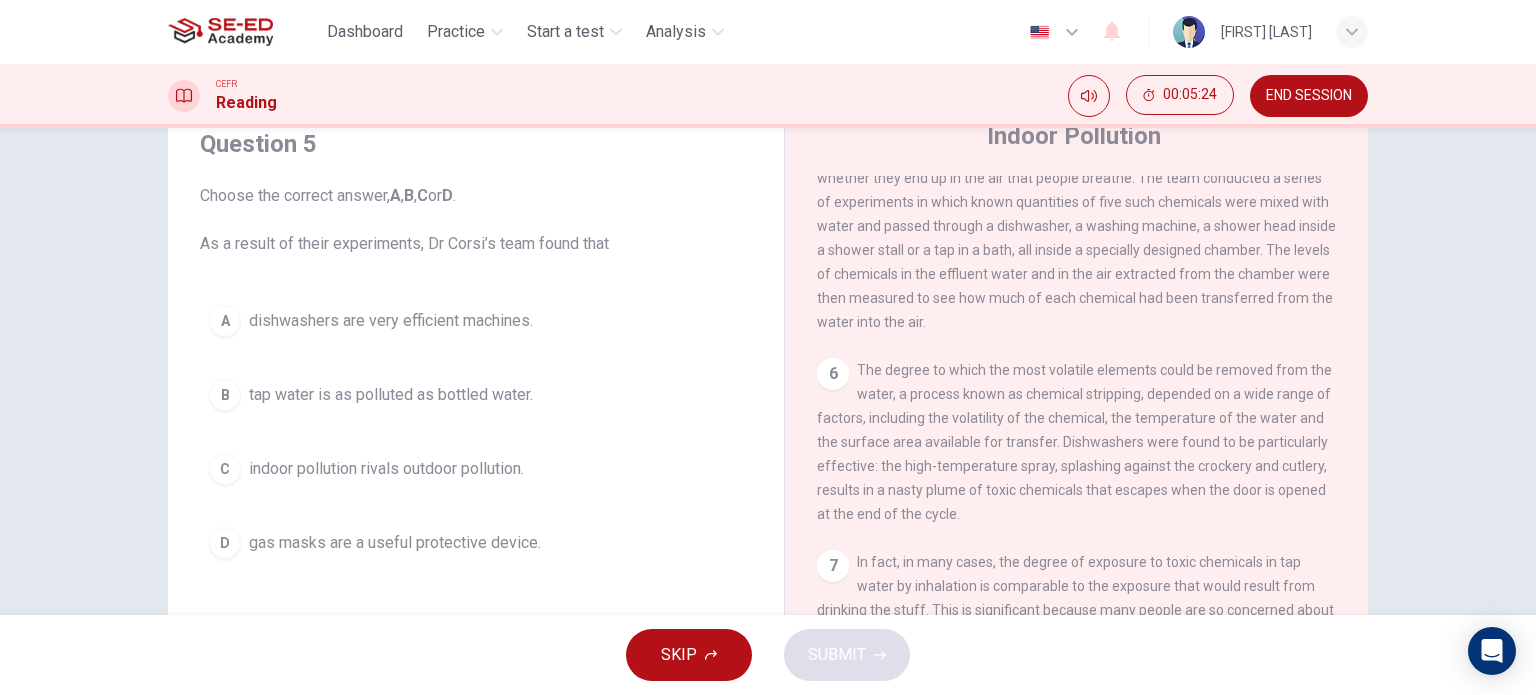 scroll, scrollTop: 1296, scrollLeft: 0, axis: vertical 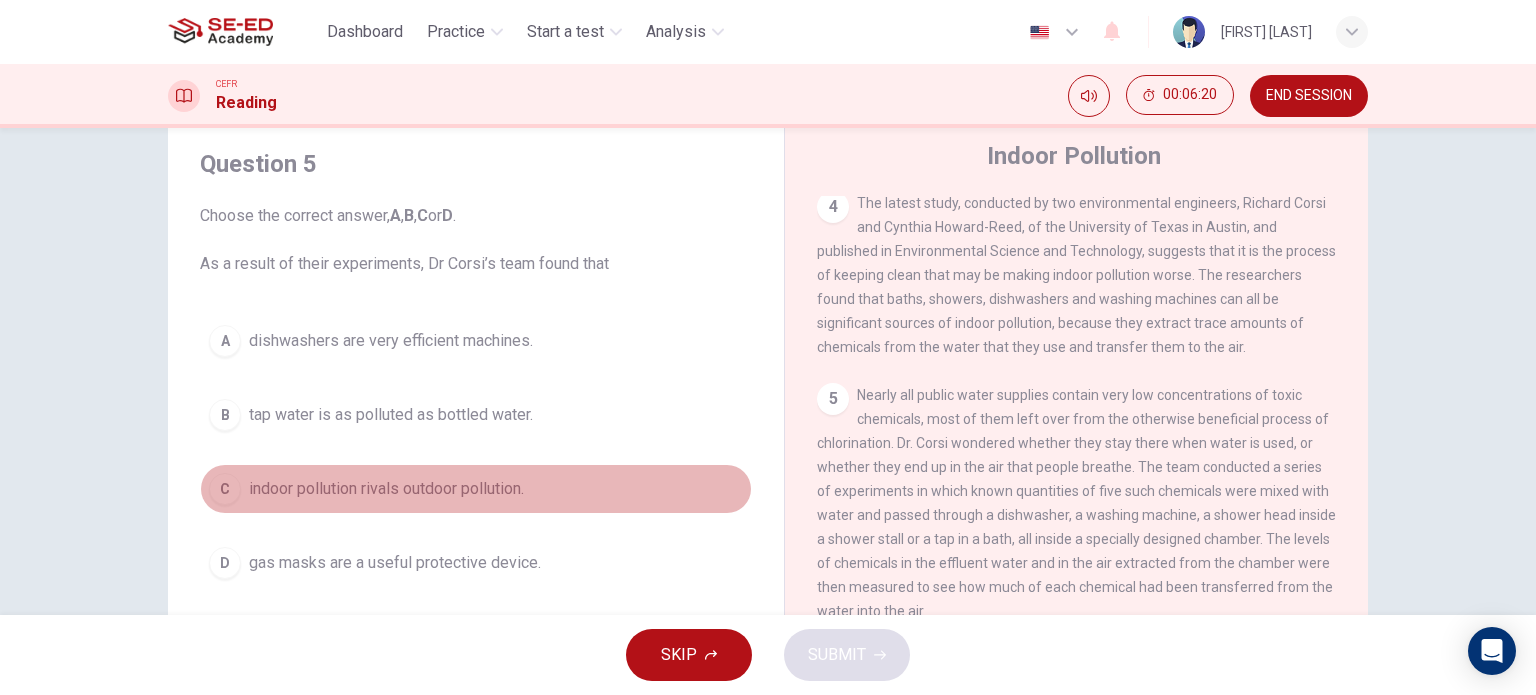click on "indoor pollution rivals outdoor pollution." at bounding box center [391, 341] 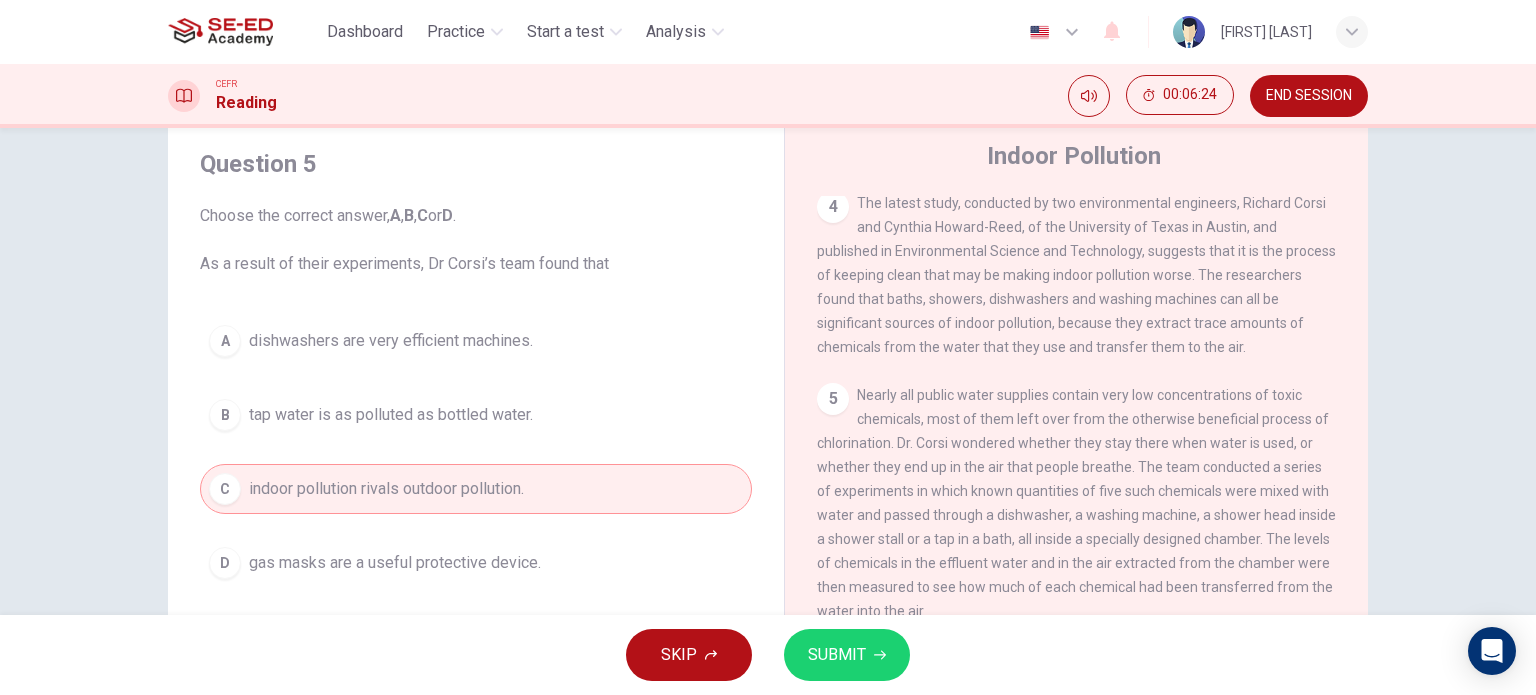 click on "SUBMIT" at bounding box center [837, 655] 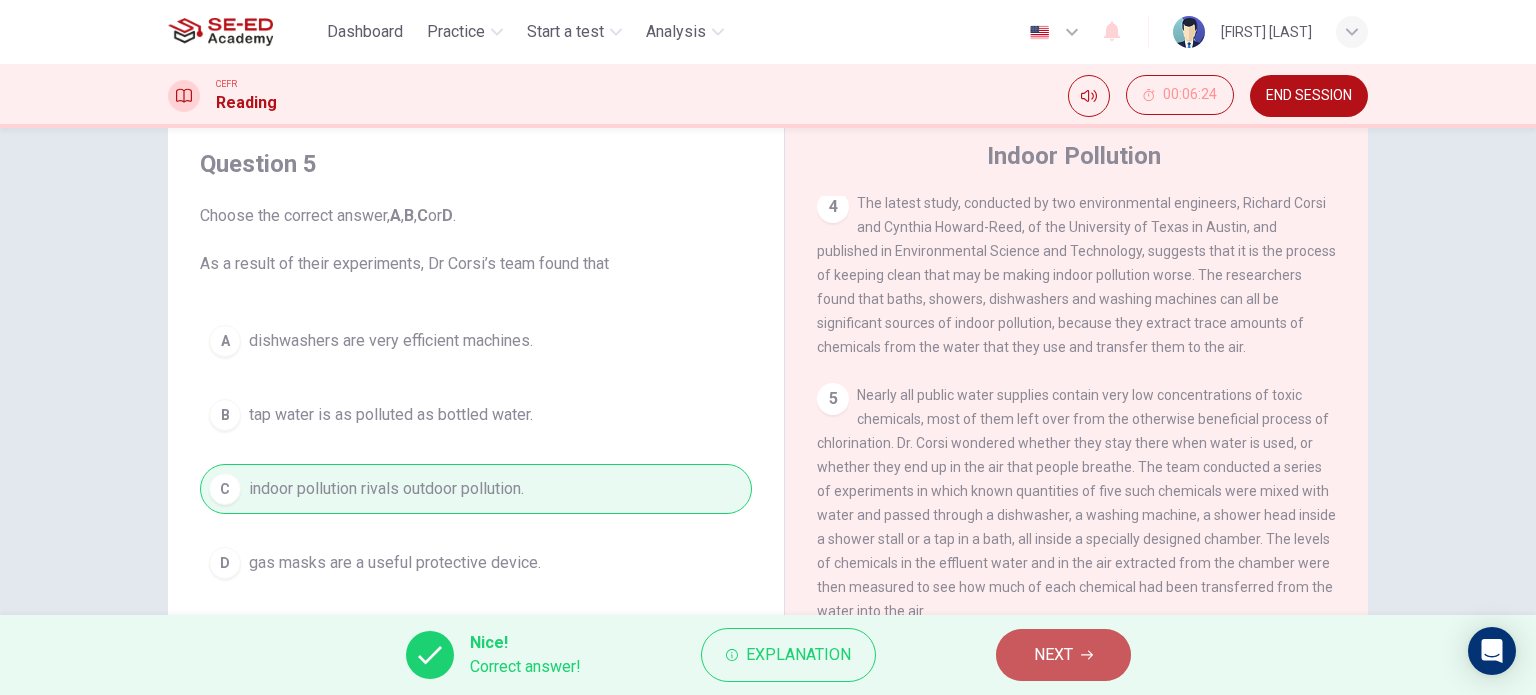 click on "NEXT" at bounding box center [1063, 655] 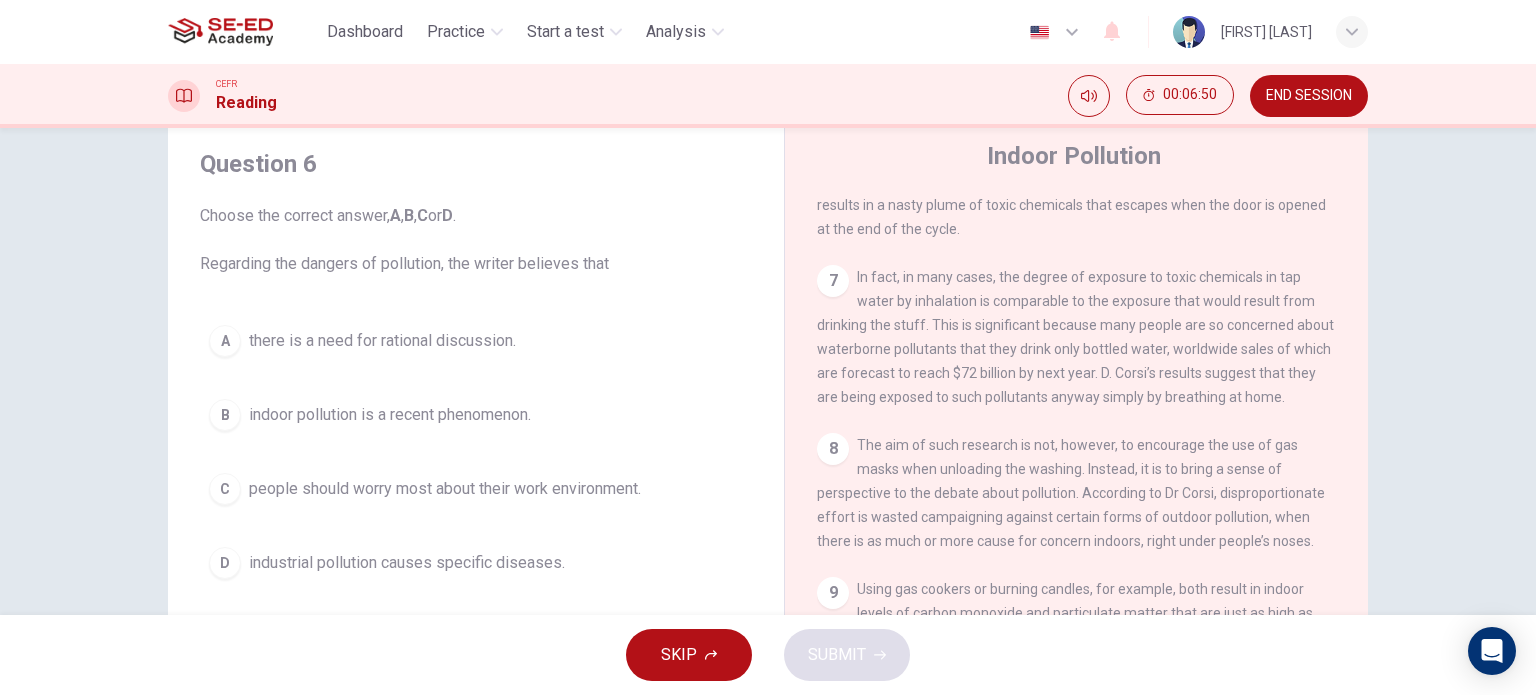 scroll, scrollTop: 1600, scrollLeft: 0, axis: vertical 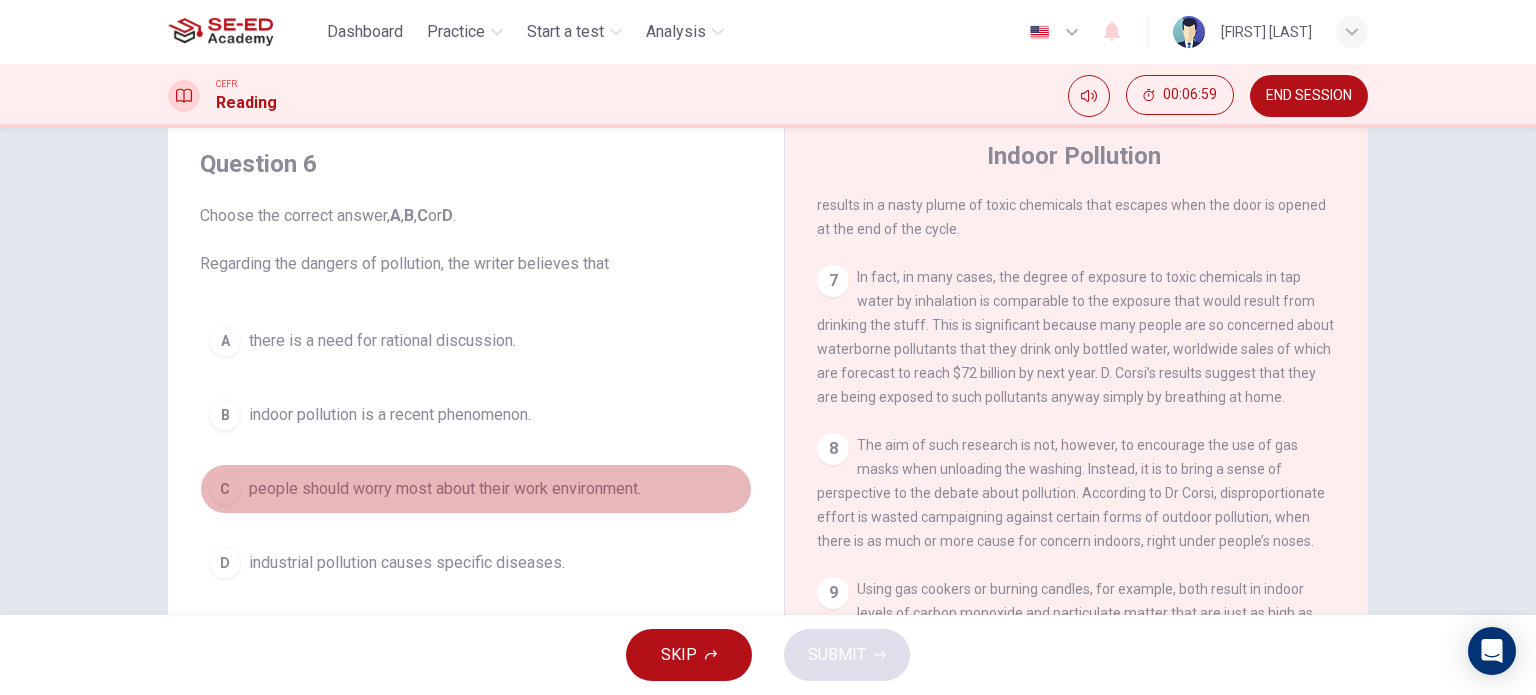 click on "people should worry most about their work environment." at bounding box center (382, 341) 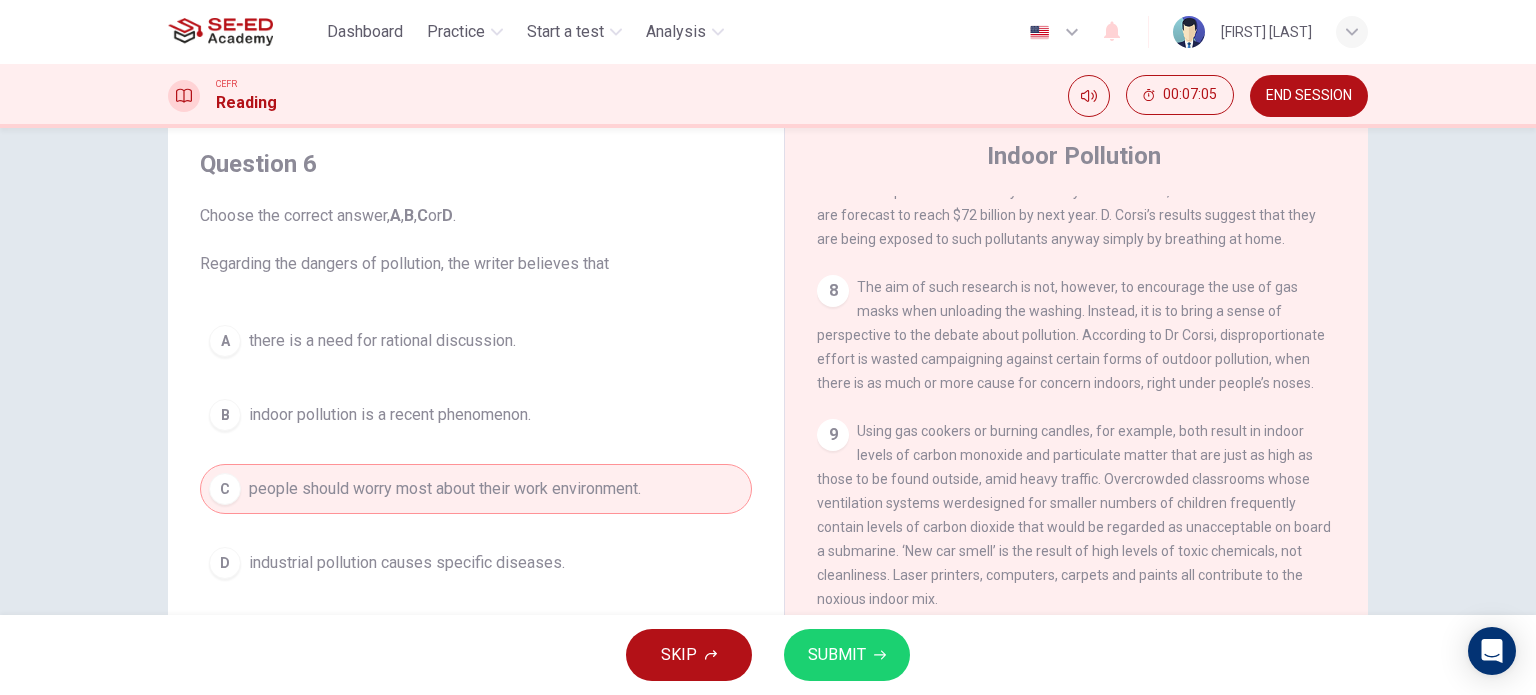 scroll, scrollTop: 1839, scrollLeft: 0, axis: vertical 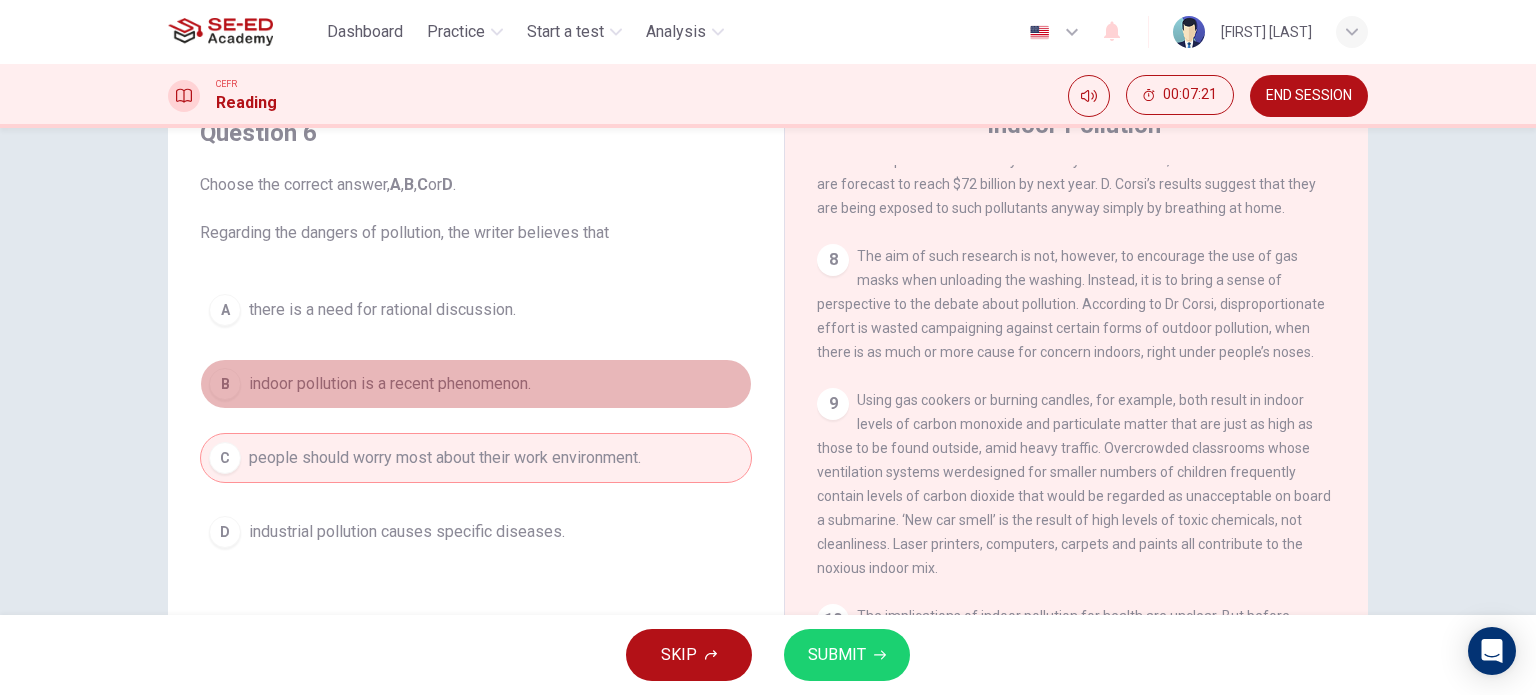 click on "indoor pollution is a recent phenomenon." at bounding box center [382, 310] 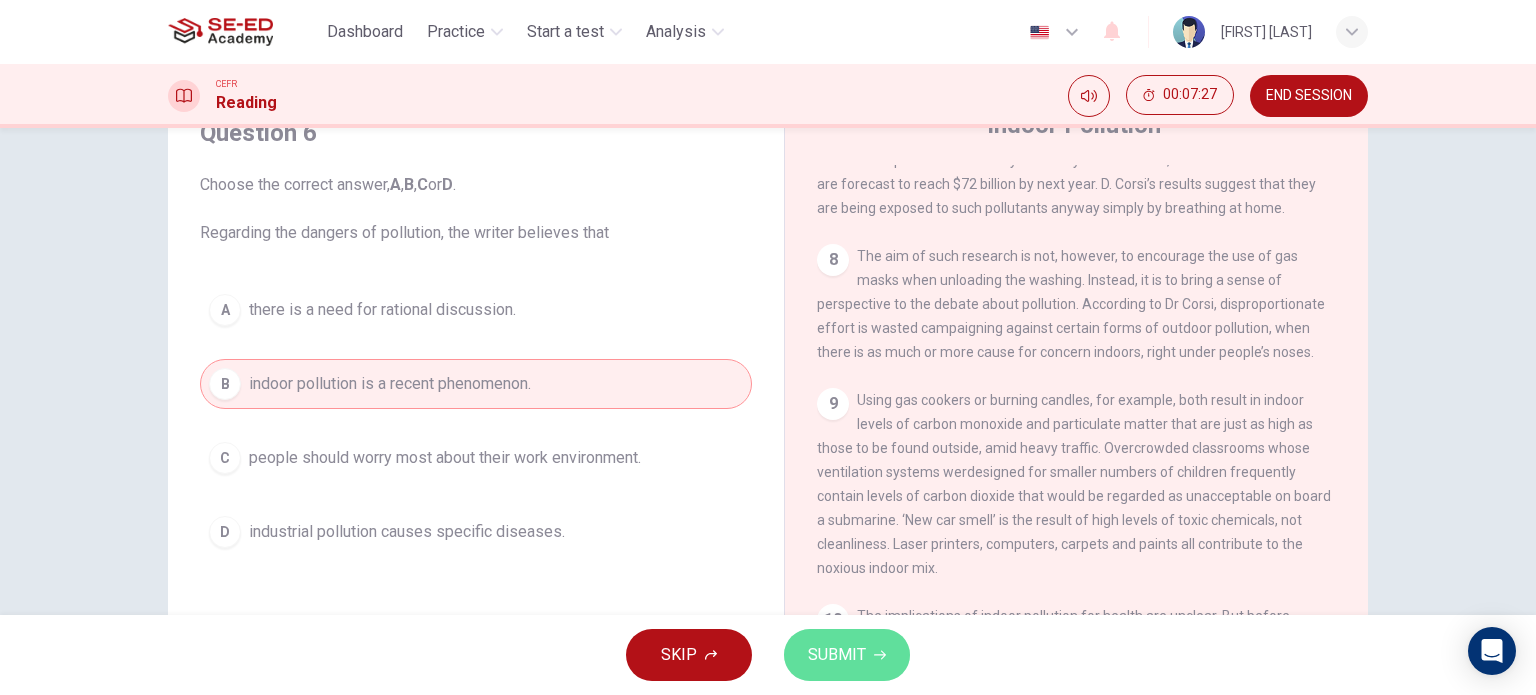click on "SUBMIT" at bounding box center (837, 655) 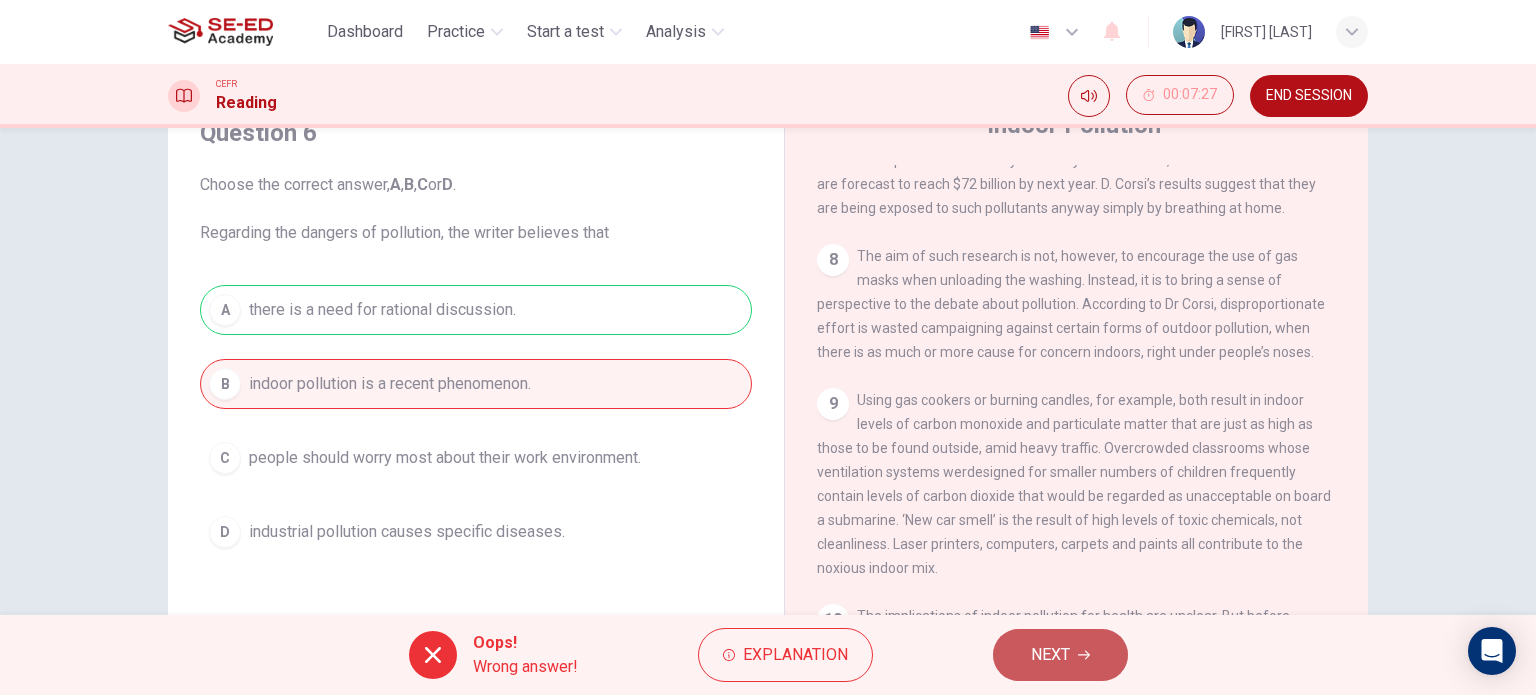 click on "NEXT" at bounding box center (1050, 655) 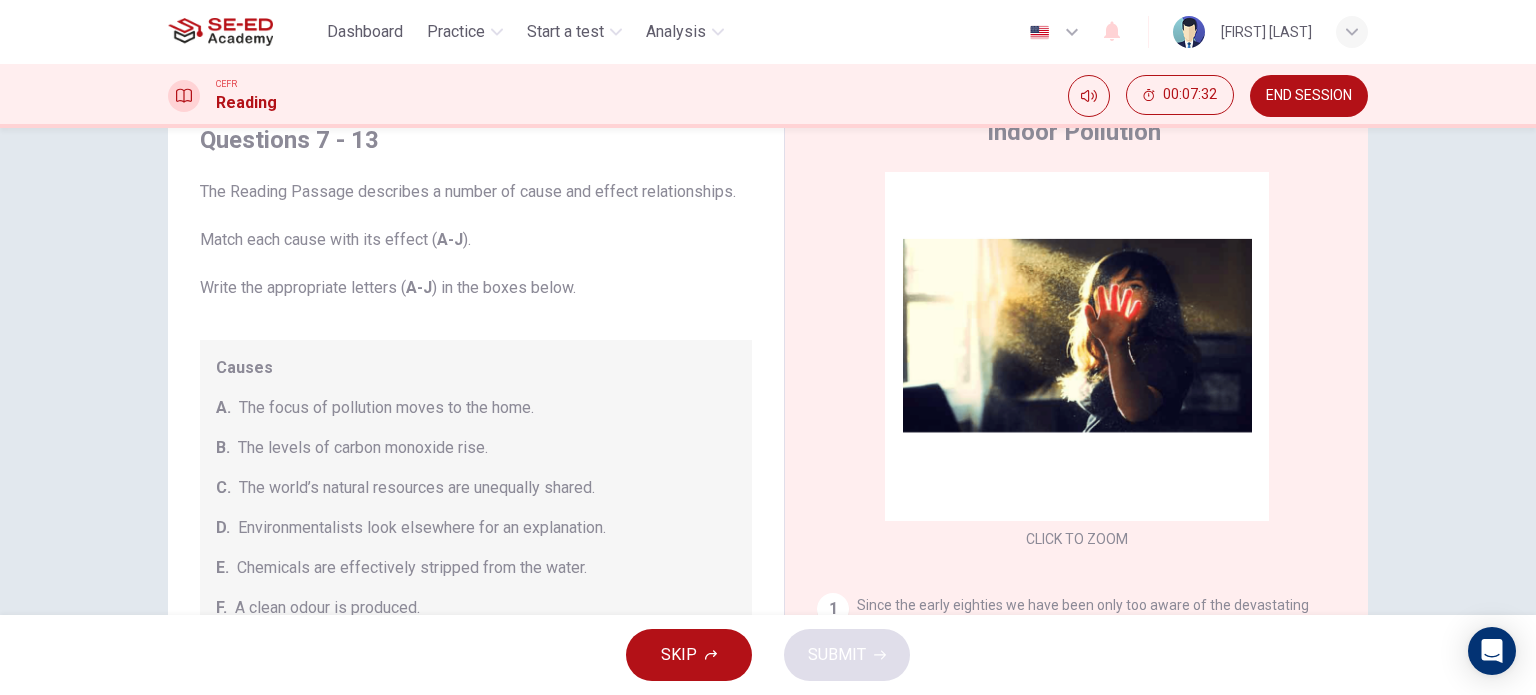 scroll, scrollTop: 86, scrollLeft: 0, axis: vertical 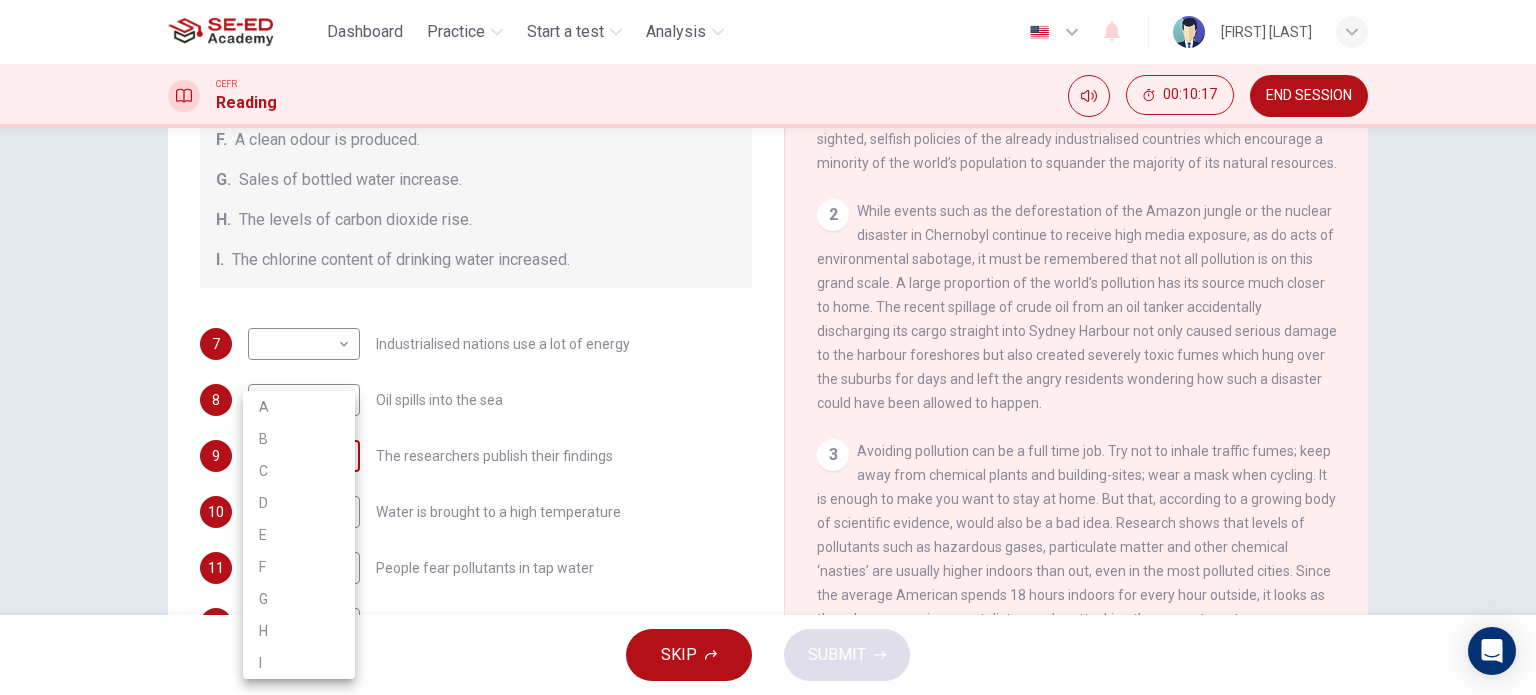 click on "This site uses cookies, as explained in our  Privacy Policy . If you agree to the use of cookies, please click the Accept button and continue to browse our site.   Privacy Policy Accept Dashboard Practice Start a test Analysis English en ​ [FIRST] [LAST] CEFR Reading 00:10:17 END SESSION Questions 7 - 13 The Reading Passage describes a number of cause and effect relationships.
Match each cause with its effect ( A-J ).
Write the appropriate letters ( A-J ) in the boxes below. Causes A. The focus of pollution moves to the home. B. The levels of carbon monoxide rise. C. The world’s natural resources are unequally shared. D. Environmentalists look elsewhere for an explanation. E. Chemicals are effectively stripped from the water. F. A clean odour is produced. G. Sales of bottled water increase. H. The levels of carbon dioxide rise. I. The chlorine content of drinking water increased. 7 ​ ​ Industrialised nations use a lot of energy 8 ​ ​ Oil spills into the sea 9 ​ ​ 10 ​ ​ 11 ​ ​ 12 1" at bounding box center [768, 347] 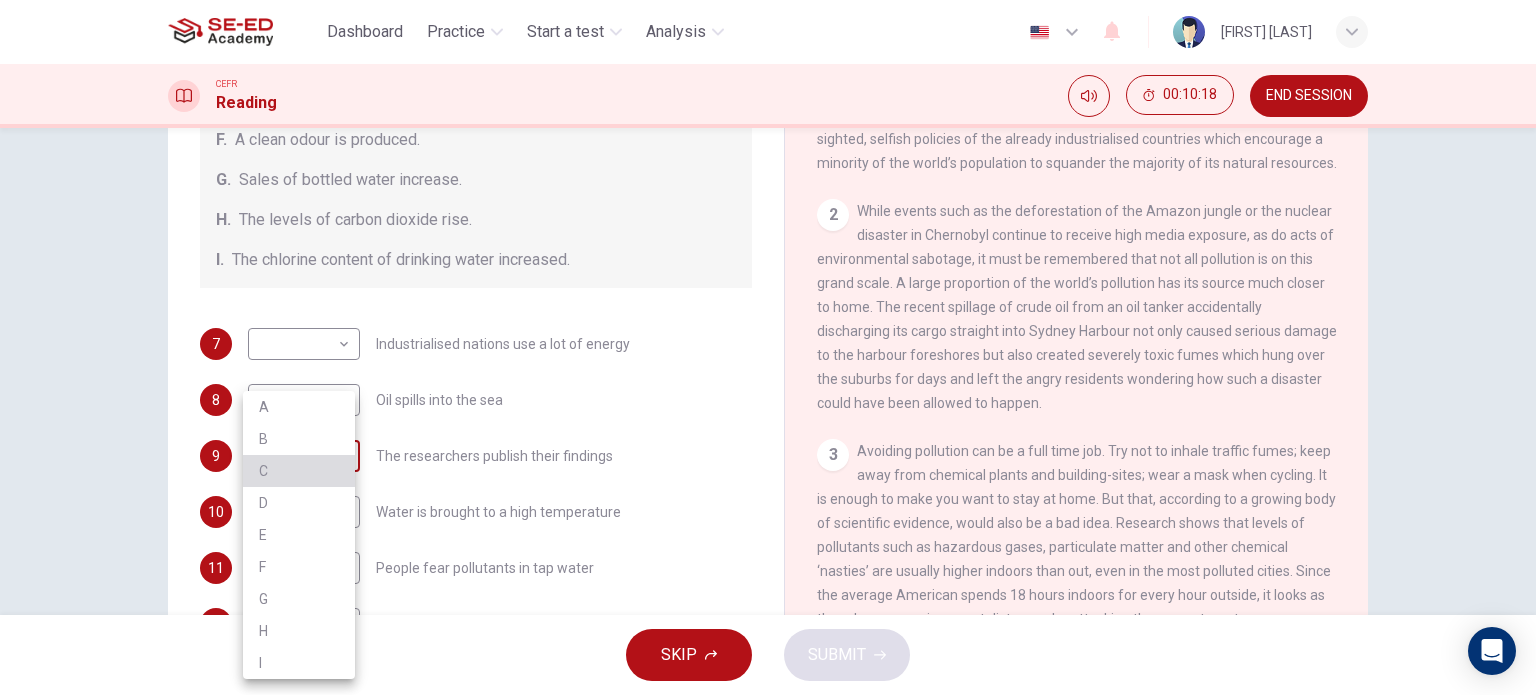 click on "C" at bounding box center [299, 471] 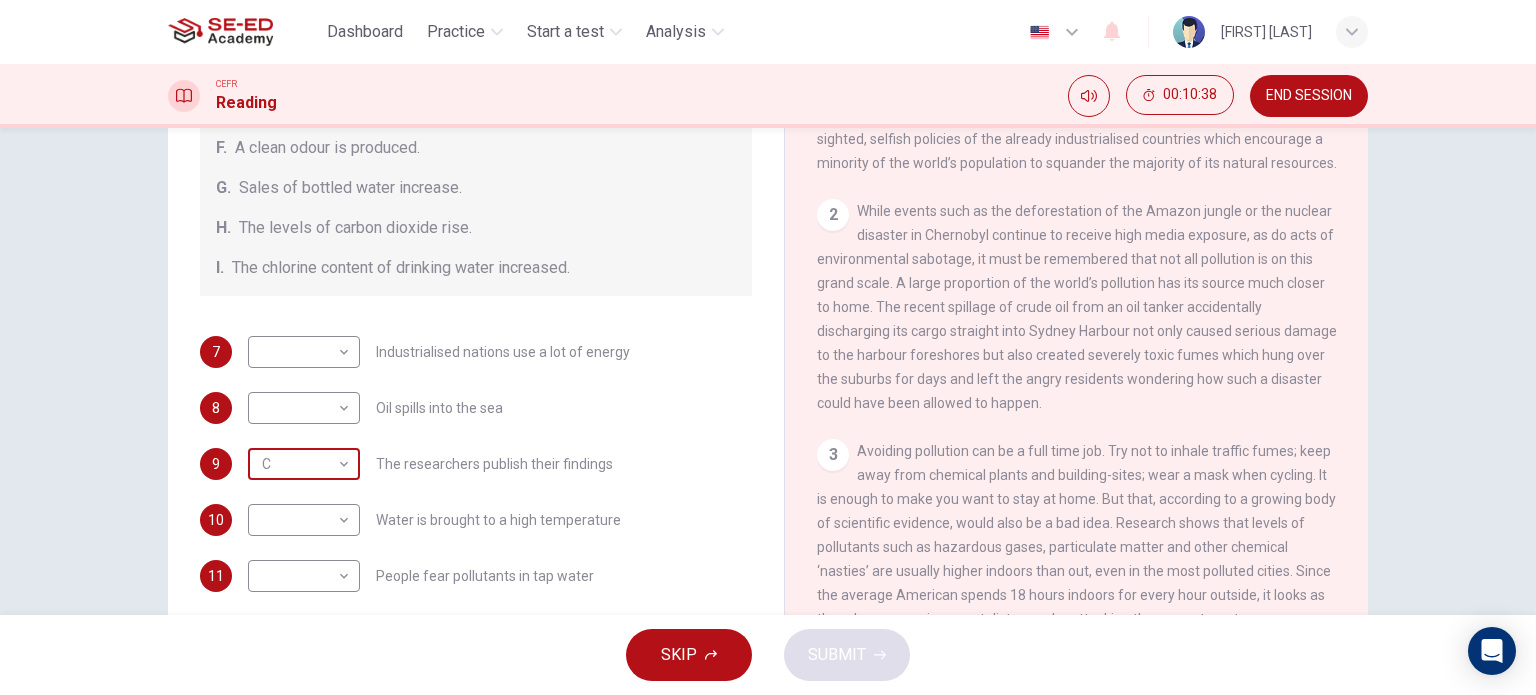 scroll, scrollTop: 417, scrollLeft: 0, axis: vertical 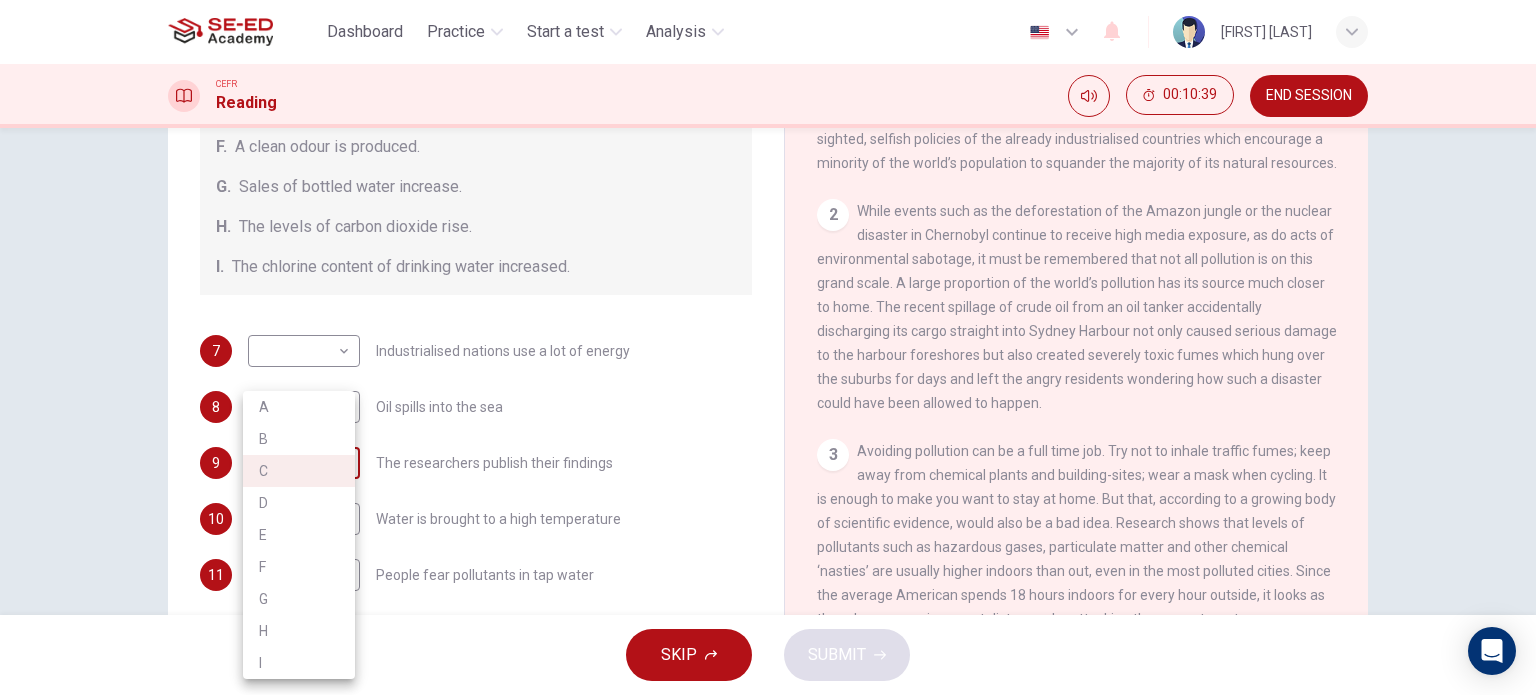 click on "This site uses cookies, as explained in our  Privacy Policy . If you agree to the use of cookies, please click the Accept button and continue to browse our site.   Privacy Policy Accept Dashboard Practice Start a test Analysis English en ​ [FIRST] [LAST] CEFR Reading 00:10:39 END SESSION Questions 7 - 13 The Reading Passage describes a number of cause and effect relationships.
Match each cause with its effect ( A-J ).
Write the appropriate letters ( A-J ) in the boxes below. Causes A. The focus of pollution moves to the home. B. The levels of carbon monoxide rise. C. The world’s natural resources are unequally shared. D. Environmentalists look elsewhere for an explanation. E. Chemicals are effectively stripped from the water. F. A clean odour is produced. G. Sales of bottled water increase. H. The levels of carbon dioxide rise. I. The chlorine content of drinking water increased. 7 ​ ​ Industrialised nations use a lot of energy 8 ​ ​ Oil spills into the sea 9 C C ​ 10 ​ ​ 11 ​ ​ 12 1" at bounding box center (768, 347) 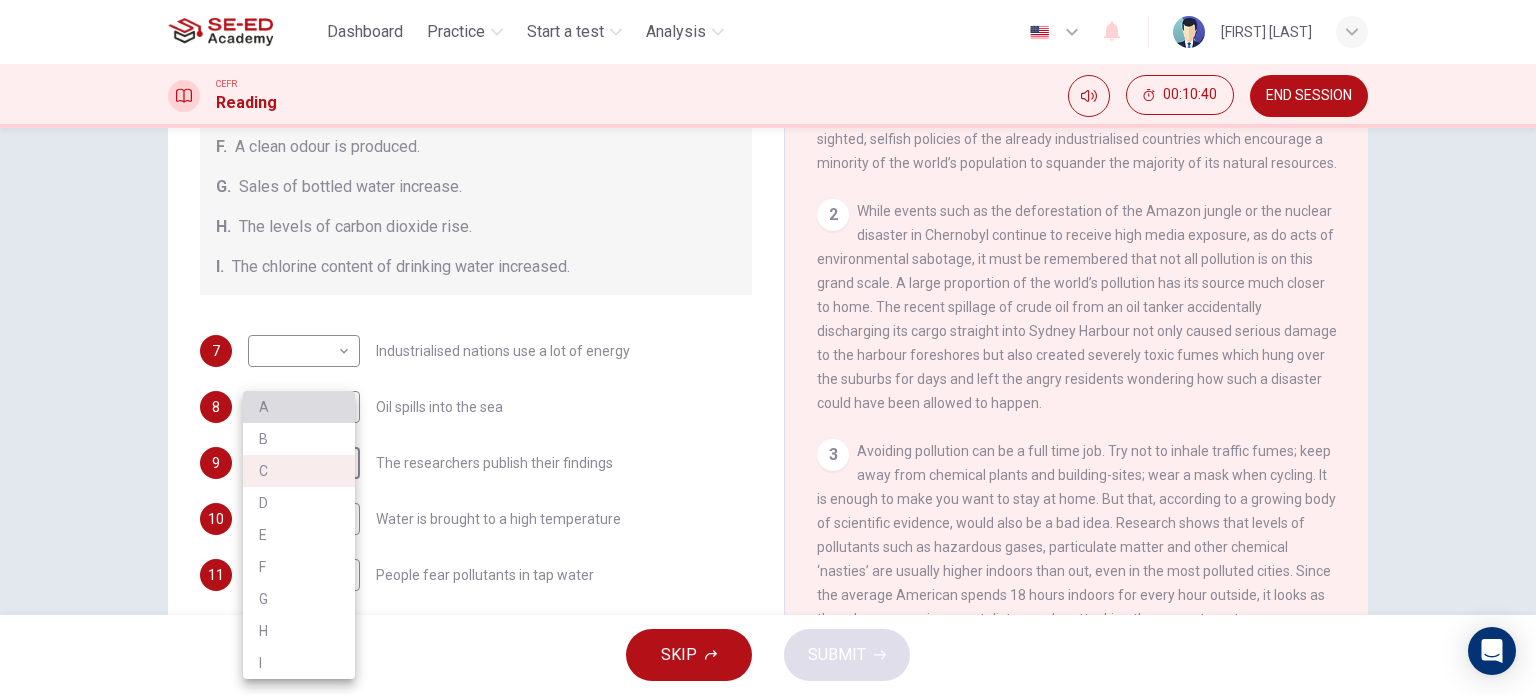 click on "A" at bounding box center (299, 407) 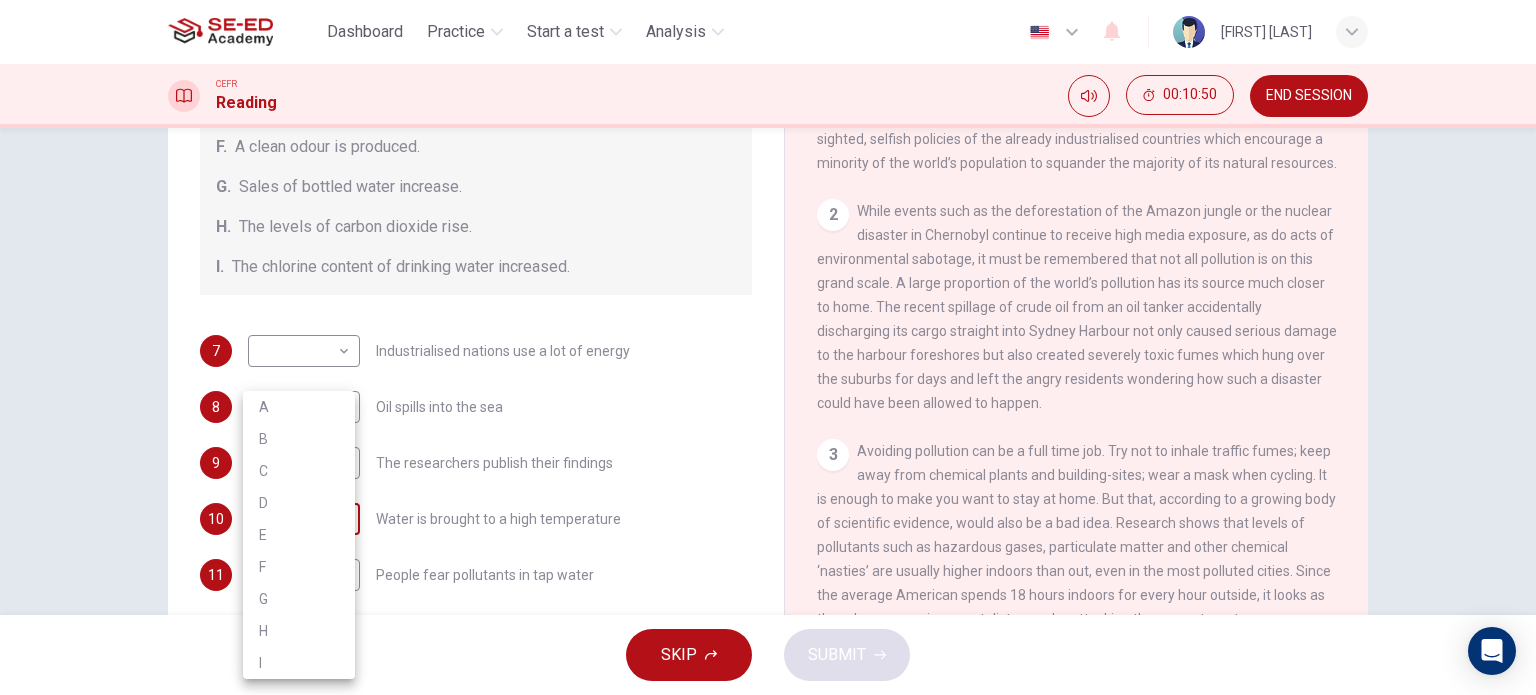 click on "This site uses cookies, as explained in our  Privacy Policy . If you agree to the use of cookies, please click the Accept button and continue to browse our site.   Privacy Policy Accept Dashboard Practice Start a test Analysis English en ​ [FIRST] [LAST] CEFR Reading 00:10:50 END SESSION Questions 7 - 13 The Reading Passage describes a number of cause and effect relationships.
Match each cause with its effect ( A-J ).
Write the appropriate letters ( A-J ) in the boxes below. Causes A. The focus of pollution moves to the home. B. The levels of carbon monoxide rise. C. The world’s natural resources are unequally shared. D. Environmentalists look elsewhere for an explanation. E. Chemicals are effectively stripped from the water. F. A clean odour is produced. G. Sales of bottled water increase. H. The levels of carbon dioxide rise. I. The chlorine content of drinking water increased. 7 ​ ​ Industrialised nations use a lot of energy 8 ​ ​ Oil spills into the sea 9 A A ​ 10 ​ ​ 11 ​ ​ 12 1" at bounding box center [768, 347] 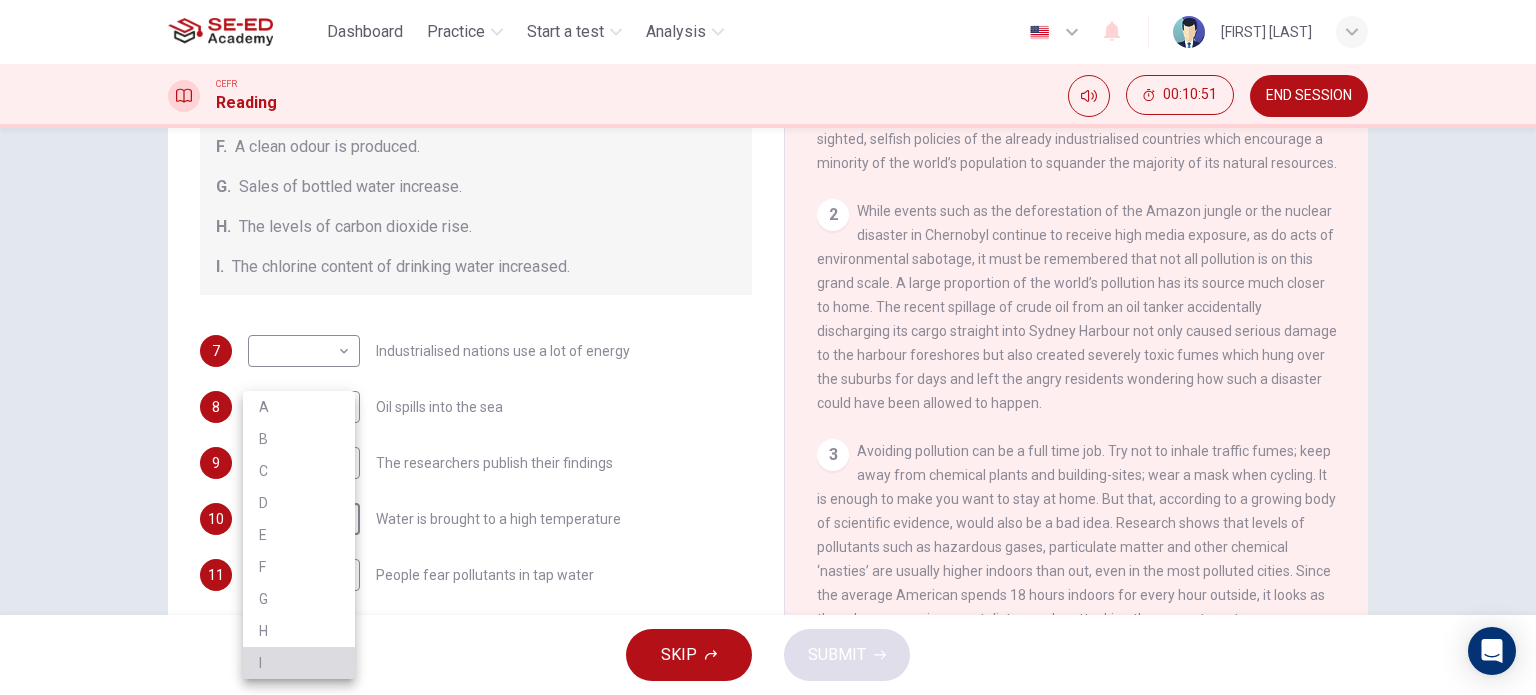 click on "I" at bounding box center [299, 663] 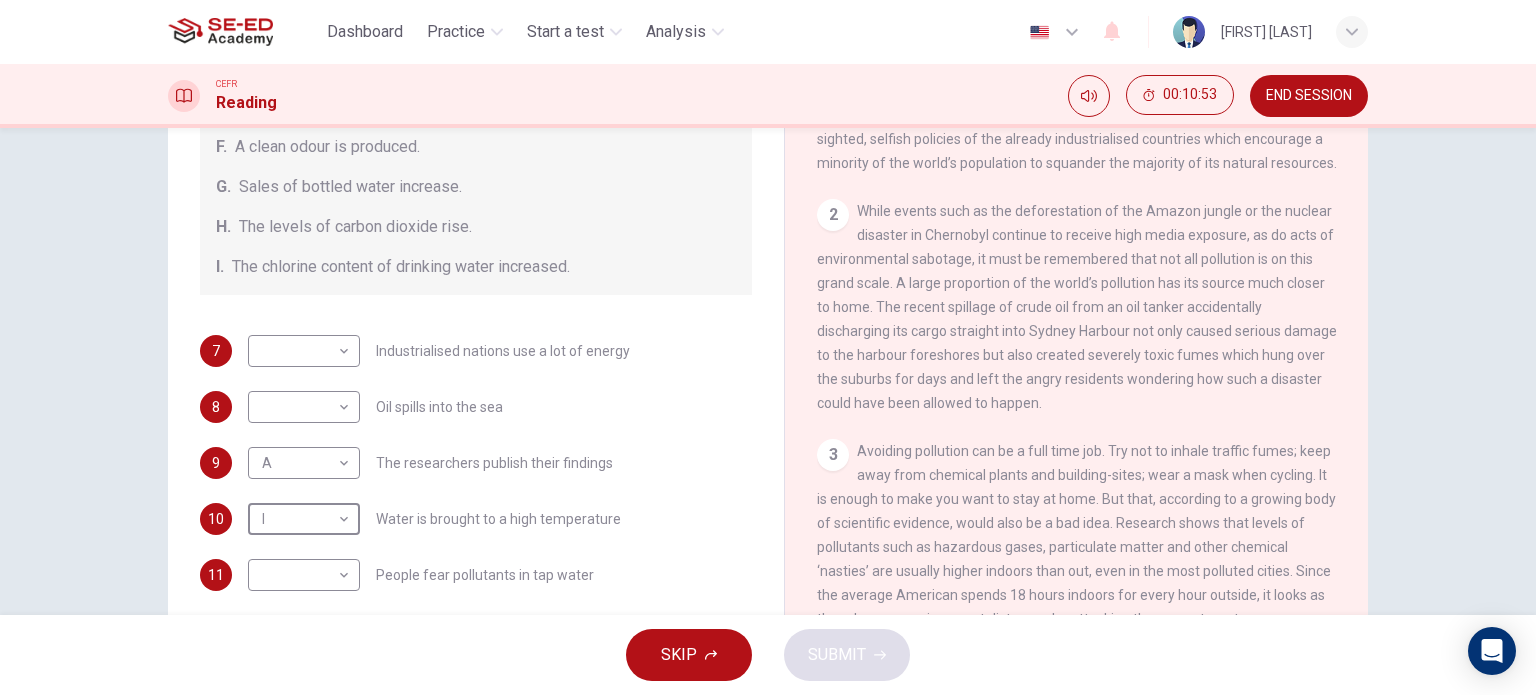 scroll, scrollTop: 424, scrollLeft: 0, axis: vertical 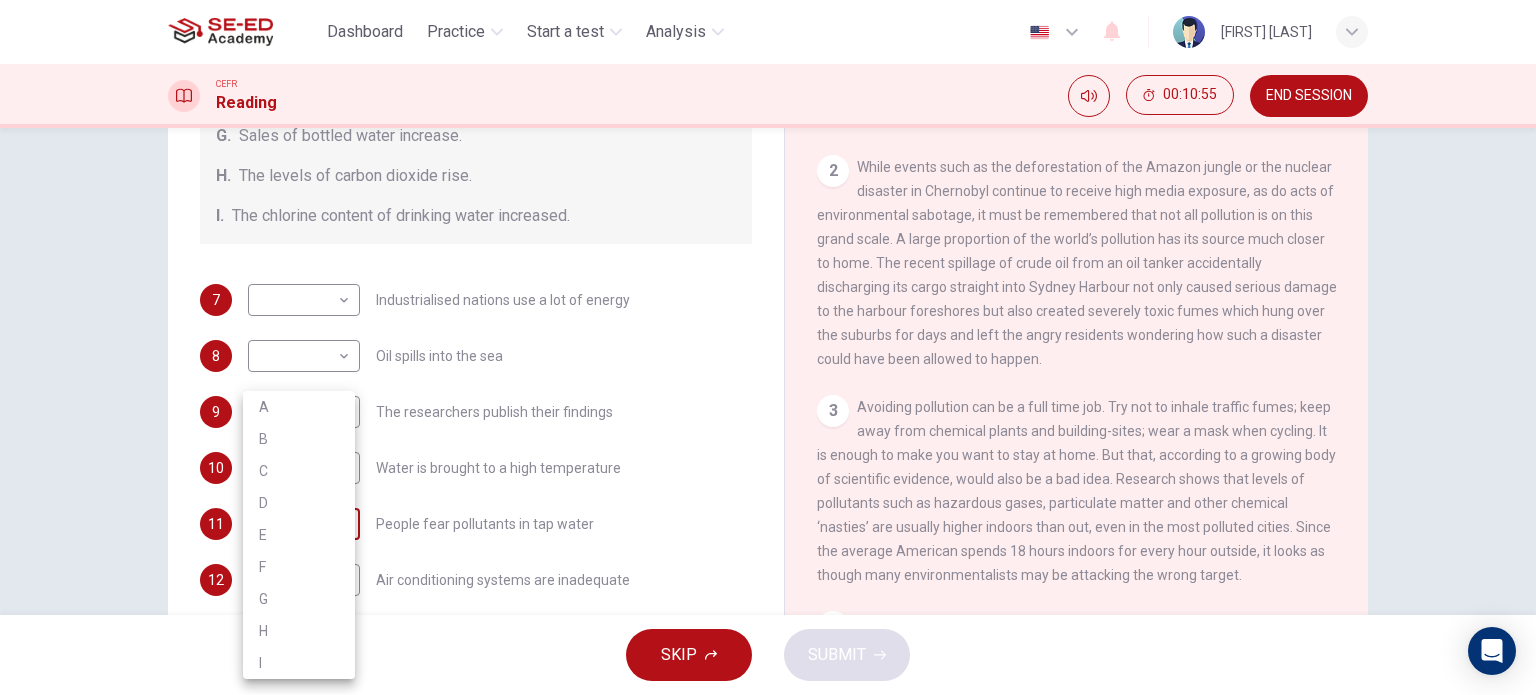 click on "This site uses cookies, as explained in our  Privacy Policy . If you agree to the use of cookies, please click the Accept button and continue to browse our site.   Privacy Policy Accept Dashboard Practice Start a test Analysis English en ​ [FIRST] [LAST] CEFR Reading 00:10:55 END SESSION Questions 7 - 13 The Reading Passage describes a number of cause and effect relationships.
Match each cause with its effect ( A-J ).
Write the appropriate letters ( A-J ) in the boxes below. Causes A. The focus of pollution moves to the home. B. The levels of carbon monoxide rise. C. The world’s natural resources are unequally shared. D. Environmentalists look elsewhere for an explanation. E. Chemicals are effectively stripped from the water. F. A clean odour is produced. G. Sales of bottled water increase. H. The levels of carbon dioxide rise. I. The chlorine content of drinking water increased. 7 ​ ​ Industrialised nations use a lot of energy 8 ​ ​ Oil spills into the sea 9 A A ​ 10 I I ​ 11 ​ ​ 12 1" at bounding box center [768, 347] 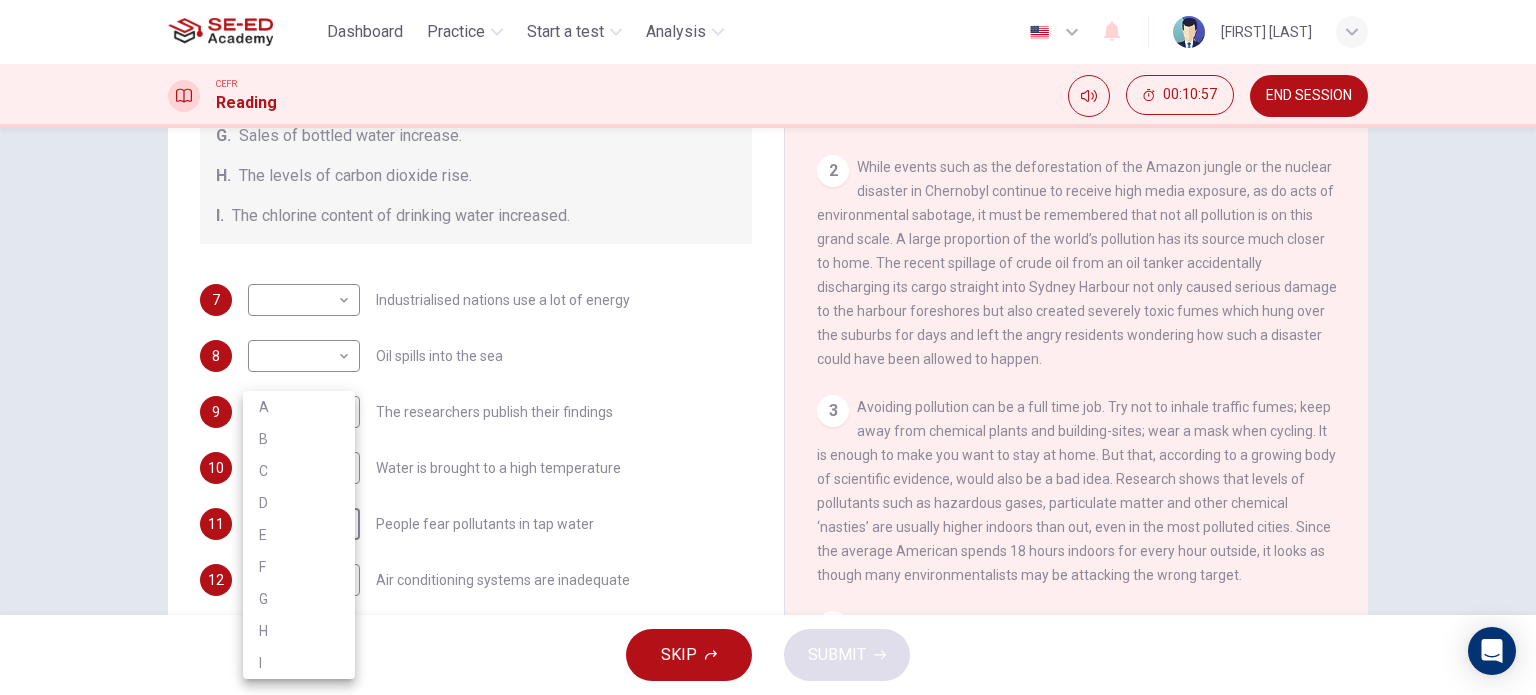 click at bounding box center (768, 347) 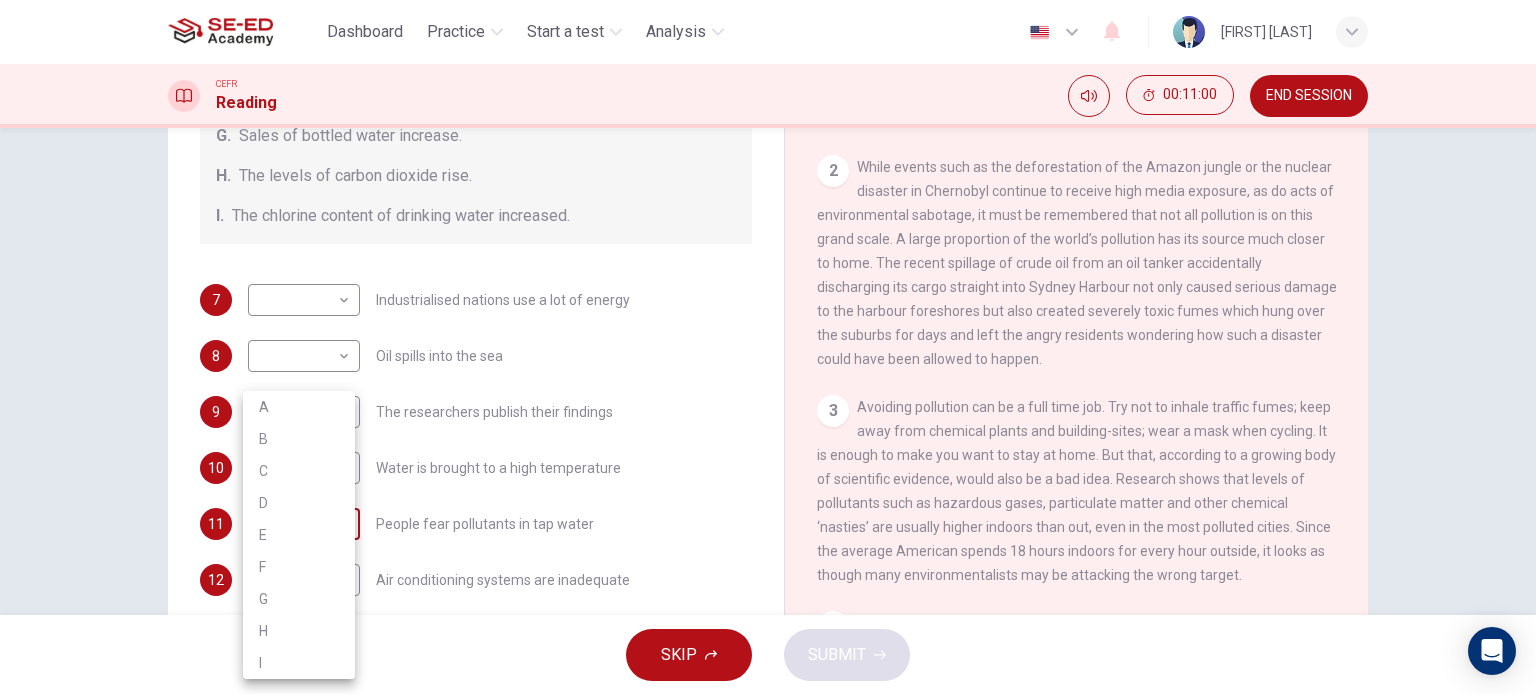 click on "This site uses cookies, as explained in our  Privacy Policy . If you agree to the use of cookies, please click the Accept button and continue to browse our site.   Privacy Policy Accept Dashboard Practice Start a test Analysis English en ​ [FIRST] [LAST] CEFR Reading 00:11:00 END SESSION Questions 7 - 13 The Reading Passage describes a number of cause and effect relationships.
Match each cause with its effect ( A-J ).
Write the appropriate letters ( A-J ) in the boxes below. Causes A. The focus of pollution moves to the home. B. The levels of carbon monoxide rise. C. The world’s natural resources are unequally shared. D. Environmentalists look elsewhere for an explanation. E. Chemicals are effectively stripped from the water. F. A clean odour is produced. G. Sales of bottled water increase. H. The levels of carbon dioxide rise. I. The chlorine content of drinking water increased. 7 ​ ​ Industrialised nations use a lot of energy 8 ​ ​ Oil spills into the sea 9 A A ​ 10 I I ​ 11 ​ ​ 12 1" at bounding box center [768, 347] 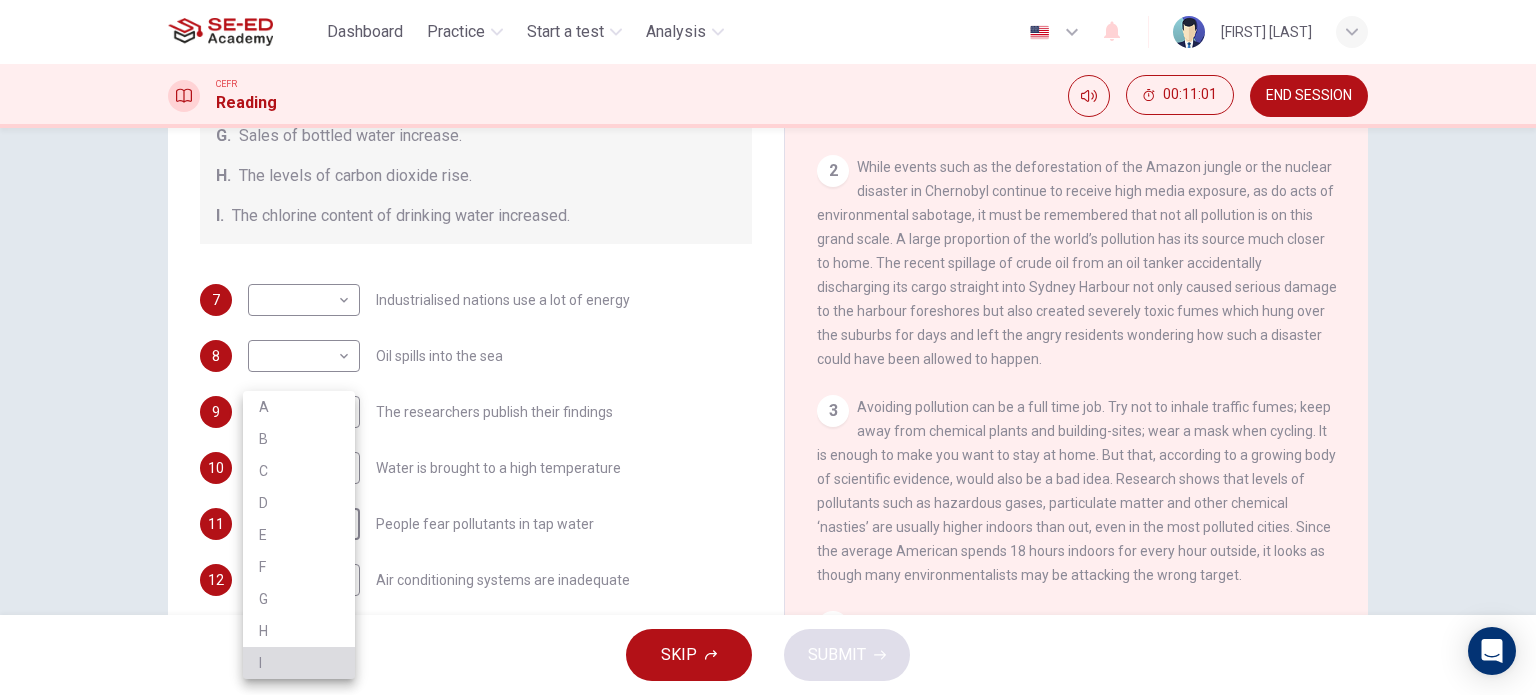 click on "I" at bounding box center [299, 663] 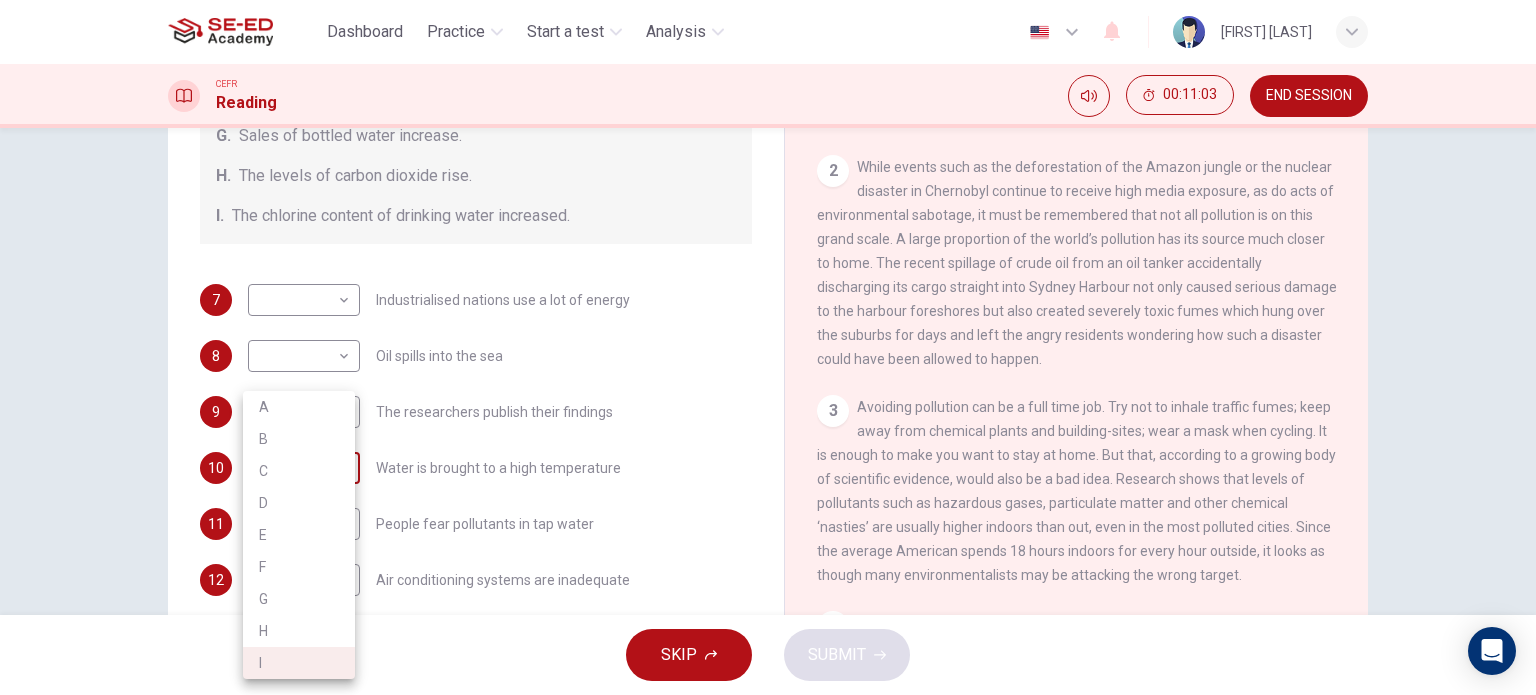 click on "This site uses cookies, as explained in our  Privacy Policy . If you agree to the use of cookies, please click the Accept button and continue to browse our site.   Privacy Policy Accept Dashboard Practice Start a test Analysis English en ​ [FIRST] [LAST] CEFR Reading 00:11:03 END SESSION Questions 7 - 13 The Reading Passage describes a number of cause and effect relationships.
Match each cause with its effect ( A-J ).
Write the appropriate letters ( A-J ) in the boxes below. Causes A. The focus of pollution moves to the home. B. The levels of carbon monoxide rise. C. The world’s natural resources are unequally shared. D. Environmentalists look elsewhere for an explanation. E. Chemicals are effectively stripped from the water. F. A clean odour is produced. G. Sales of bottled water increase. H. The levels of carbon dioxide rise. I. The chlorine content of drinking water increased. 7 ​ ​ Industrialised nations use a lot of energy 8 ​ ​ Oil spills into the sea 9 A A ​ 10 I I ​ 11 I I ​ 12 1" at bounding box center [768, 347] 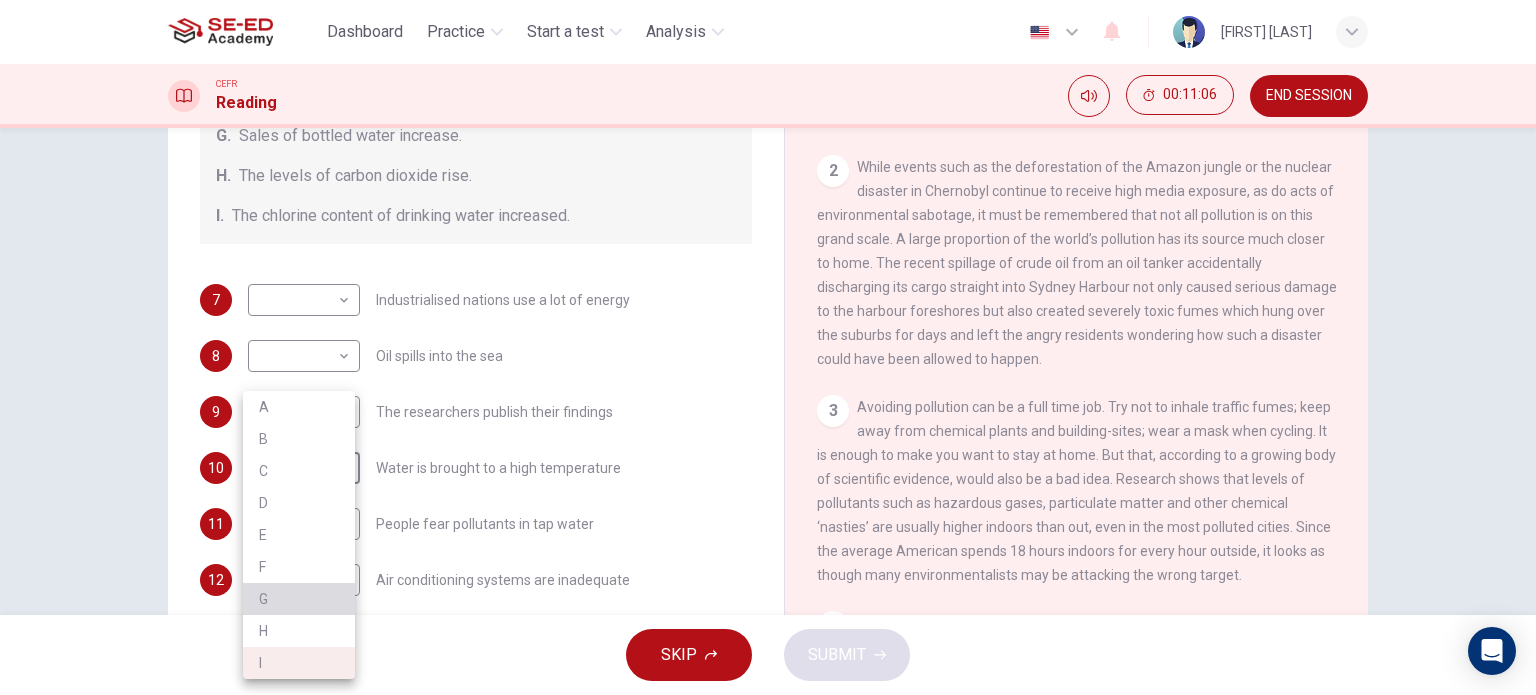 click on "G" at bounding box center (299, 599) 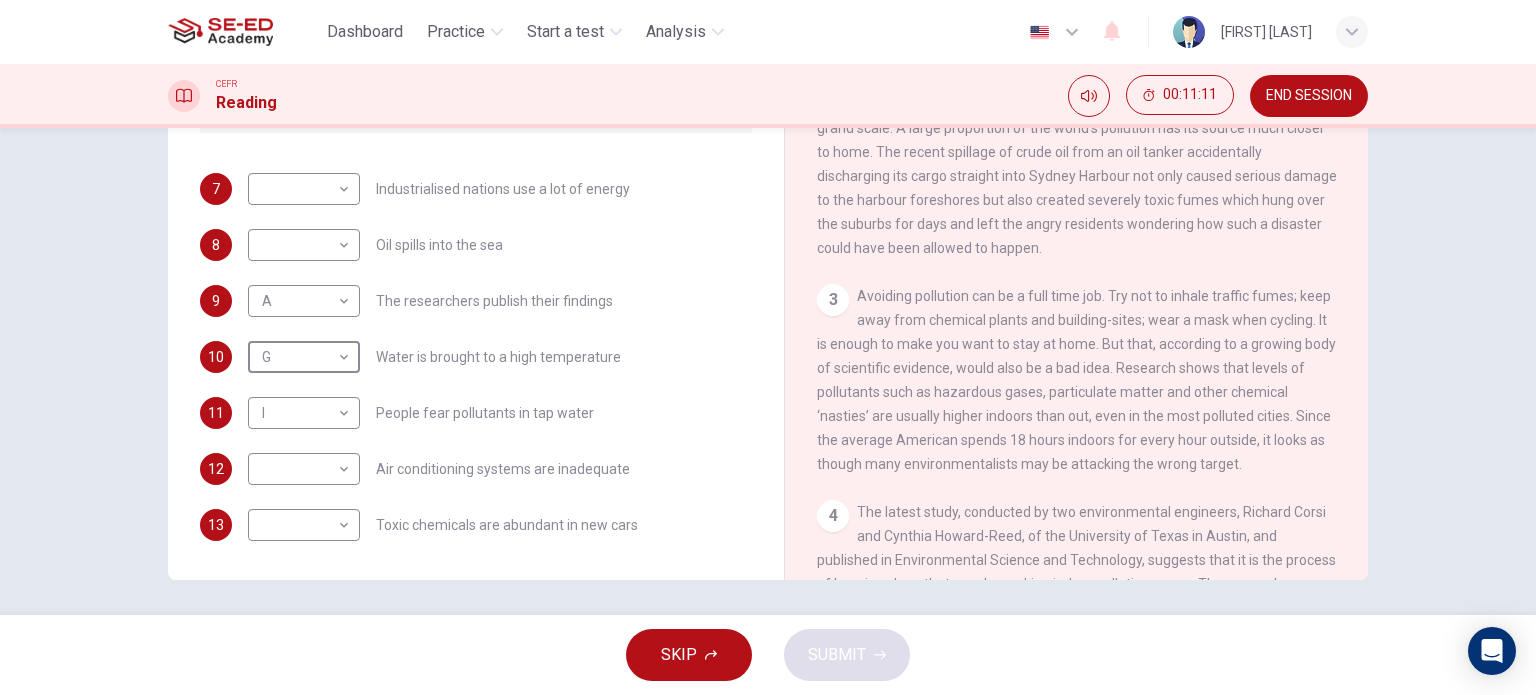 scroll, scrollTop: 288, scrollLeft: 0, axis: vertical 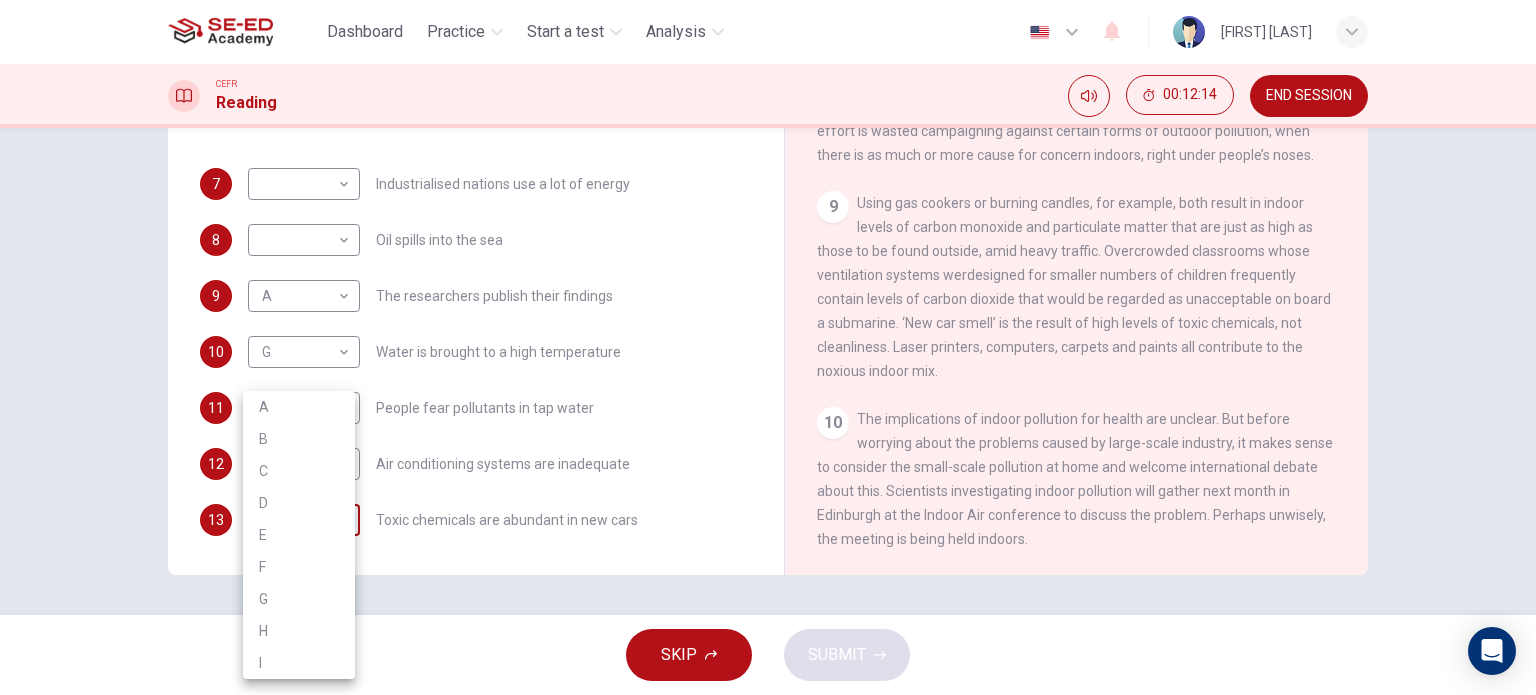 click on "This site uses cookies, as explained in our  Privacy Policy . If you agree to the use of cookies, please click the Accept button and continue to browse our site.   Privacy Policy Accept Dashboard Practice Start a test Analysis English en ​ [FIRST] [LAST] CEFR Reading 00:12:14 END SESSION Questions 7 - 13 The Reading Passage describes a number of cause and effect relationships.
Match each cause with its effect ( A-J ).
Write the appropriate letters ( A-J ) in the boxes below. Causes A. The focus of pollution moves to the home. B. The levels of carbon monoxide rise. C. The world’s natural resources are unequally shared. D. Environmentalists look elsewhere for an explanation. E. Chemicals are effectively stripped from the water. F. A clean odour is produced. G. Sales of bottled water increase. H. The levels of carbon dioxide rise. I. The chlorine content of drinking water increased. 7 ​ ​ Industrialised nations use a lot of energy 8 ​ ​ Oil spills into the sea 9 A A ​ 10 G G ​ 11 I I ​ 12 1" at bounding box center (768, 347) 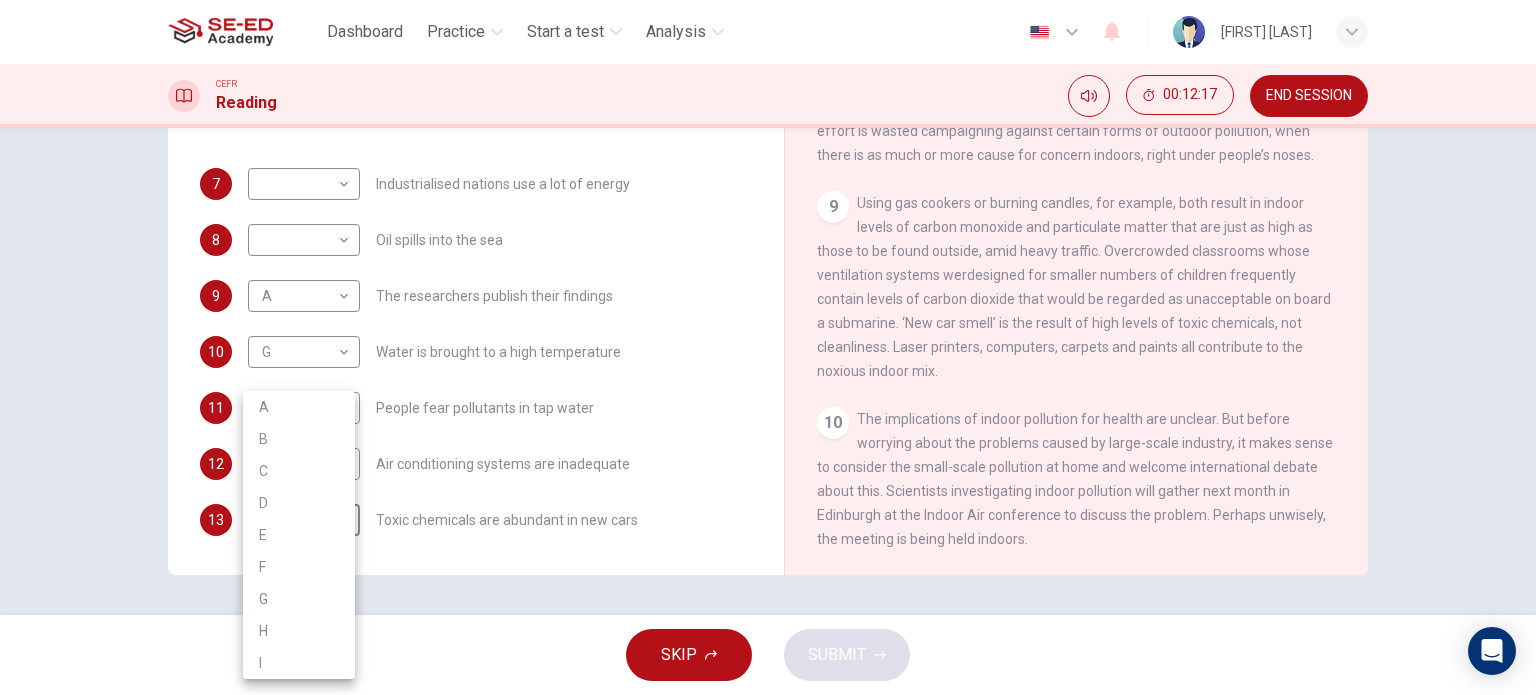 click at bounding box center (768, 347) 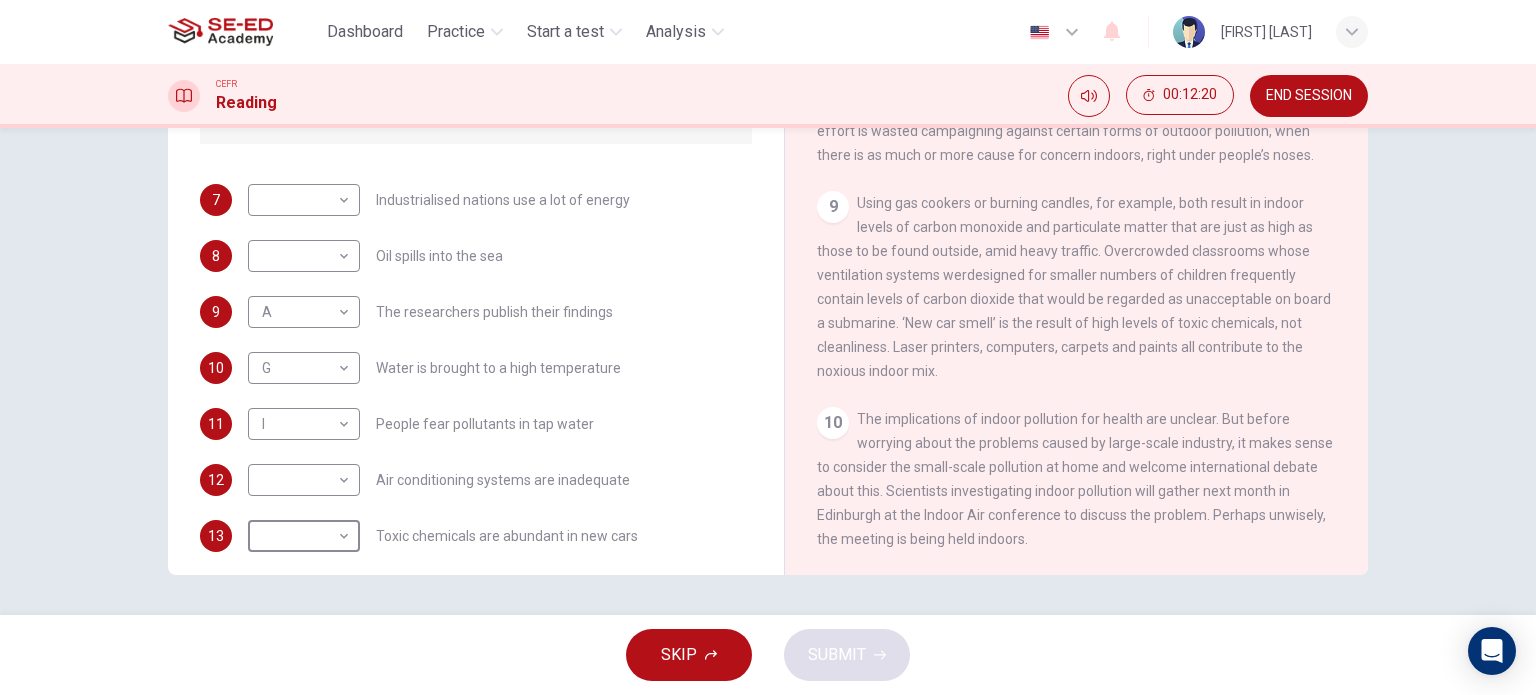 scroll, scrollTop: 424, scrollLeft: 0, axis: vertical 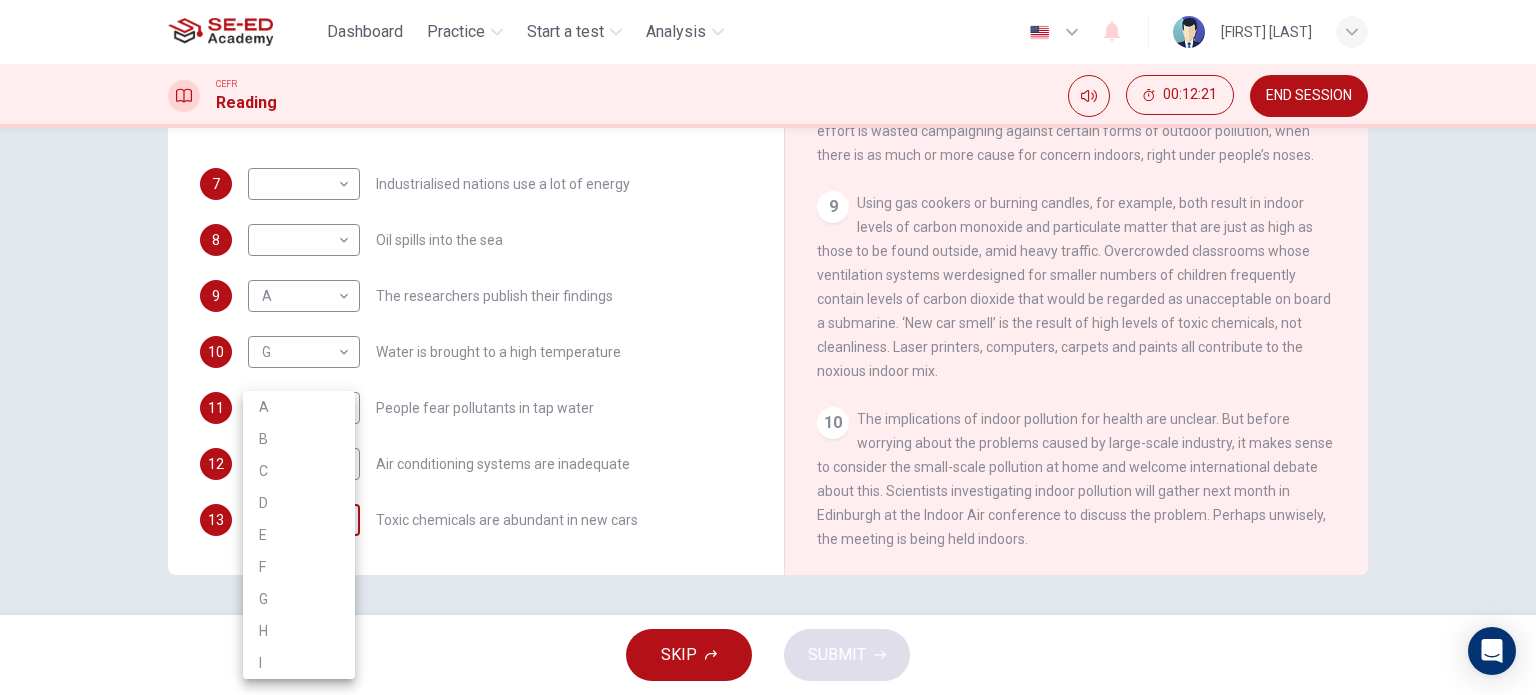 click on "This site uses cookies, as explained in our  Privacy Policy . If you agree to the use of cookies, please click the Accept button and continue to browse our site.   Privacy Policy Accept Dashboard Practice Start a test Analysis English en ​ [FIRST] [LAST] CEFR Reading 00:12:21 END SESSION Questions 7 - 13 The Reading Passage describes a number of cause and effect relationships.
Match each cause with its effect ( A-J ).
Write the appropriate letters ( A-J ) in the boxes below. Causes A. The focus of pollution moves to the home. B. The levels of carbon monoxide rise. C. The world’s natural resources are unequally shared. D. Environmentalists look elsewhere for an explanation. E. Chemicals are effectively stripped from the water. F. A clean odour is produced. G. Sales of bottled water increase. H. The levels of carbon dioxide rise. I. The chlorine content of drinking water increased. 7 ​ ​ Industrialised nations use a lot of energy 8 ​ ​ Oil spills into the sea 9 A A ​ 10 G G ​ 11 I I ​ 12 1" at bounding box center [768, 347] 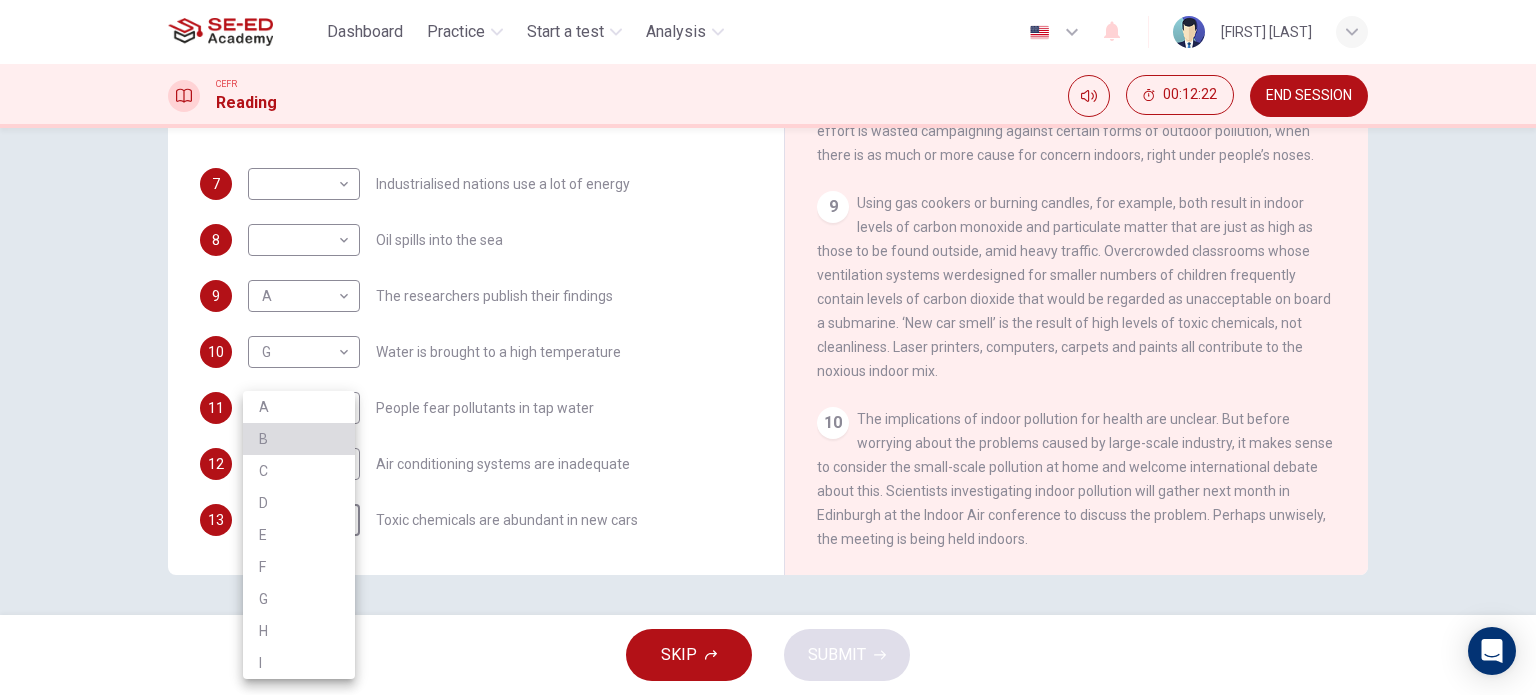 click on "B" at bounding box center (299, 439) 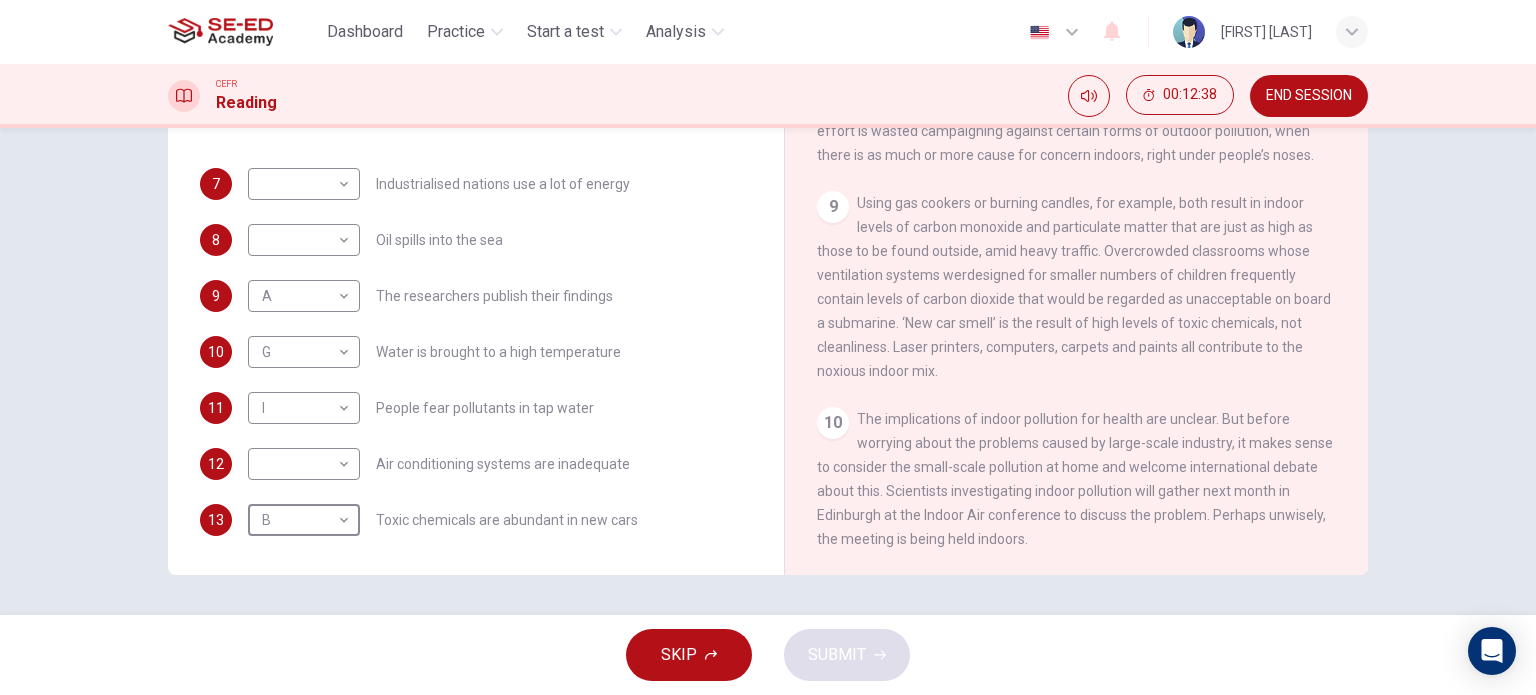 scroll, scrollTop: 1839, scrollLeft: 0, axis: vertical 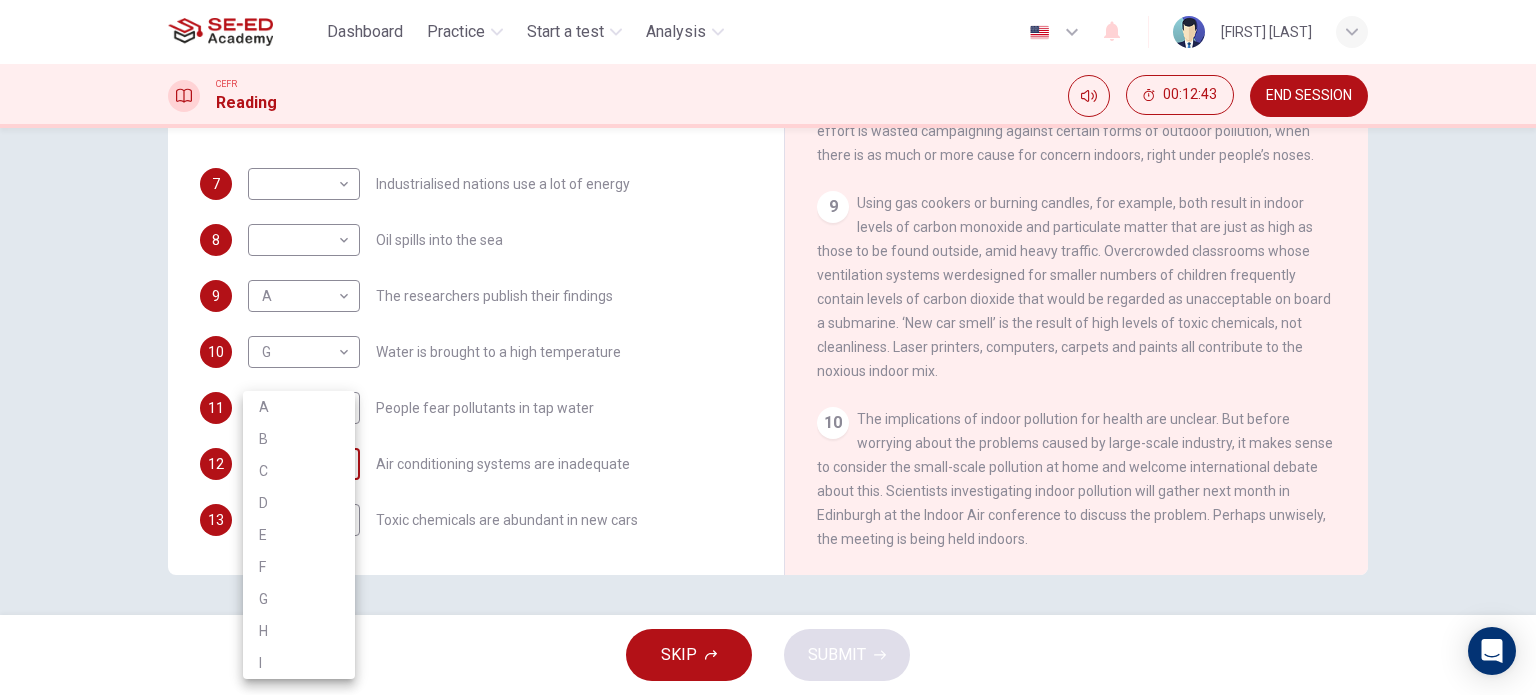 click on "This site uses cookies, as explained in our  Privacy Policy . If you agree to the use of cookies, please click the Accept button and continue to browse our site.   Privacy Policy Accept Dashboard Practice Start a test Analysis English en ​ [FIRST] [LAST] CEFR Reading 00:12:43 END SESSION Questions 7 - 13 The Reading Passage describes a number of cause and effect relationships.
Match each cause with its effect ( A-J ).
Write the appropriate letters ( A-J ) in the boxes below. Causes A. The focus of pollution moves to the home. B. The levels of carbon monoxide rise. C. The world’s natural resources are unequally shared. D. Environmentalists look elsewhere for an explanation. E. Chemicals are effectively stripped from the water. F. A clean odour is produced. G. Sales of bottled water increase. H. The levels of carbon dioxide rise. I. The chlorine content of drinking water increased. 7 ​ ​ Industrialised nations use a lot of energy 8 ​ ​ Oil spills into the sea 9 A A ​ 10 G G ​ 11 I I ​ 12 B" at bounding box center [768, 347] 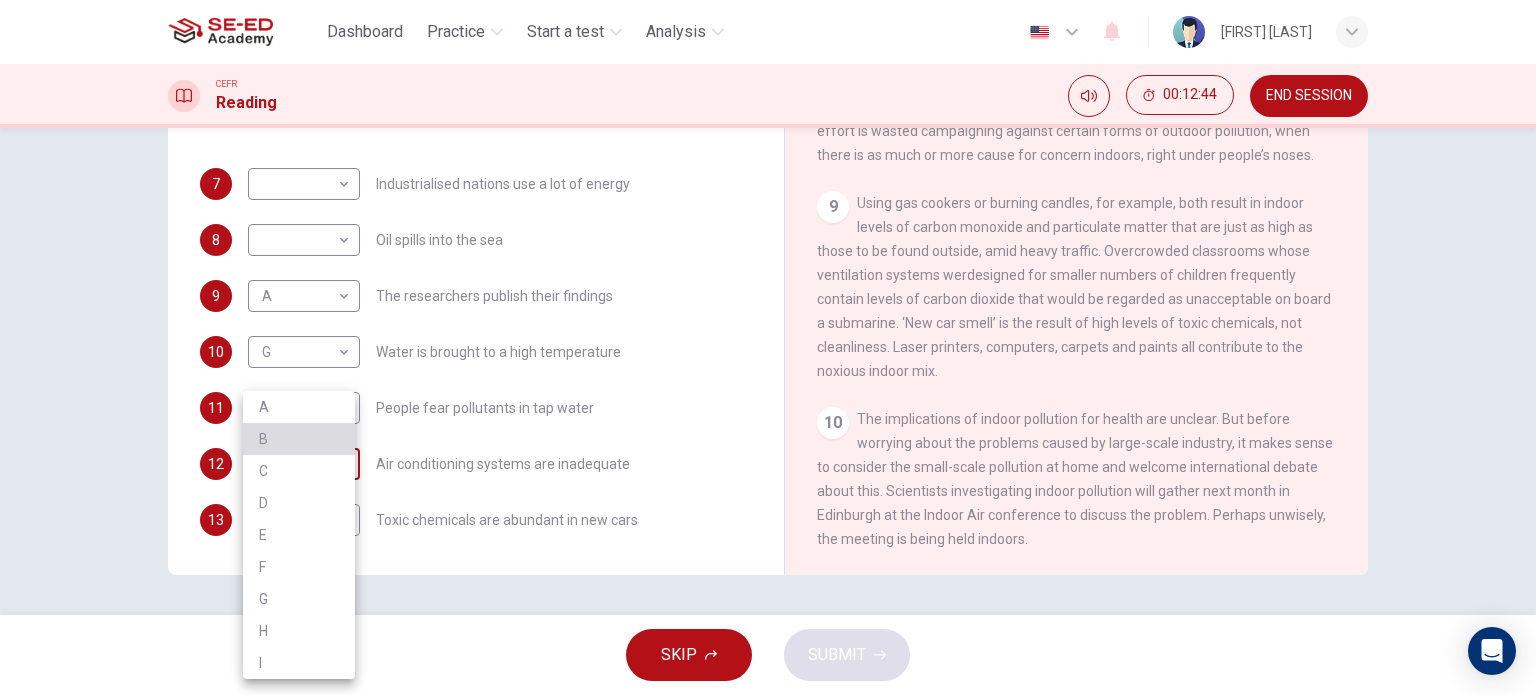 click on "B" at bounding box center [299, 439] 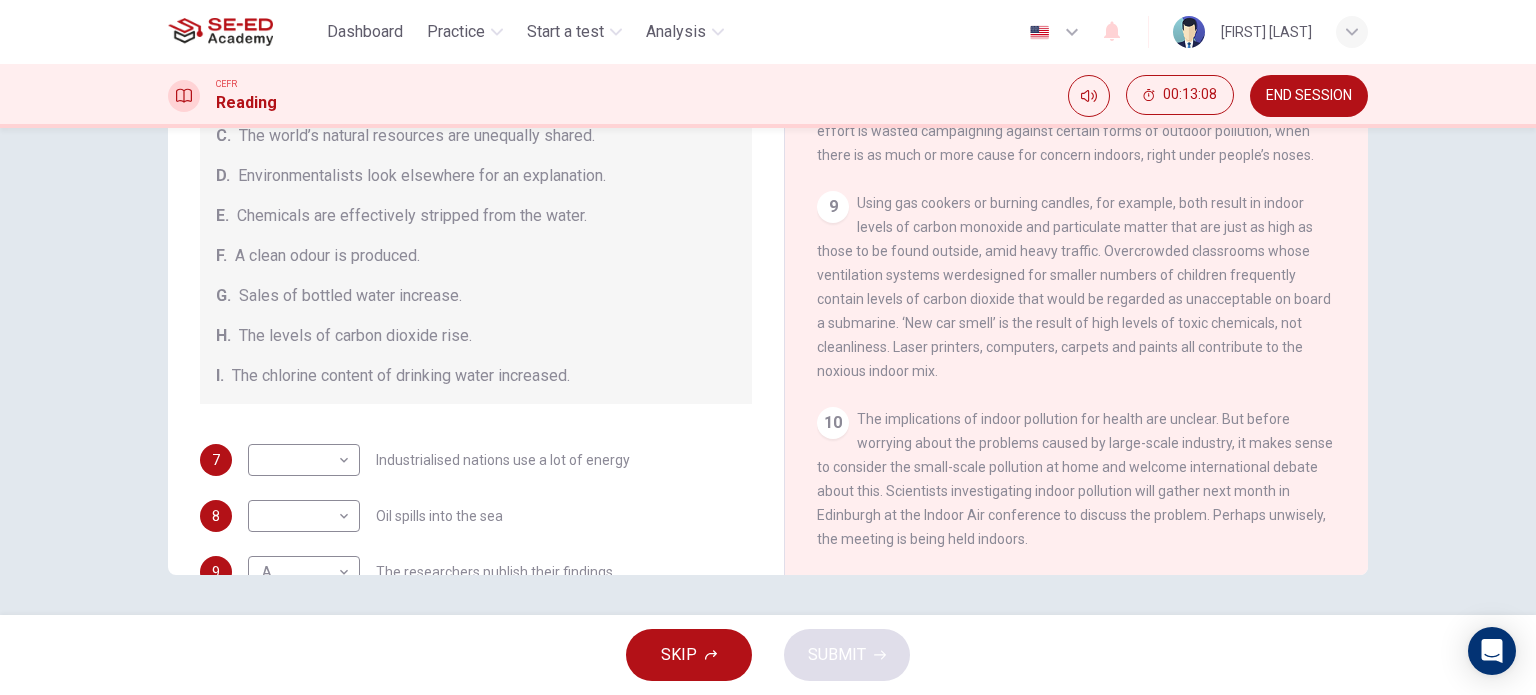 scroll, scrollTop: 148, scrollLeft: 0, axis: vertical 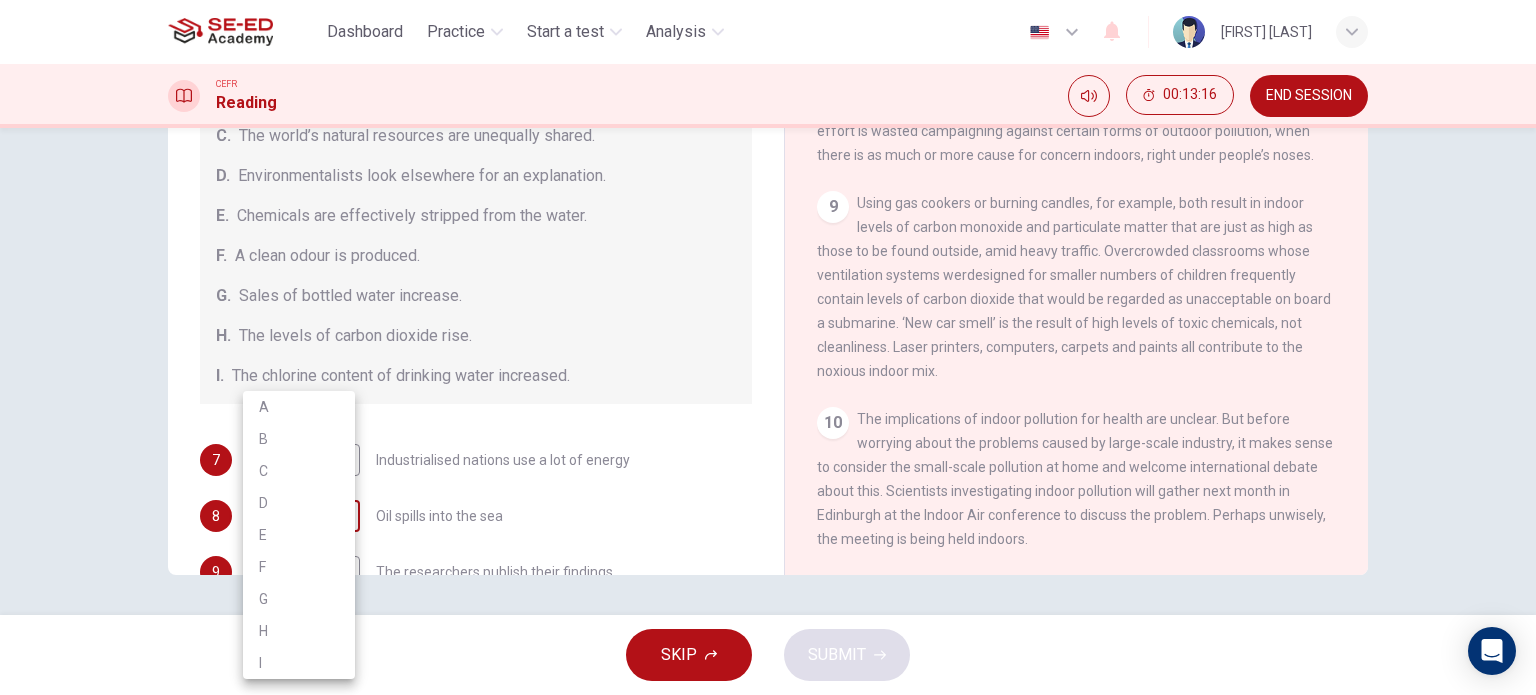 click on "This site uses cookies, as explained in our  Privacy Policy . If you agree to the use of cookies, please click the Accept button and continue to browse our site.   Privacy Policy Accept Dashboard Practice Start a test Analysis English en ​ [FIRST] [LAST] CEFR Reading 00:13:16 END SESSION Questions 7 - 13 The Reading Passage describes a number of cause and effect relationships.
Match each cause with its effect ( A-J ).
Write the appropriate letters ( A-J ) in the boxes below. Causes A. The focus of pollution moves to the home. B. The levels of carbon monoxide rise. C. The world’s natural resources are unequally shared. D. Environmentalists look elsewhere for an explanation. E. Chemicals are effectively stripped from the water. F. A clean odour is produced. G. Sales of bottled water increase. H. The levels of carbon dioxide rise. I. The chlorine content of drinking water increased. 7 ​ ​ Industrialised nations use a lot of energy 8 ​ ​ Oil spills into the sea 9 A A ​ 10 G G ​ 11 I I ​ 12 B" at bounding box center (768, 347) 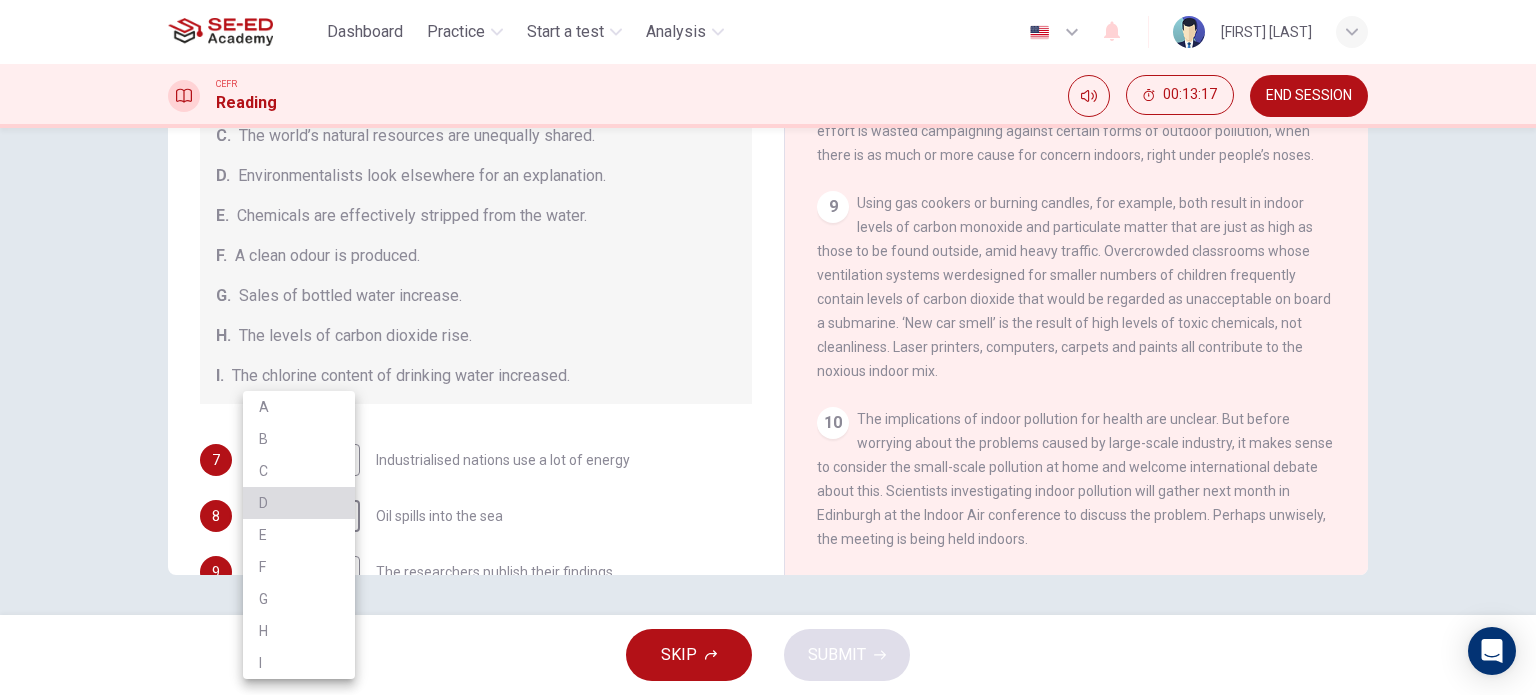 click on "D" at bounding box center (299, 503) 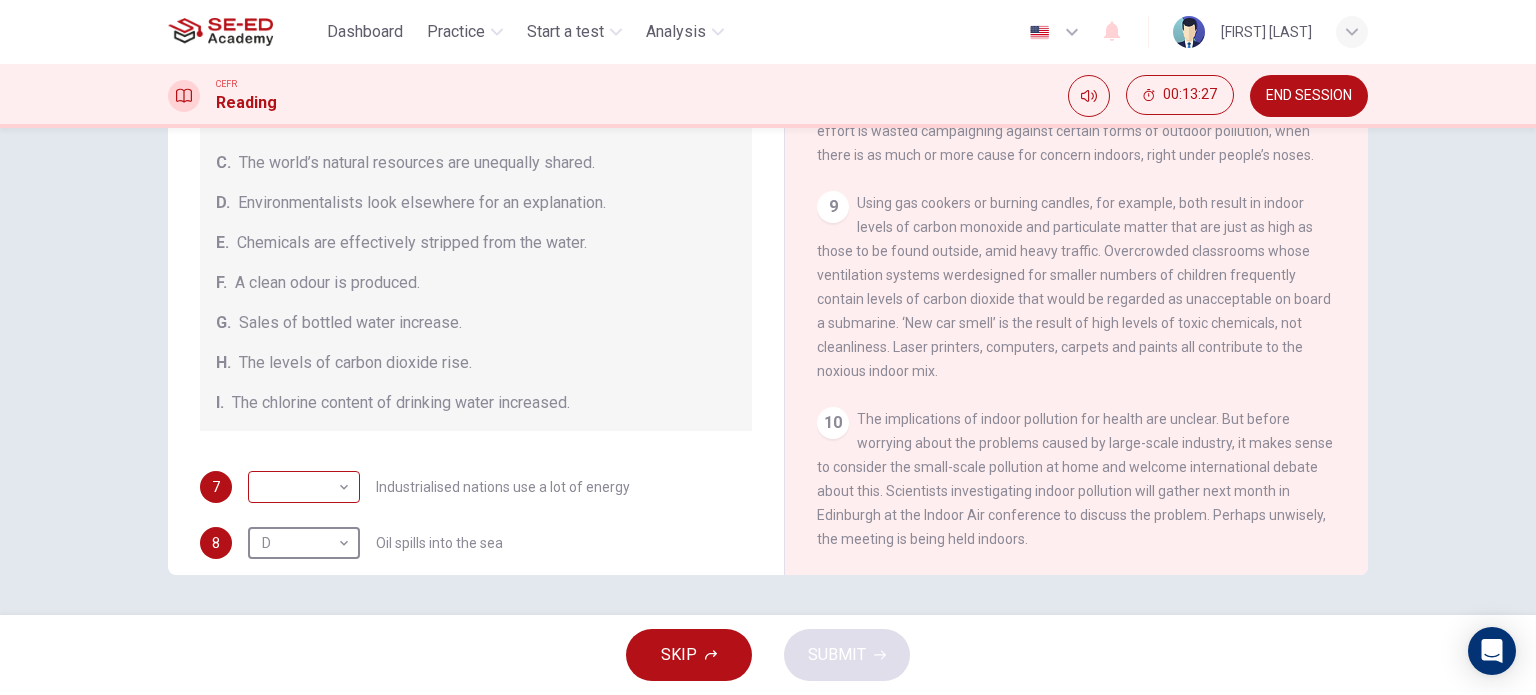 scroll, scrollTop: 124, scrollLeft: 0, axis: vertical 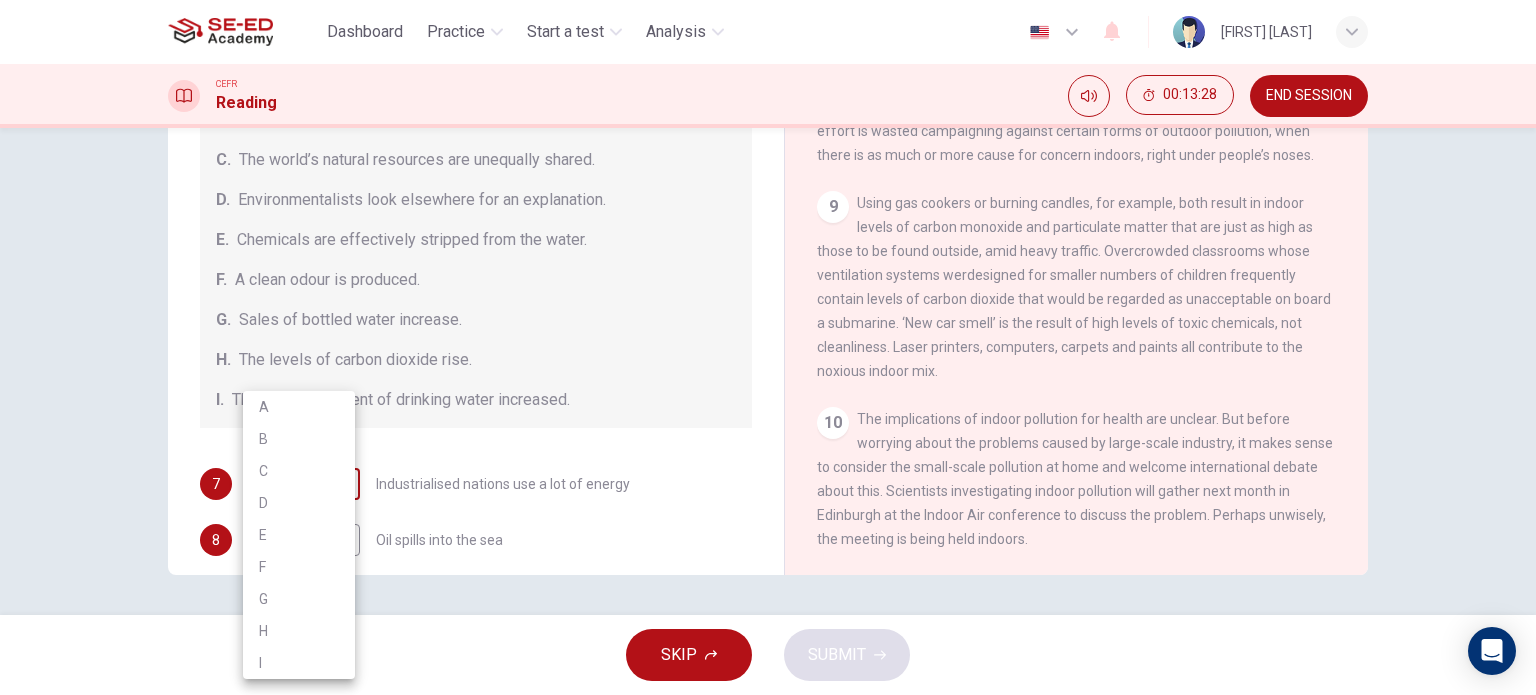 click on "This site uses cookies, as explained in our  Privacy Policy . If you agree to the use of cookies, please click the Accept button and continue to browse our site.   Privacy Policy Accept Dashboard Practice Start a test Analysis English en ​ [FIRST] [LAST] CEFR Reading 00:13:28 END SESSION Questions 7 - 13 The Reading Passage describes a number of cause and effect relationships.
Match each cause with its effect ( A-J ).
Write the appropriate letters ( A-J ) in the boxes below. Causes A. The focus of pollution moves to the home. B. The levels of carbon monoxide rise. C. The world’s natural resources are unequally shared. D. Environmentalists look elsewhere for an explanation. E. Chemicals are effectively stripped from the water. F. A clean odour is produced. G. Sales of bottled water increase. H. The levels of carbon dioxide rise. I. The chlorine content of drinking water increased. 7 ​ ​ Industrialised nations use a lot of energy 8 D D ​ Oil spills into the sea 9 A A ​ 10 G G ​ 11 I I ​ 12 B" at bounding box center (768, 347) 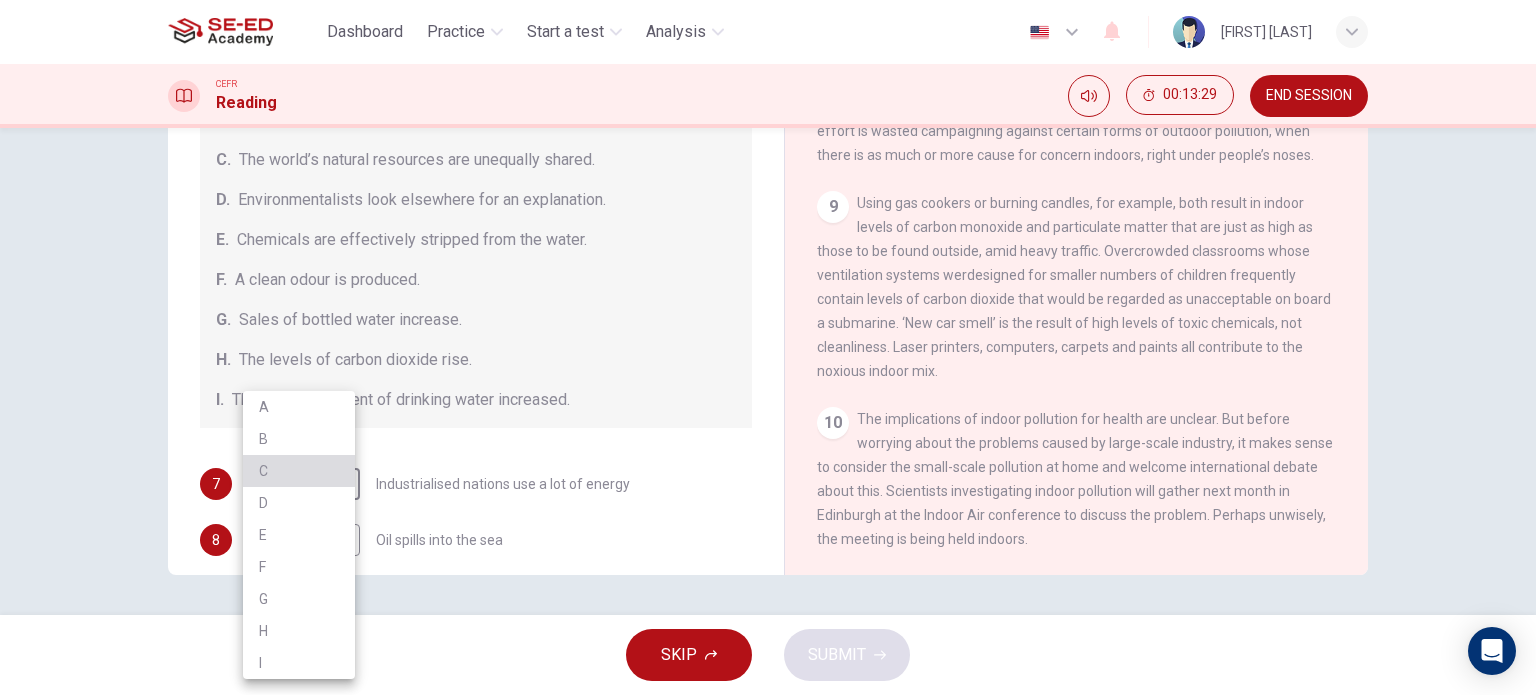click on "C" at bounding box center [299, 471] 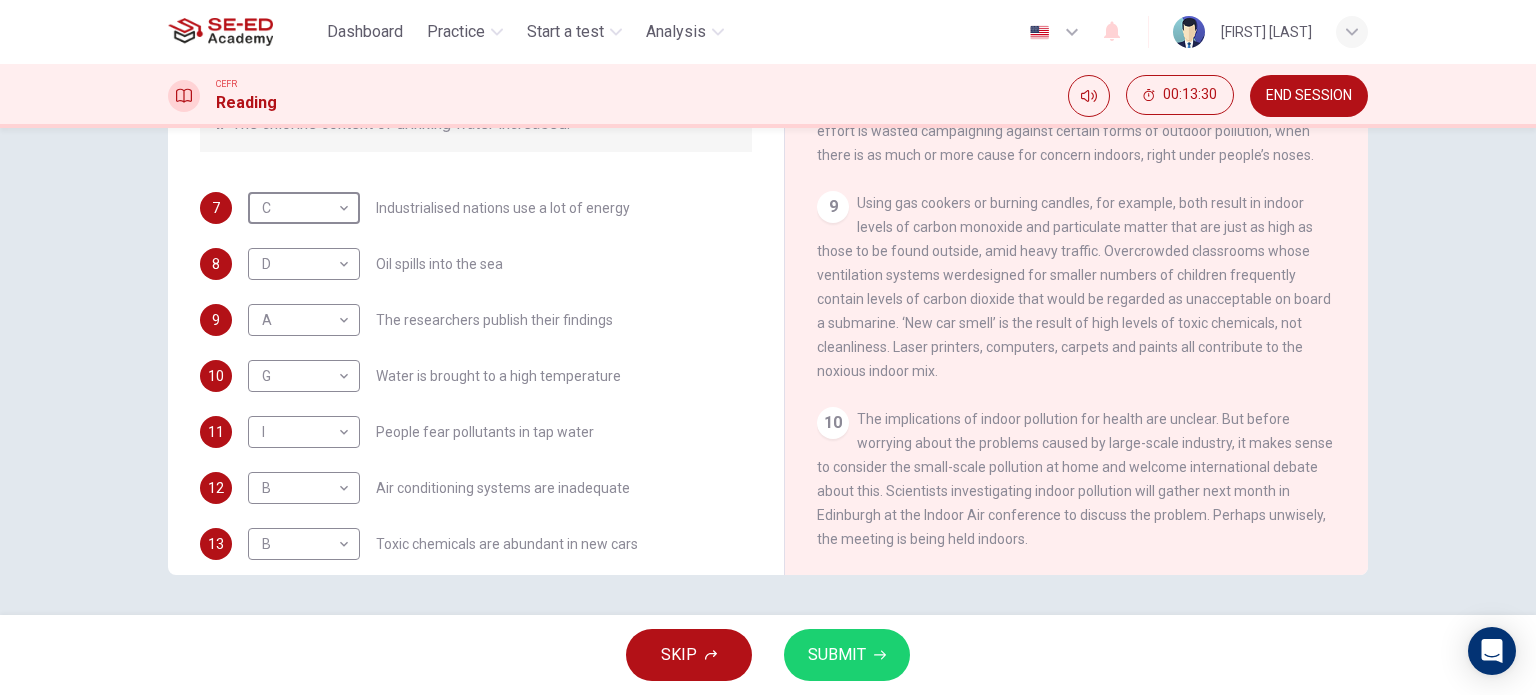 scroll, scrollTop: 424, scrollLeft: 0, axis: vertical 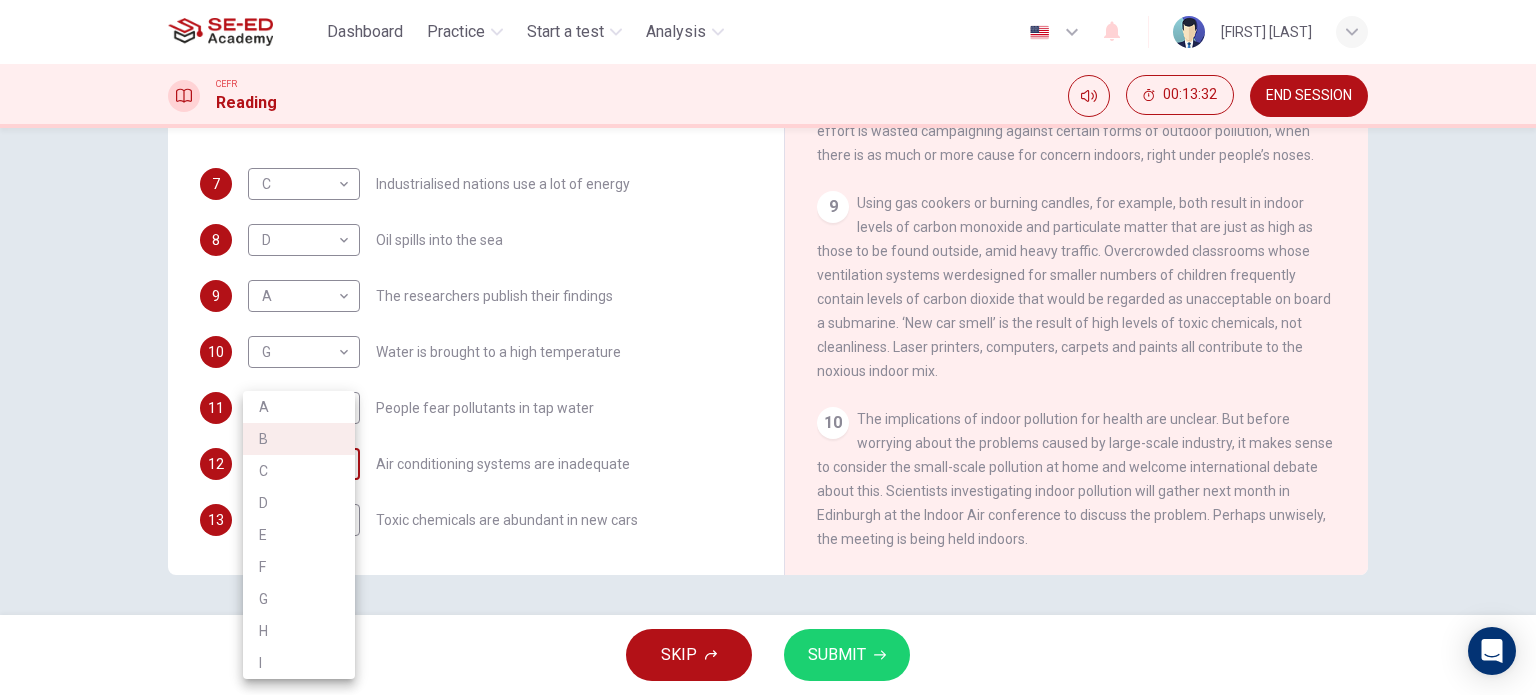 click on "This site uses cookies, as explained in our  Privacy Policy . If you agree to the use of cookies, please click the Accept button and continue to browse our site.   Privacy Policy Accept Dashboard Practice Start a test Analysis English en ​ [FIRST] [LAST] CEFR Reading 00:13:32 END SESSION Questions 7 - 13 The Reading Passage describes a number of cause and effect relationships.
Match each cause with its effect ( A-J ).
Write the appropriate letters ( A-J ) in the boxes below. Causes A. The focus of pollution moves to the home. B. The levels of carbon monoxide rise. C. The world’s natural resources are unequally shared. D. Environmentalists look elsewhere for an explanation. E. Chemicals are effectively stripped from the water. F. A clean odour is produced. G. Sales of bottled water increase. H. The levels of carbon dioxide rise. I. The chlorine content of drinking water increased. 7 C C ​ Industrialised nations use a lot of energy 8 D D ​ Oil spills into the sea 9 A A ​ 10 G G ​ 11 I I ​ 12 B" at bounding box center [768, 347] 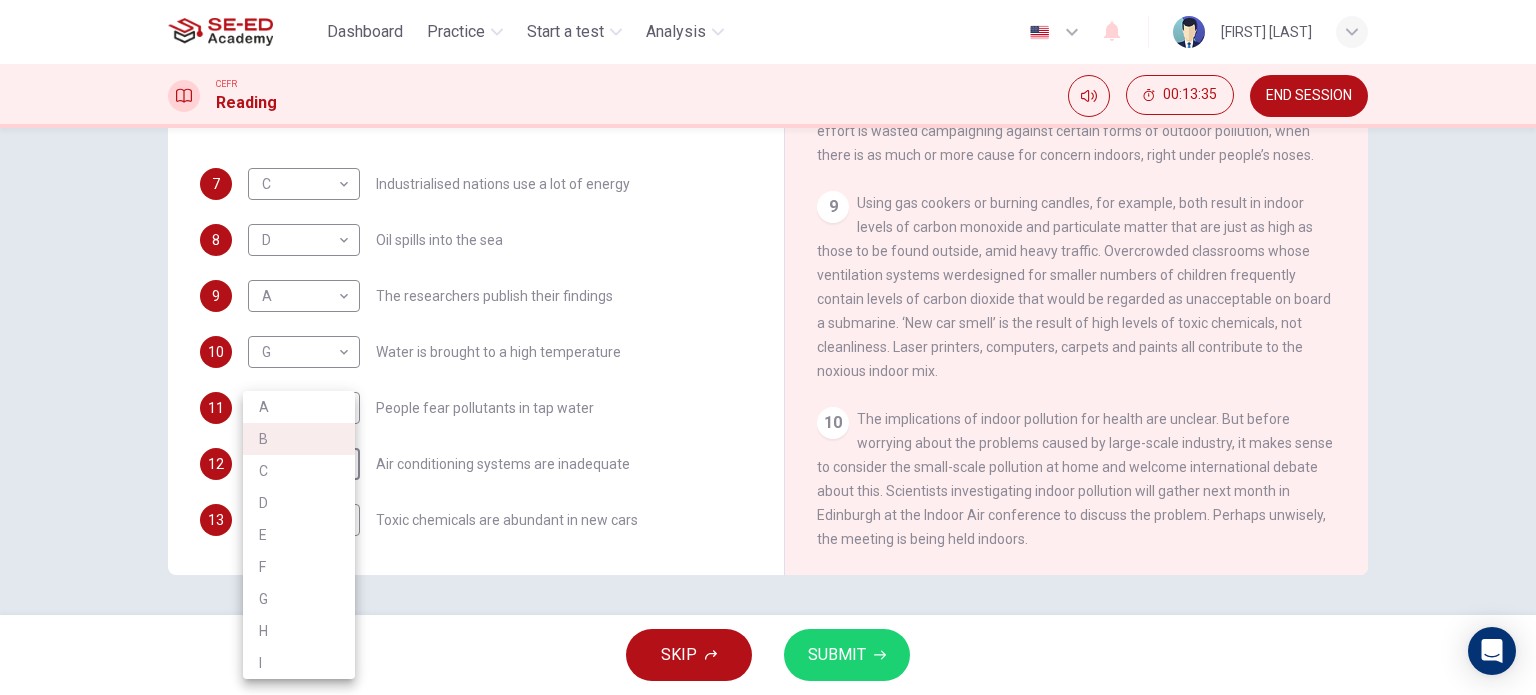click at bounding box center [768, 347] 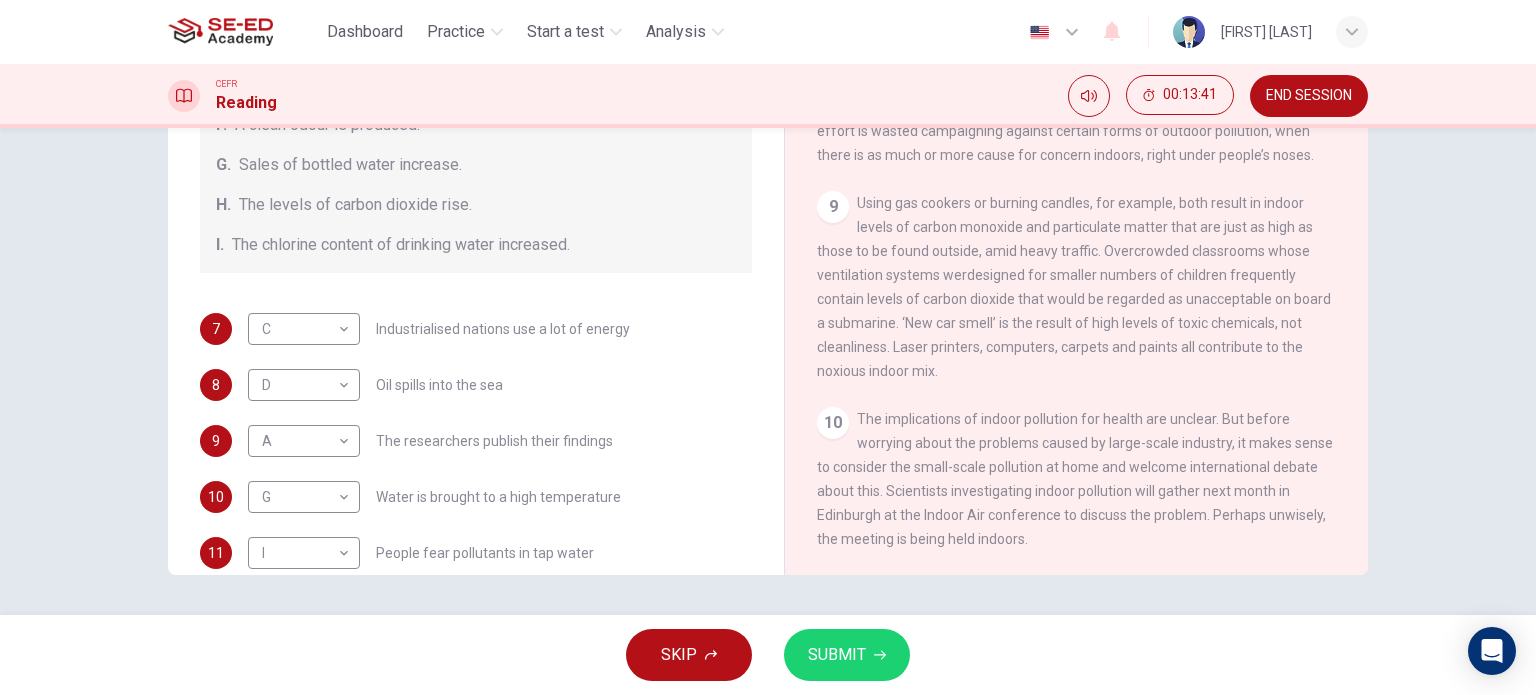 scroll, scrollTop: 424, scrollLeft: 0, axis: vertical 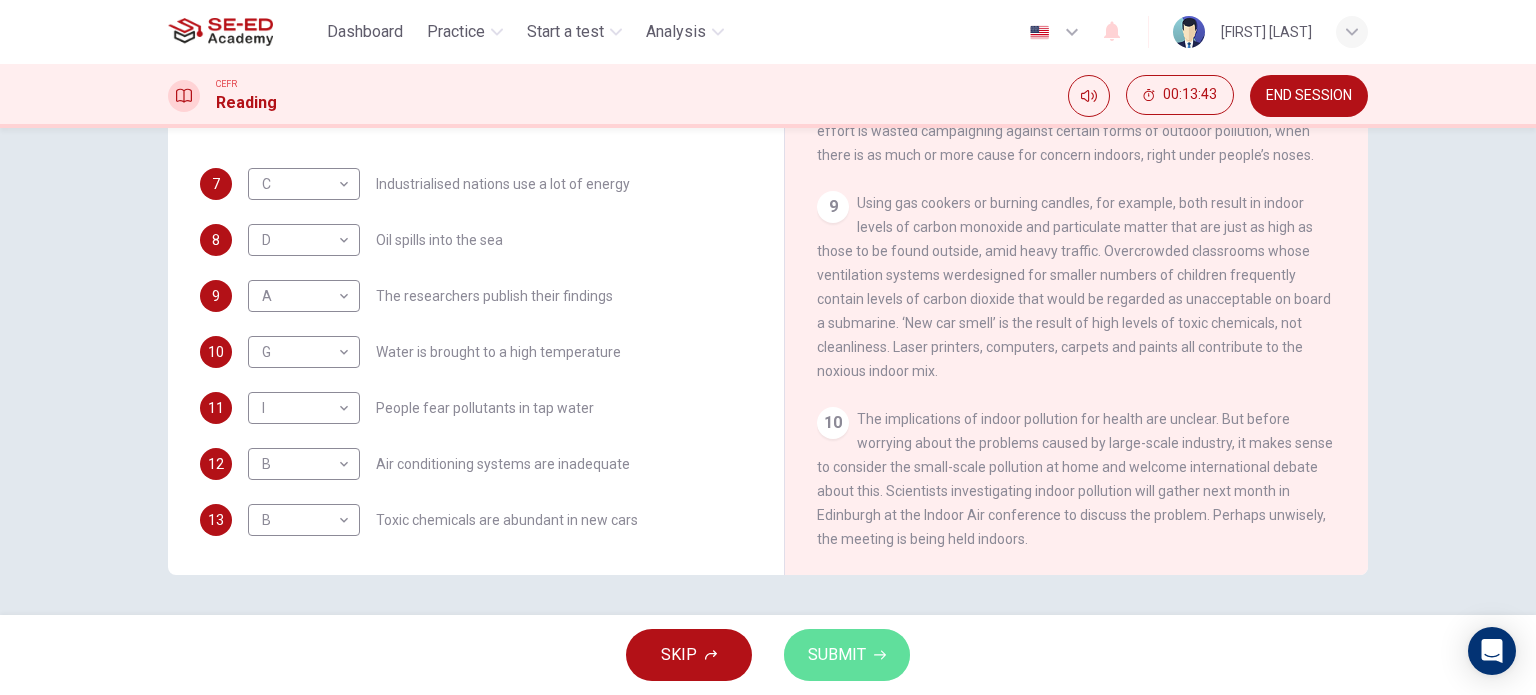 click on "SUBMIT" at bounding box center [847, 655] 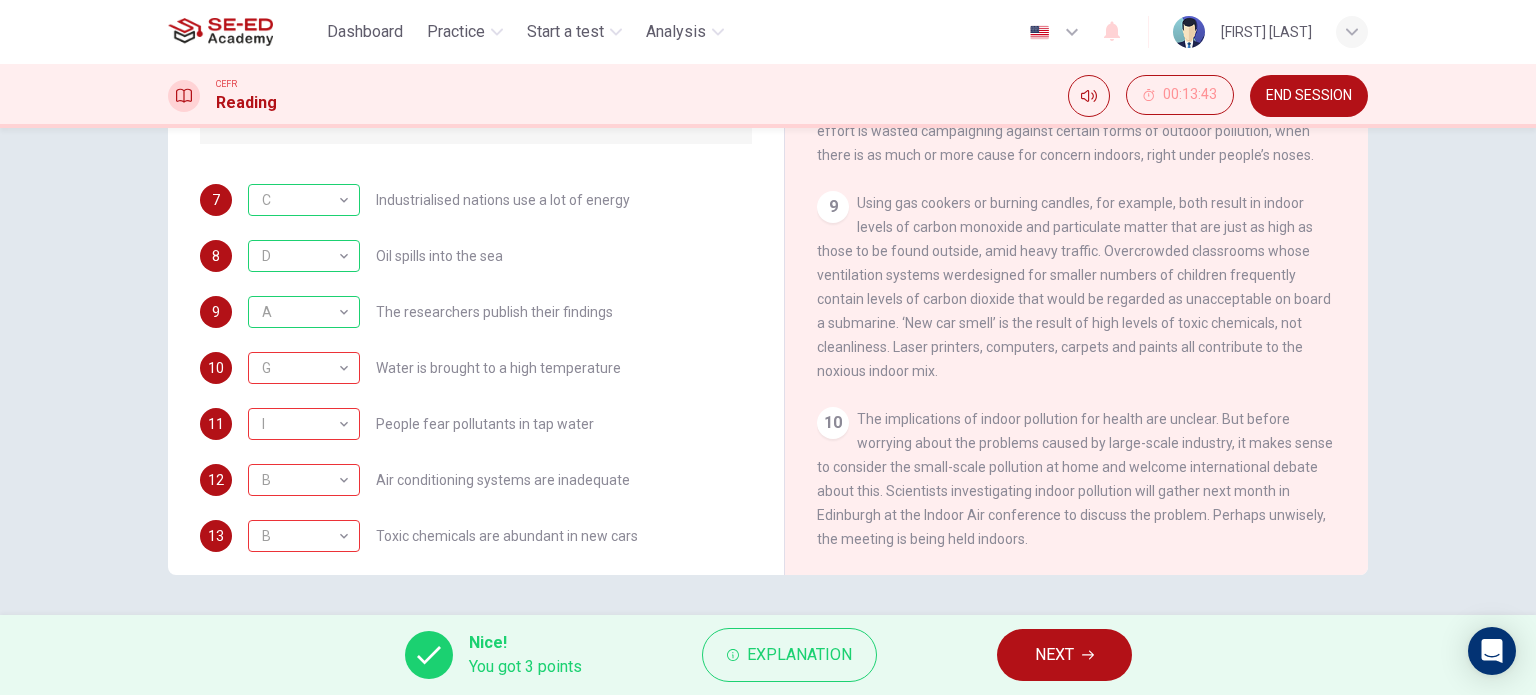 scroll, scrollTop: 411, scrollLeft: 0, axis: vertical 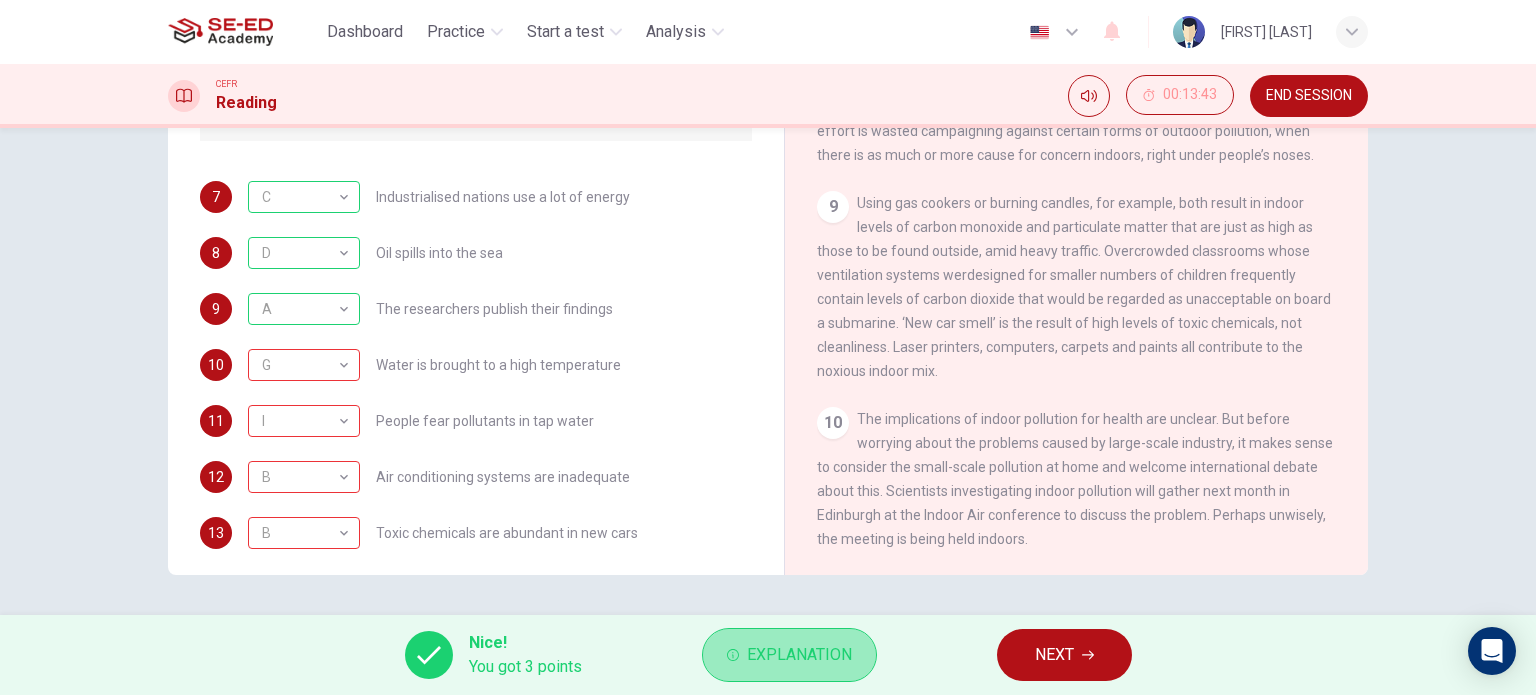 click on "Explanation" at bounding box center [789, 655] 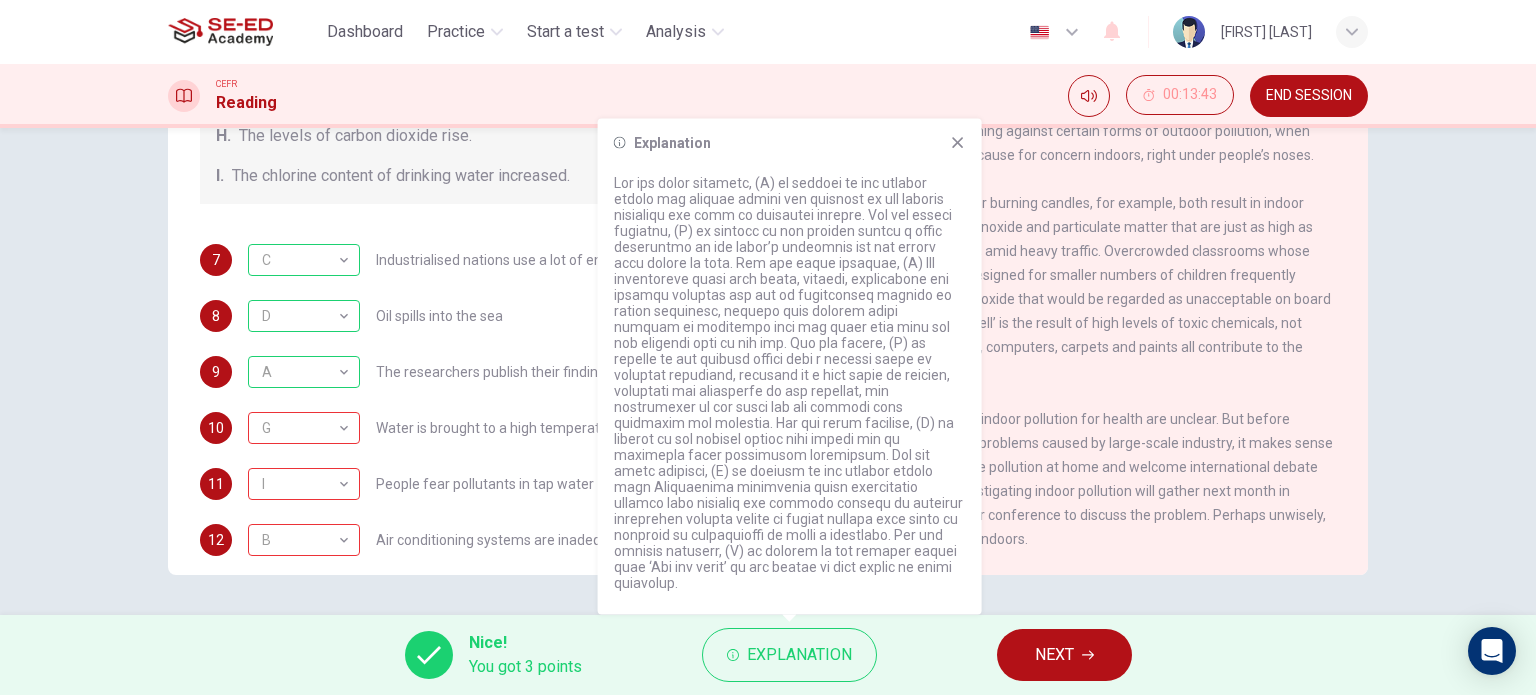 scroll, scrollTop: 424, scrollLeft: 0, axis: vertical 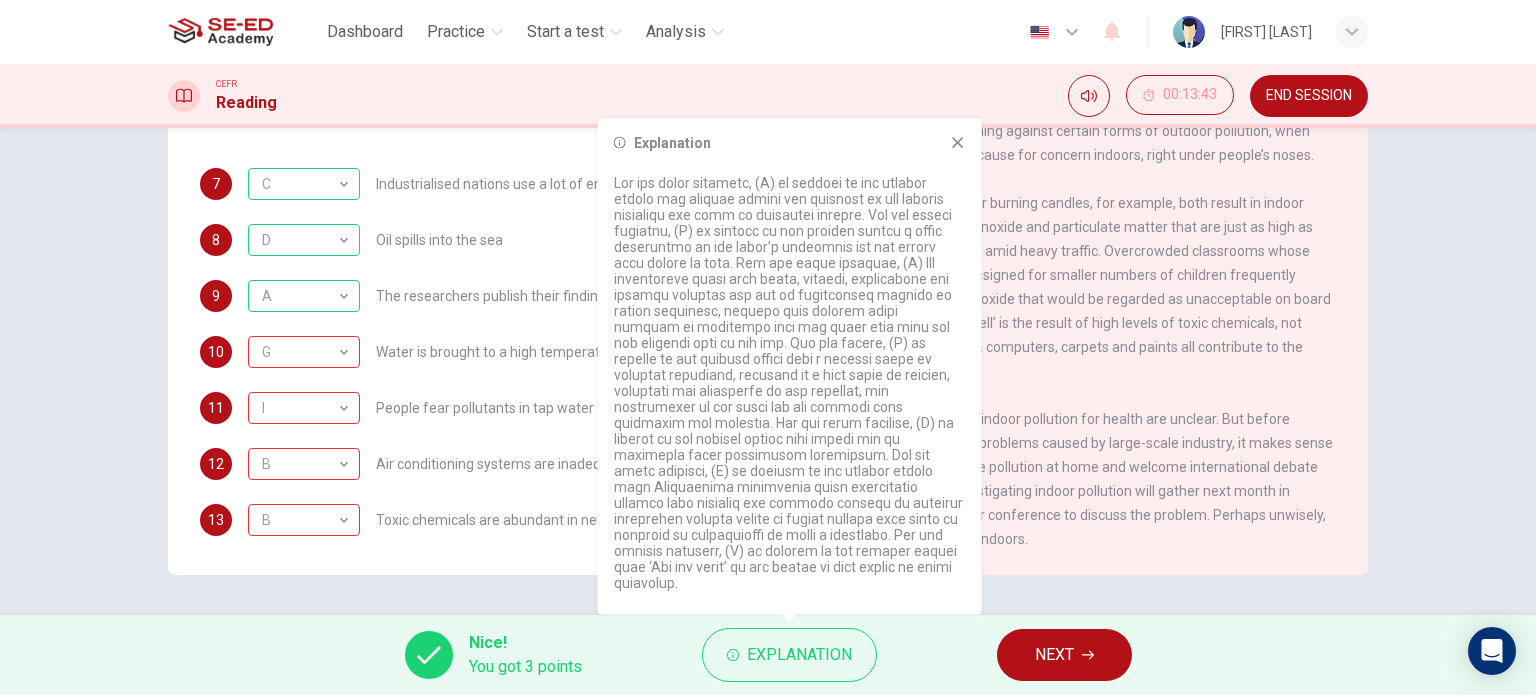 drag, startPoint x: 688, startPoint y: 459, endPoint x: 790, endPoint y: 464, distance: 102.122475 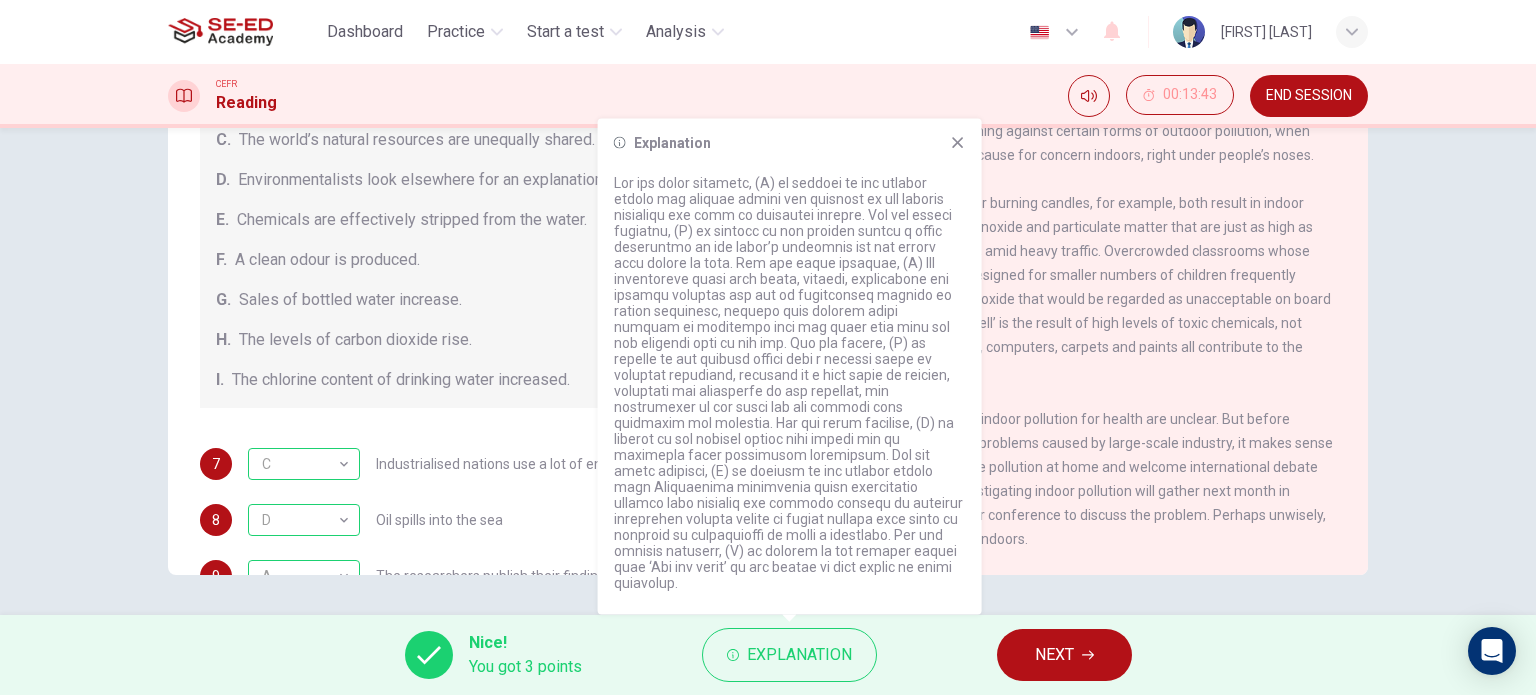 scroll, scrollTop: 424, scrollLeft: 0, axis: vertical 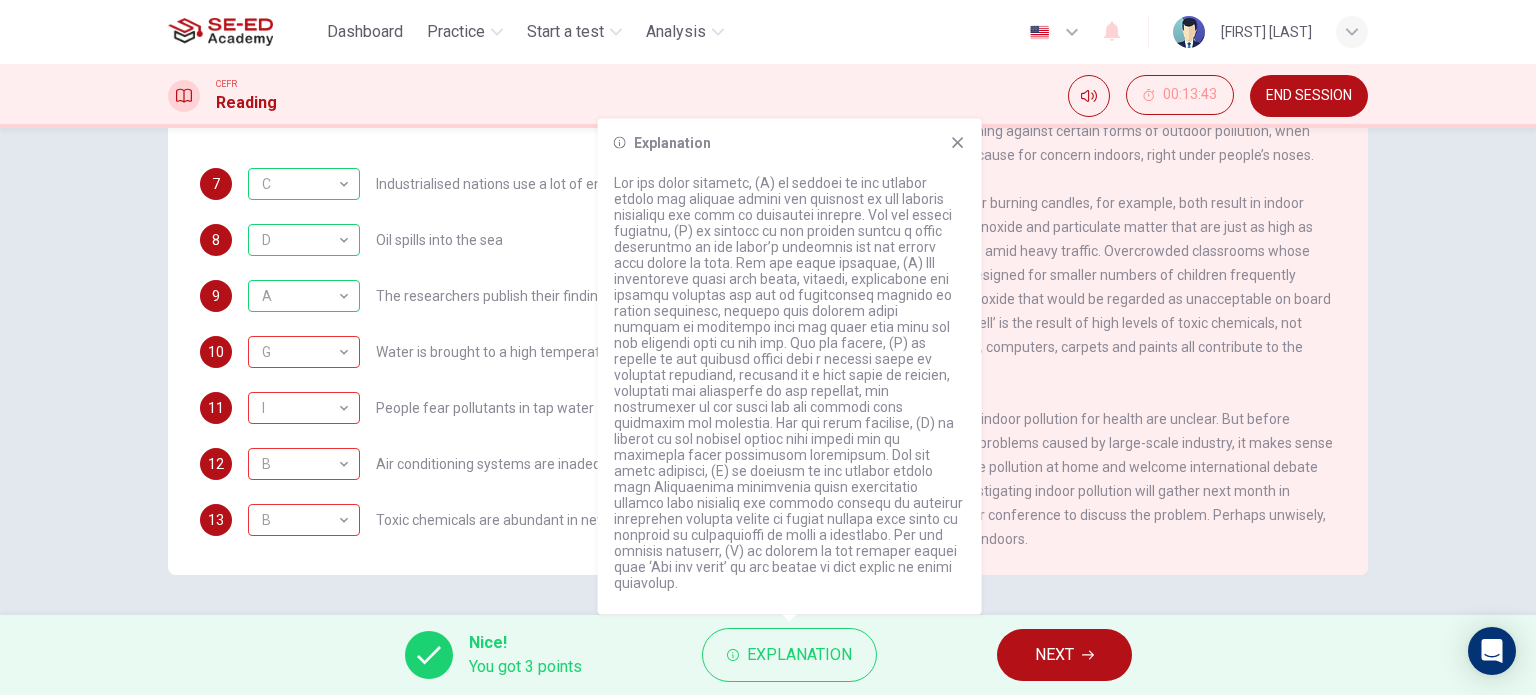 click at bounding box center (958, 143) 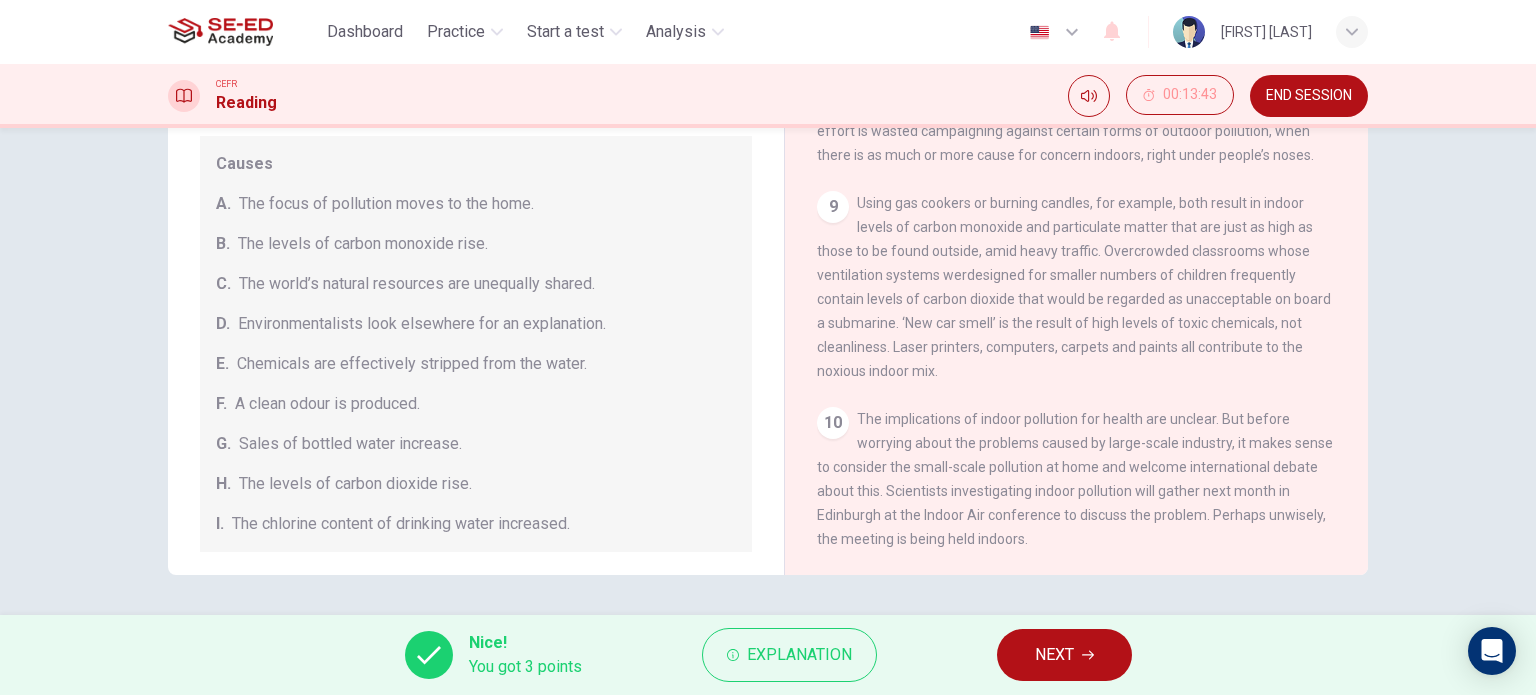 scroll, scrollTop: 424, scrollLeft: 0, axis: vertical 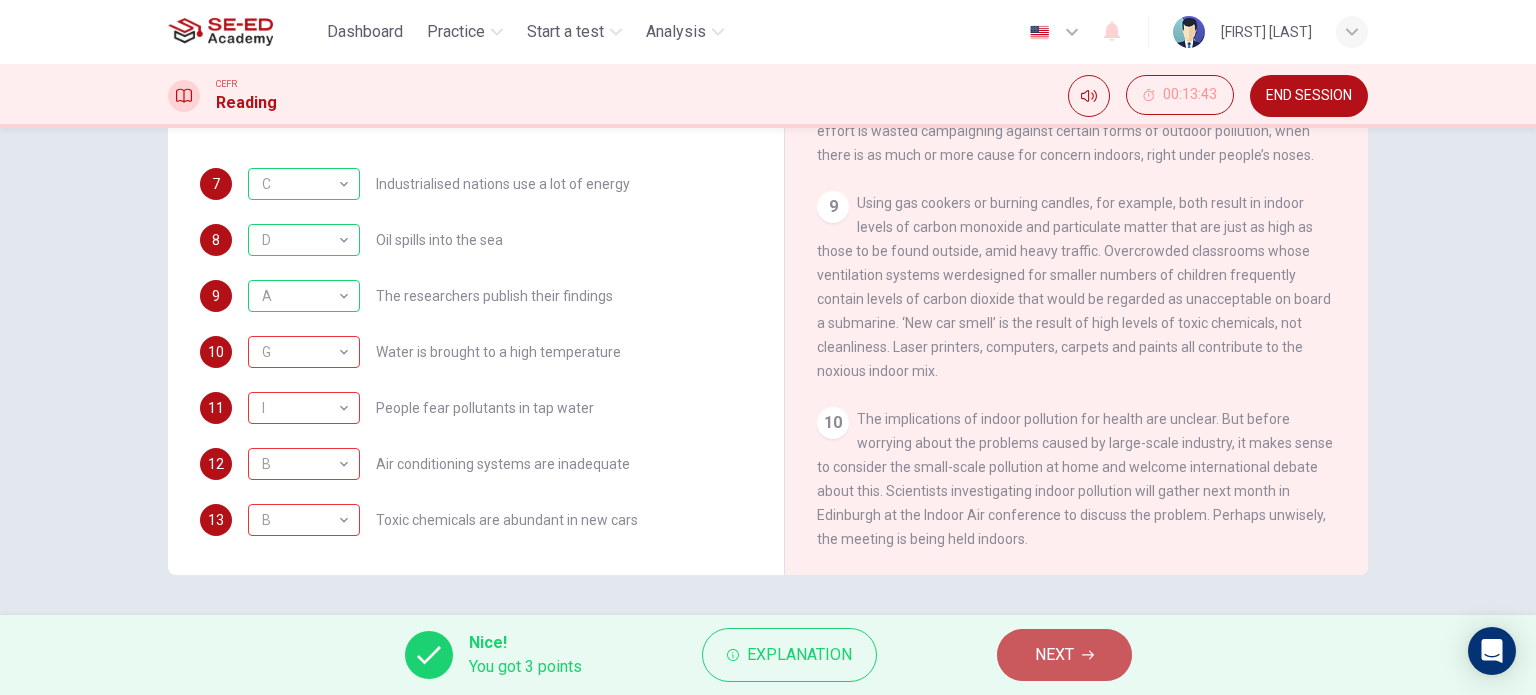 click on "NEXT" at bounding box center [1064, 655] 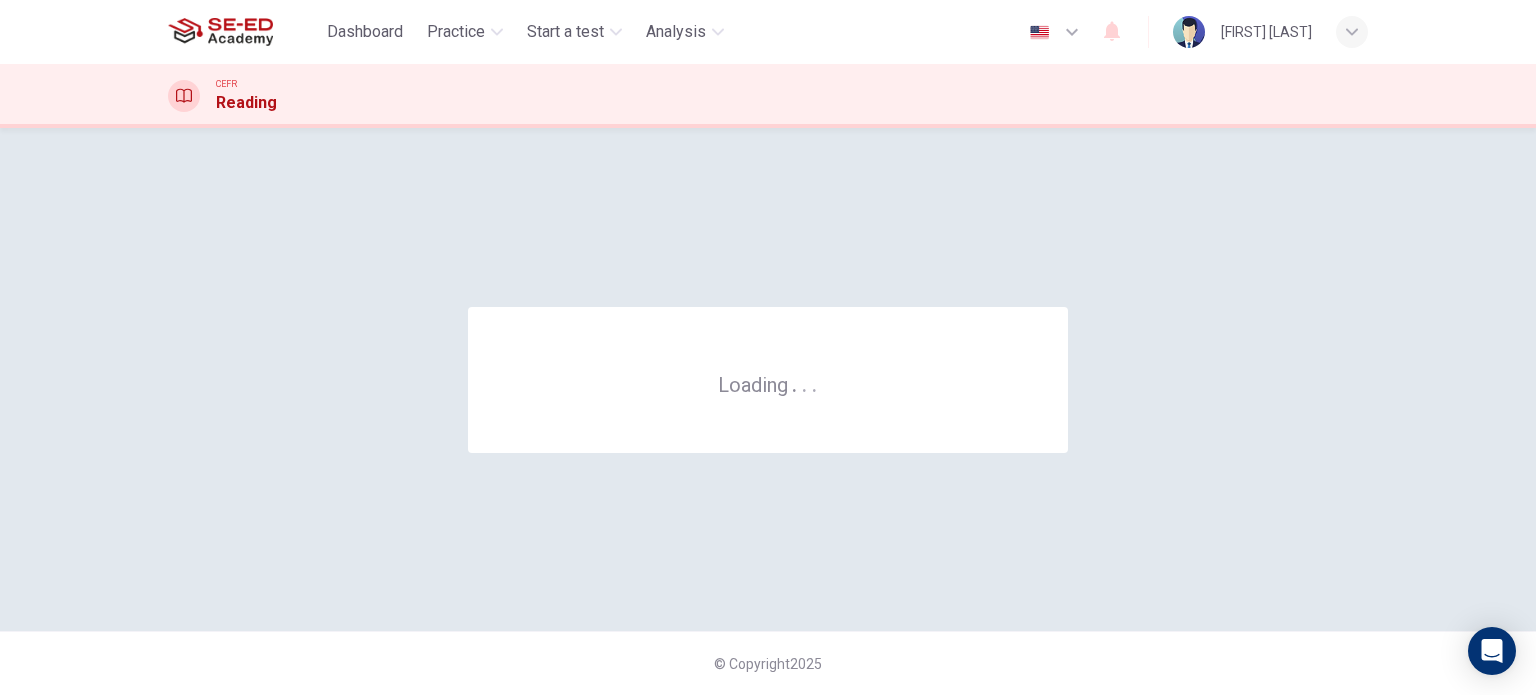scroll, scrollTop: 0, scrollLeft: 0, axis: both 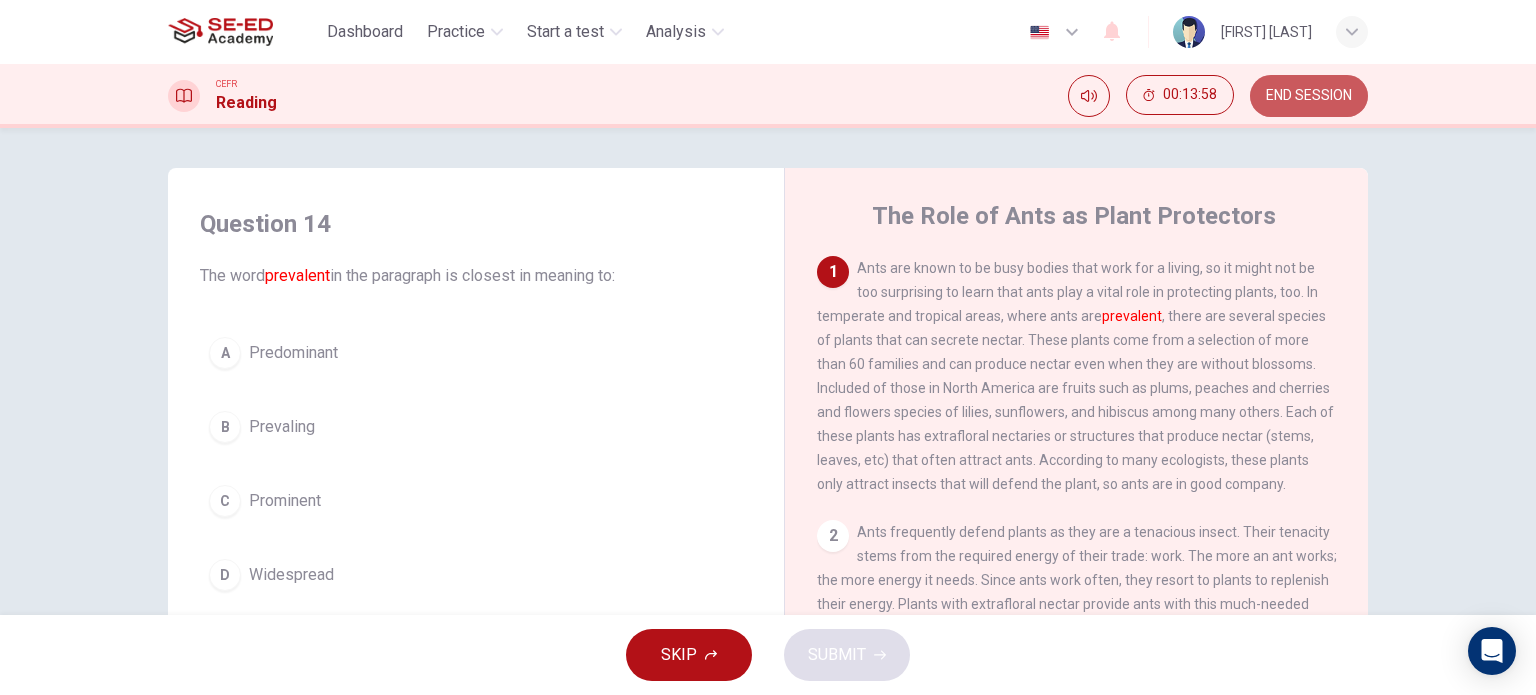 click on "END SESSION" at bounding box center [1309, 96] 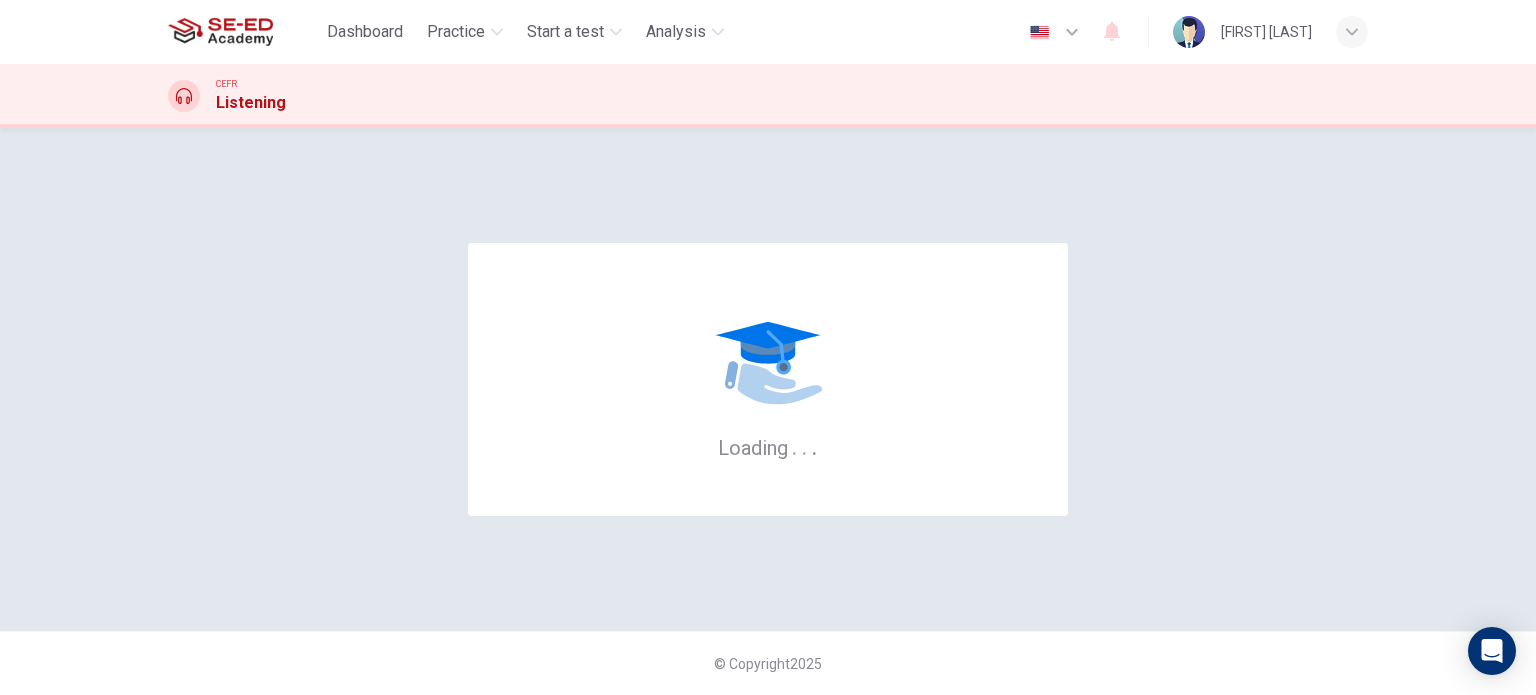 scroll, scrollTop: 0, scrollLeft: 0, axis: both 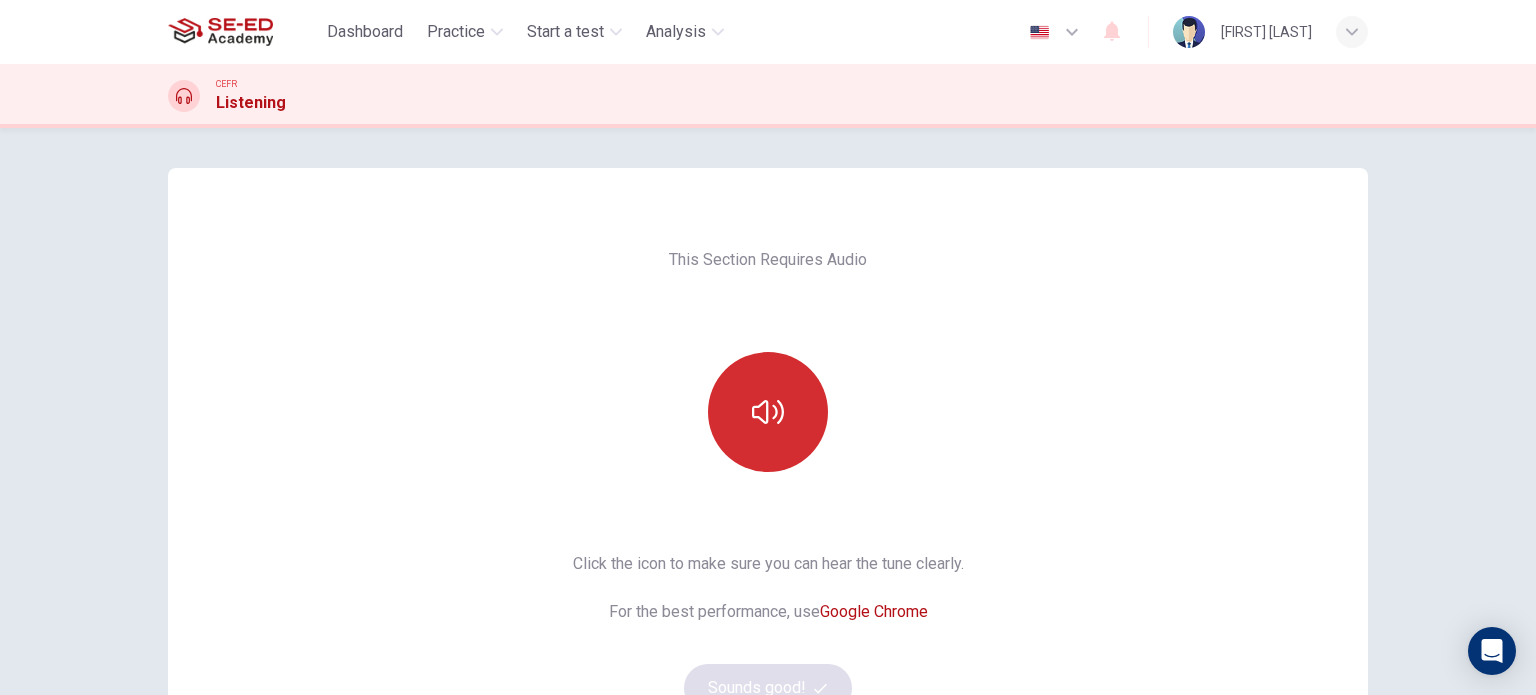 click at bounding box center [768, 412] 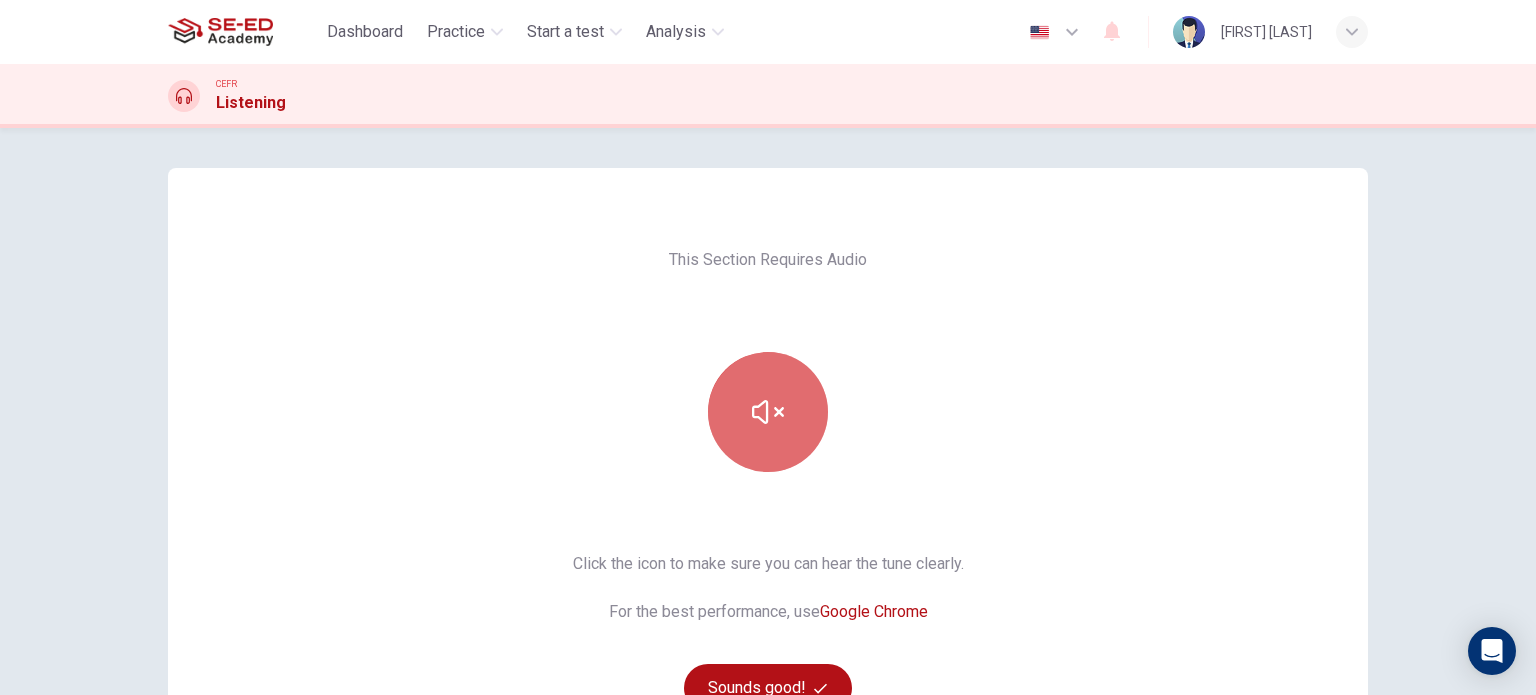 click at bounding box center (768, 412) 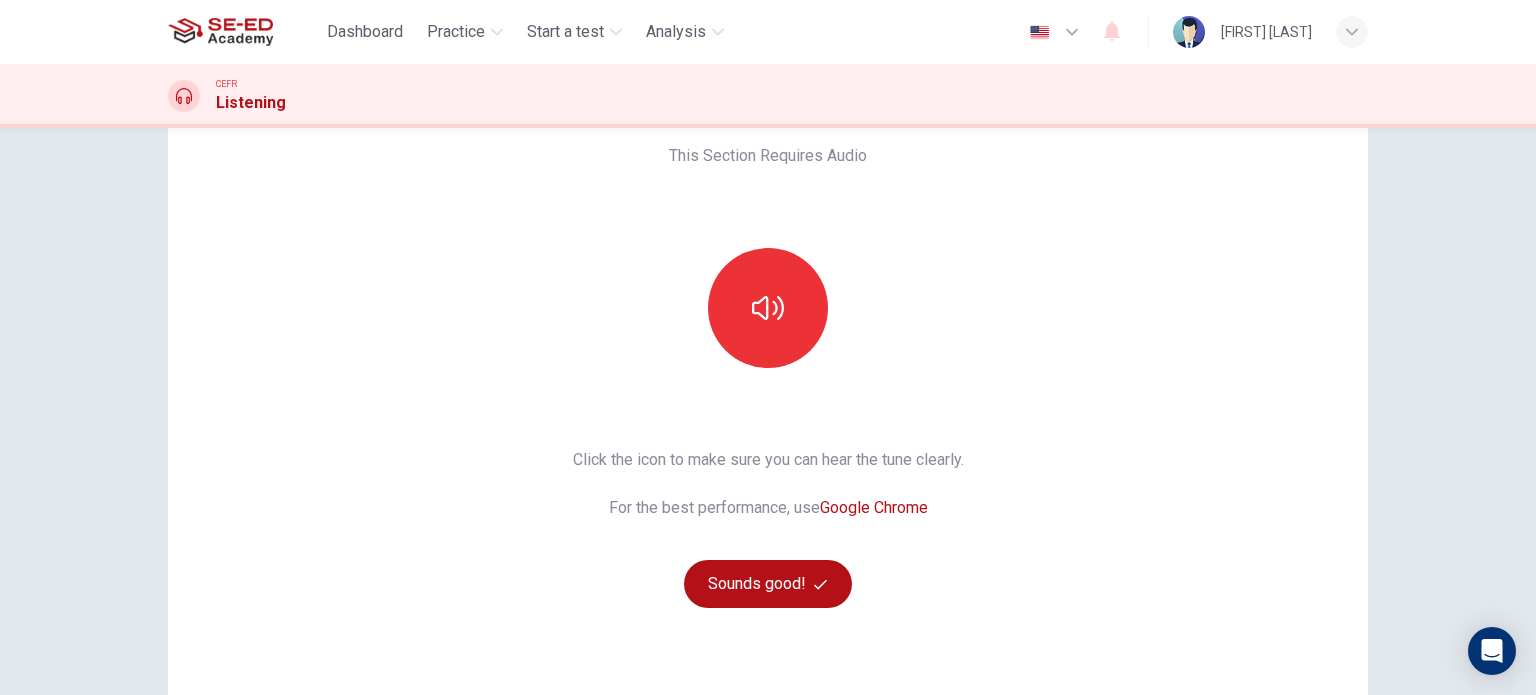 scroll, scrollTop: 115, scrollLeft: 0, axis: vertical 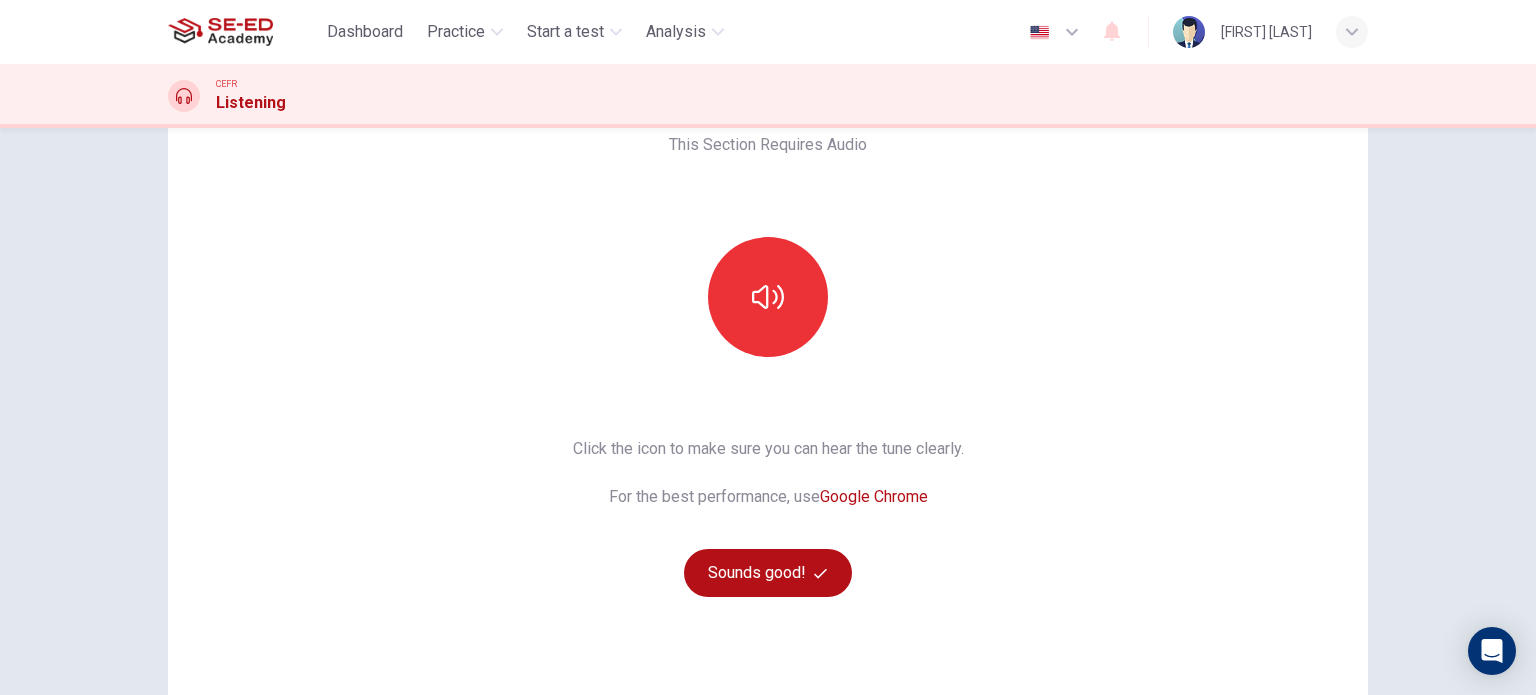 click on "Click the icon to make sure you can hear the tune clearly. For the best performance, use  Google Chrome Sounds good!" at bounding box center [768, 517] 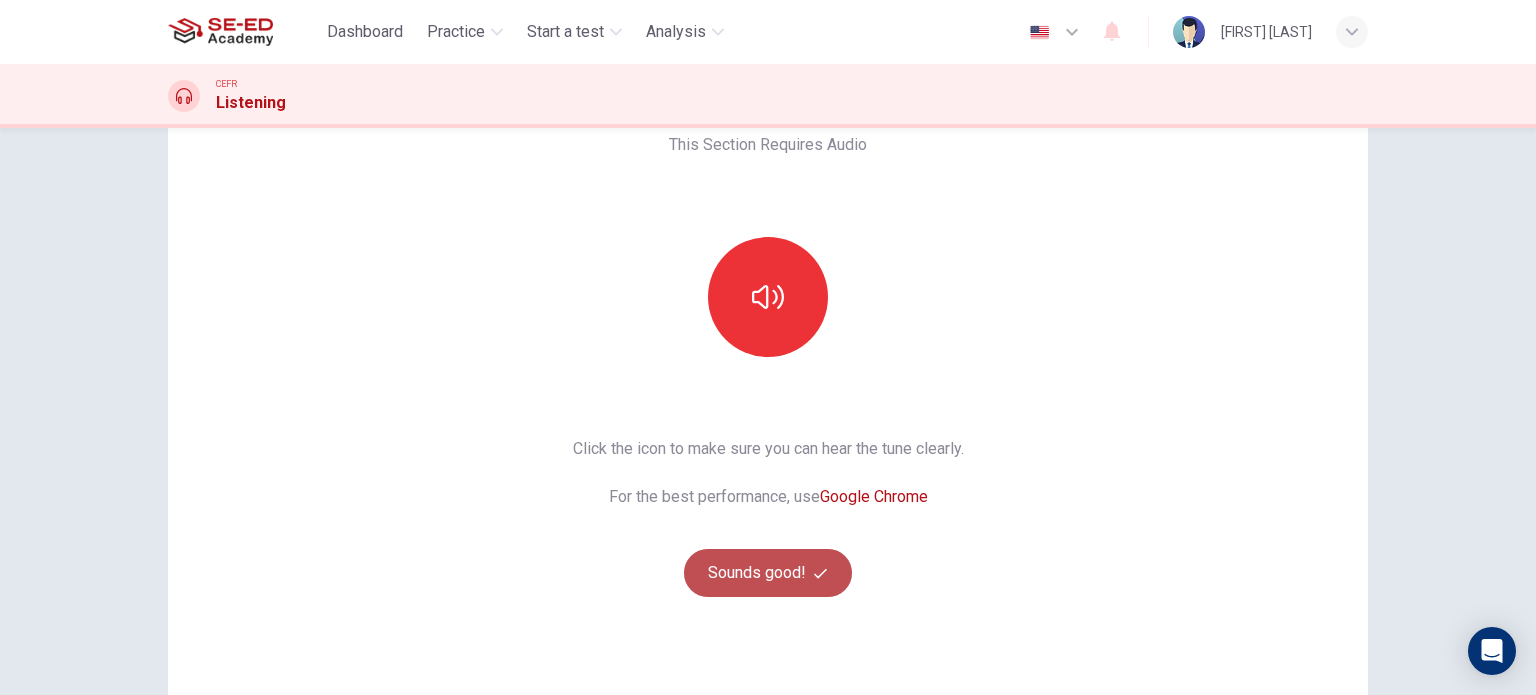 click on "Sounds good!" at bounding box center [768, 573] 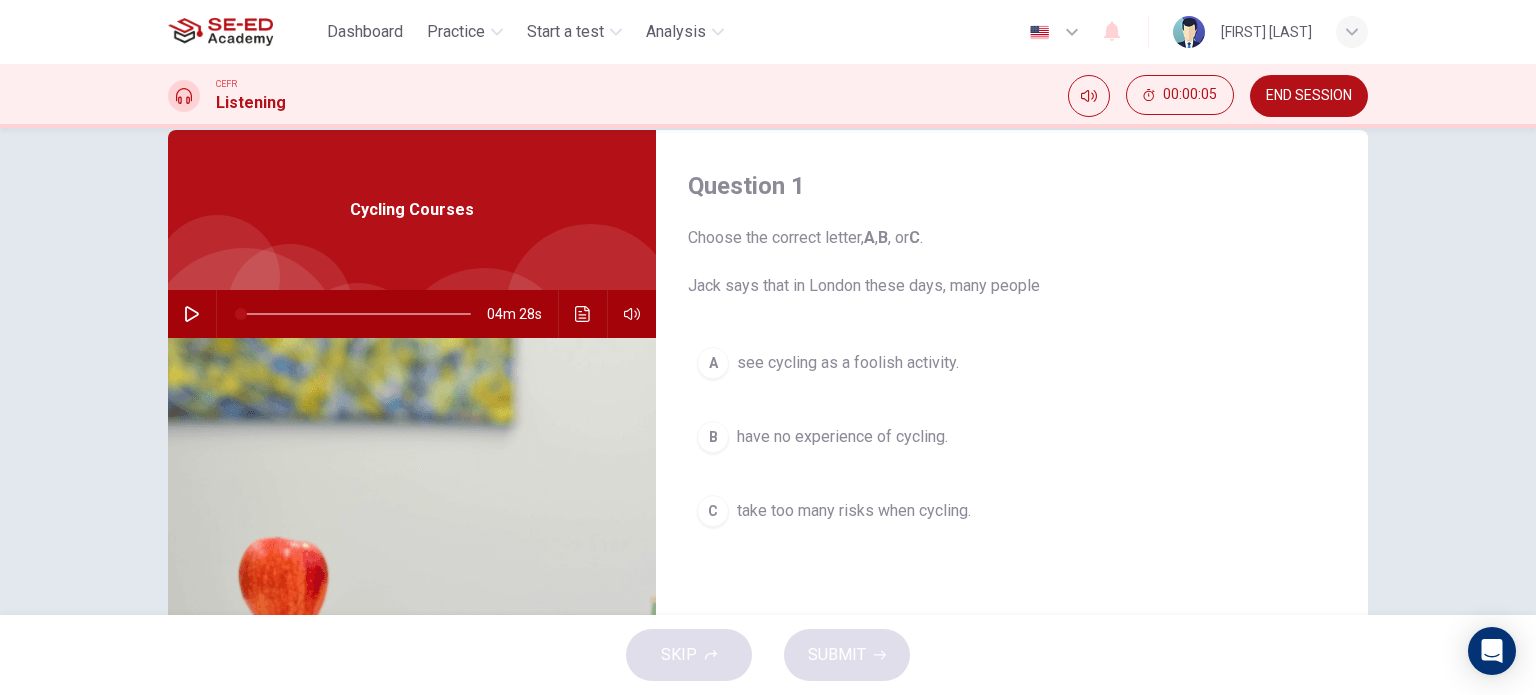 scroll, scrollTop: 0, scrollLeft: 0, axis: both 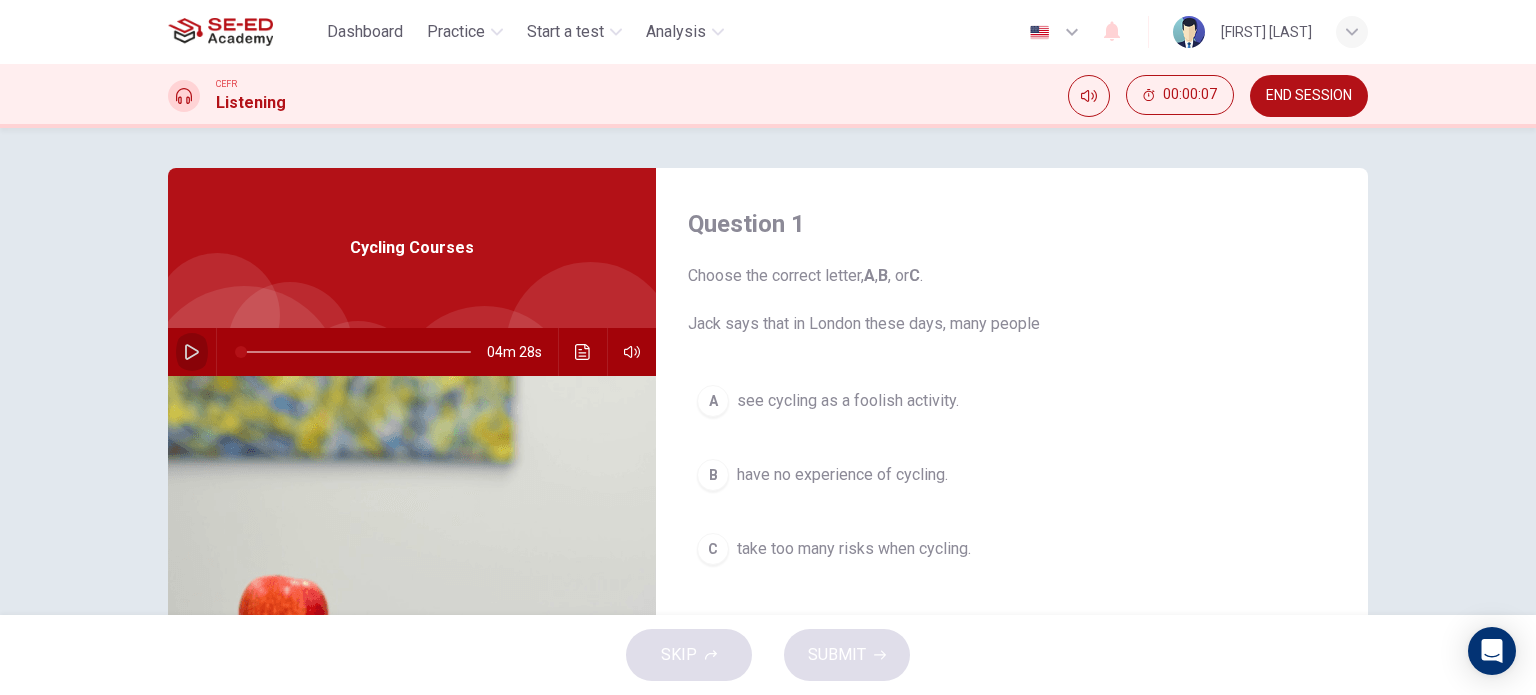 click at bounding box center (192, 352) 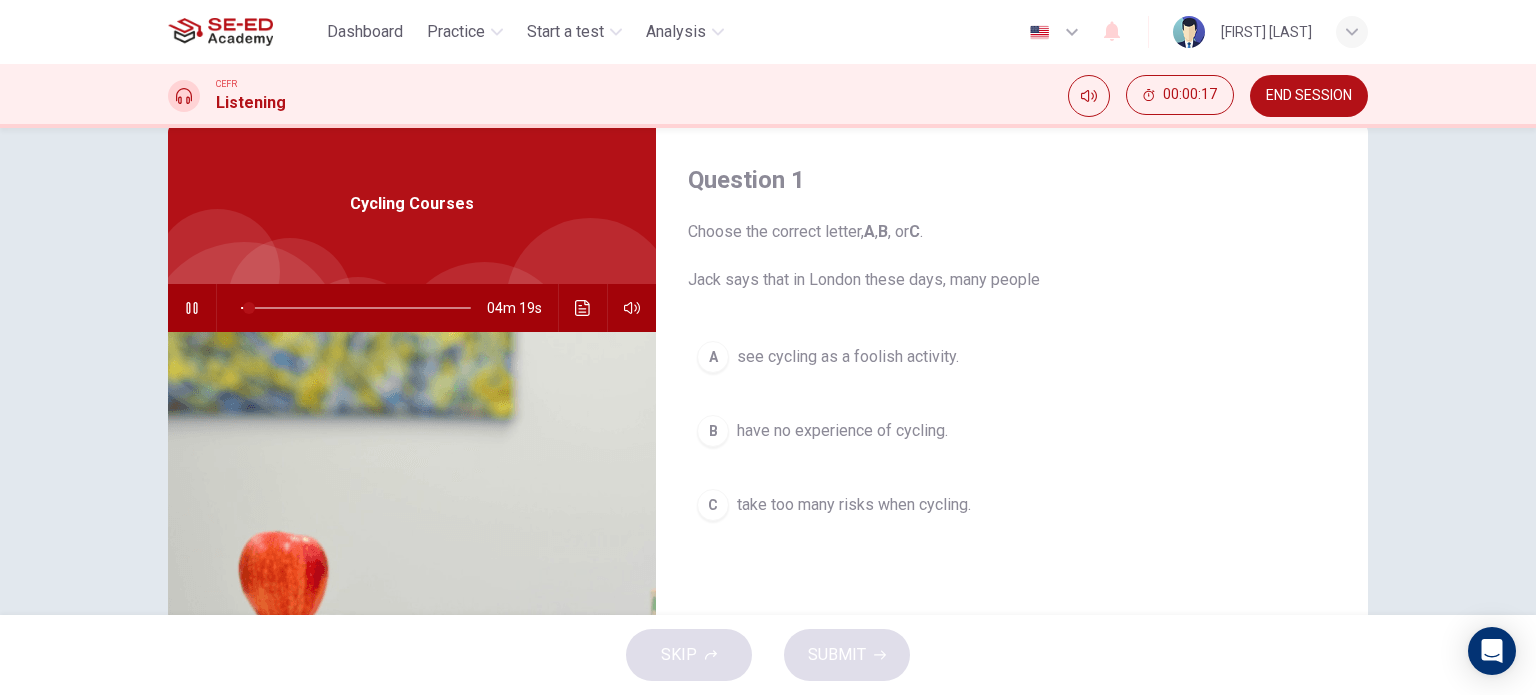scroll, scrollTop: 10, scrollLeft: 0, axis: vertical 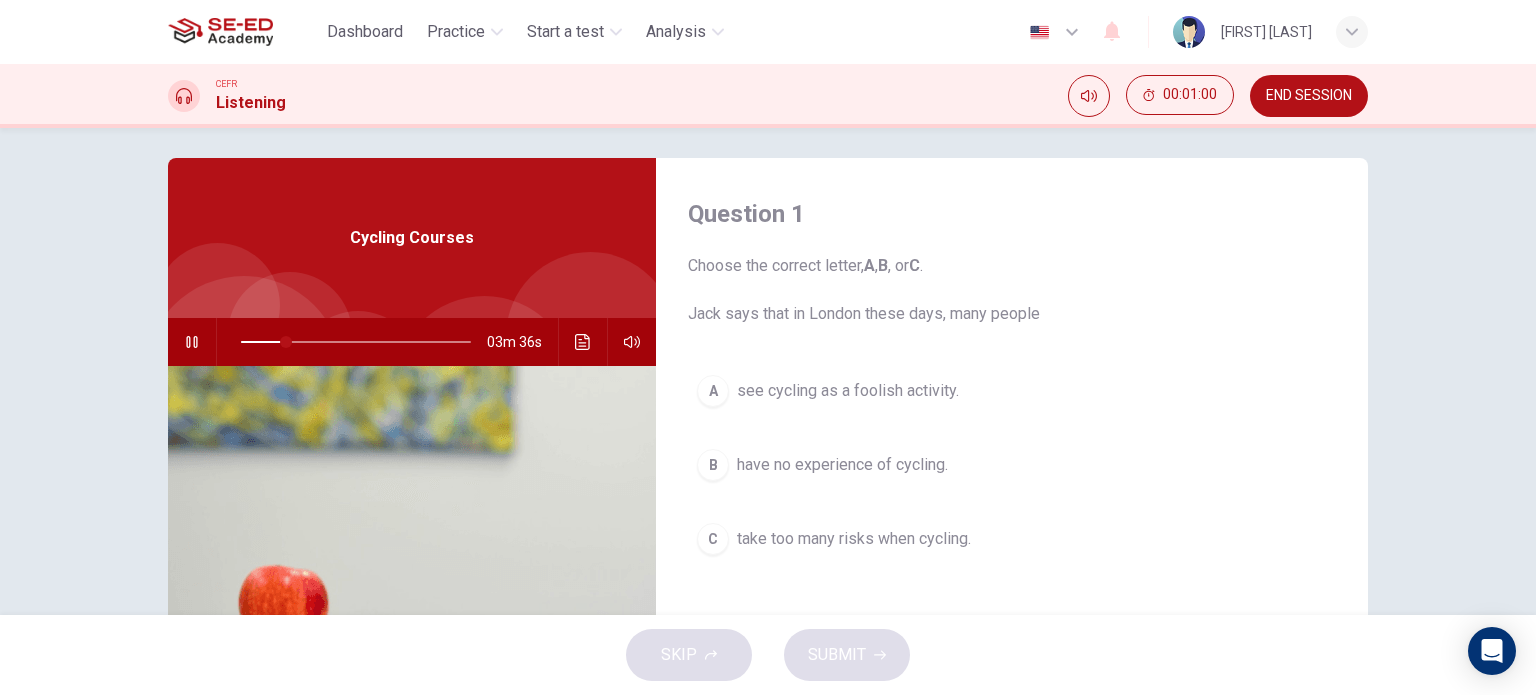 click on "A see cycling as a foolish activity. B have no experience of cycling. C take too many risks when cycling." at bounding box center (1012, 485) 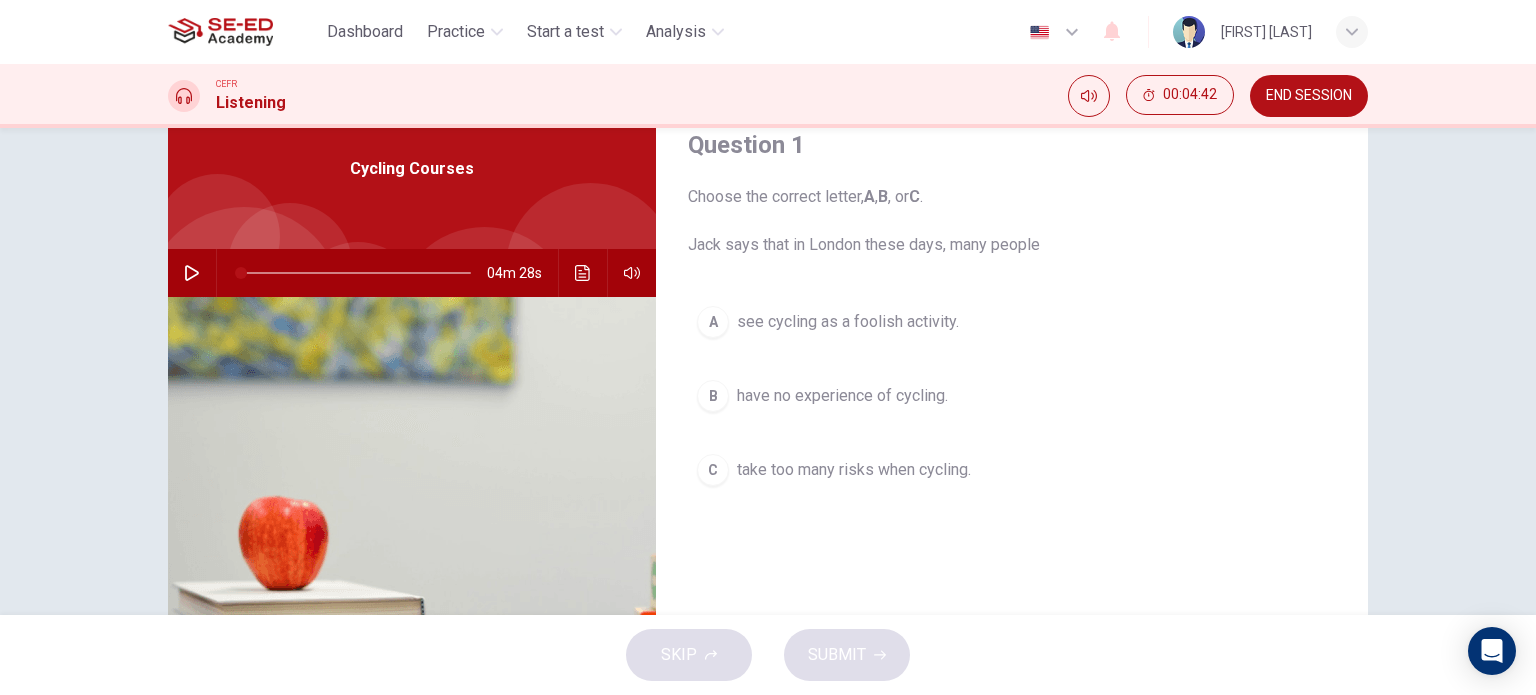 scroll, scrollTop: 80, scrollLeft: 0, axis: vertical 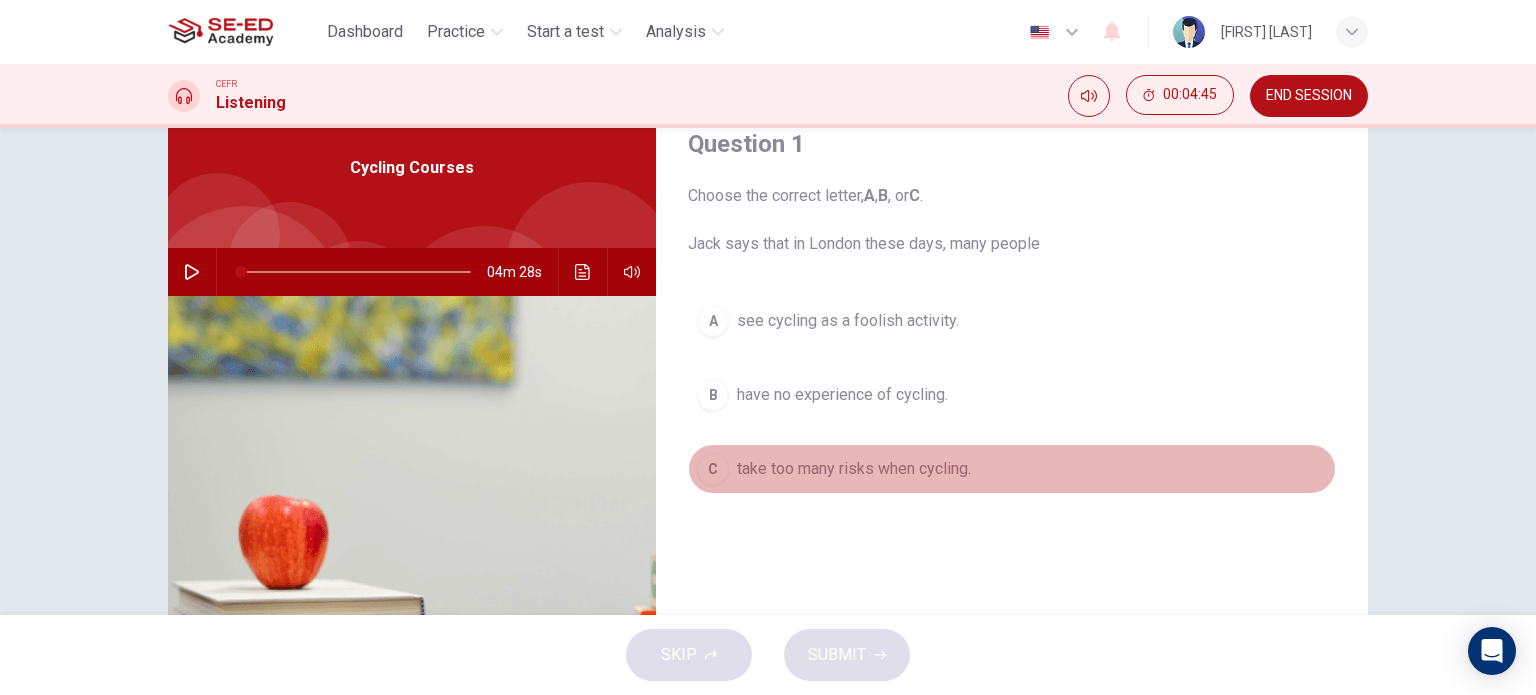 click on "take too many risks when cycling." at bounding box center [848, 321] 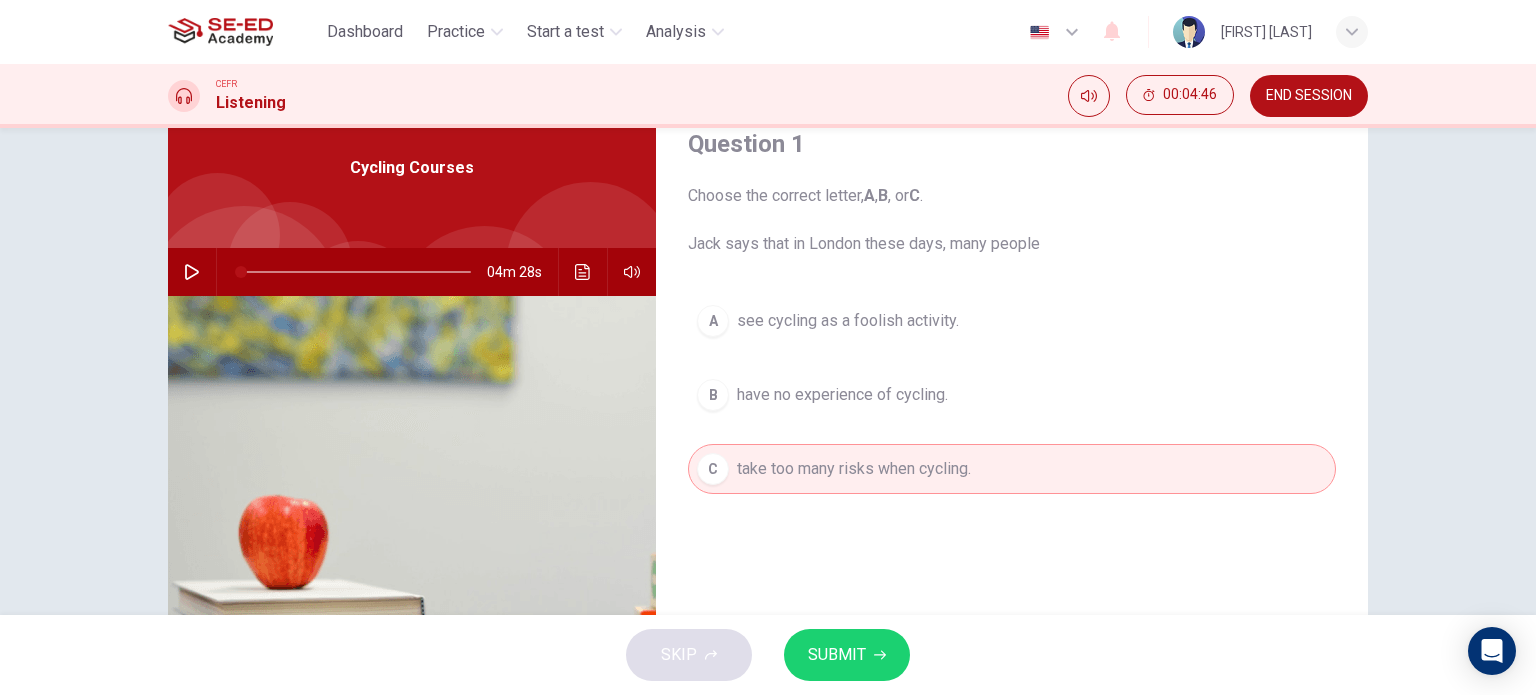click on "SUBMIT" at bounding box center (847, 655) 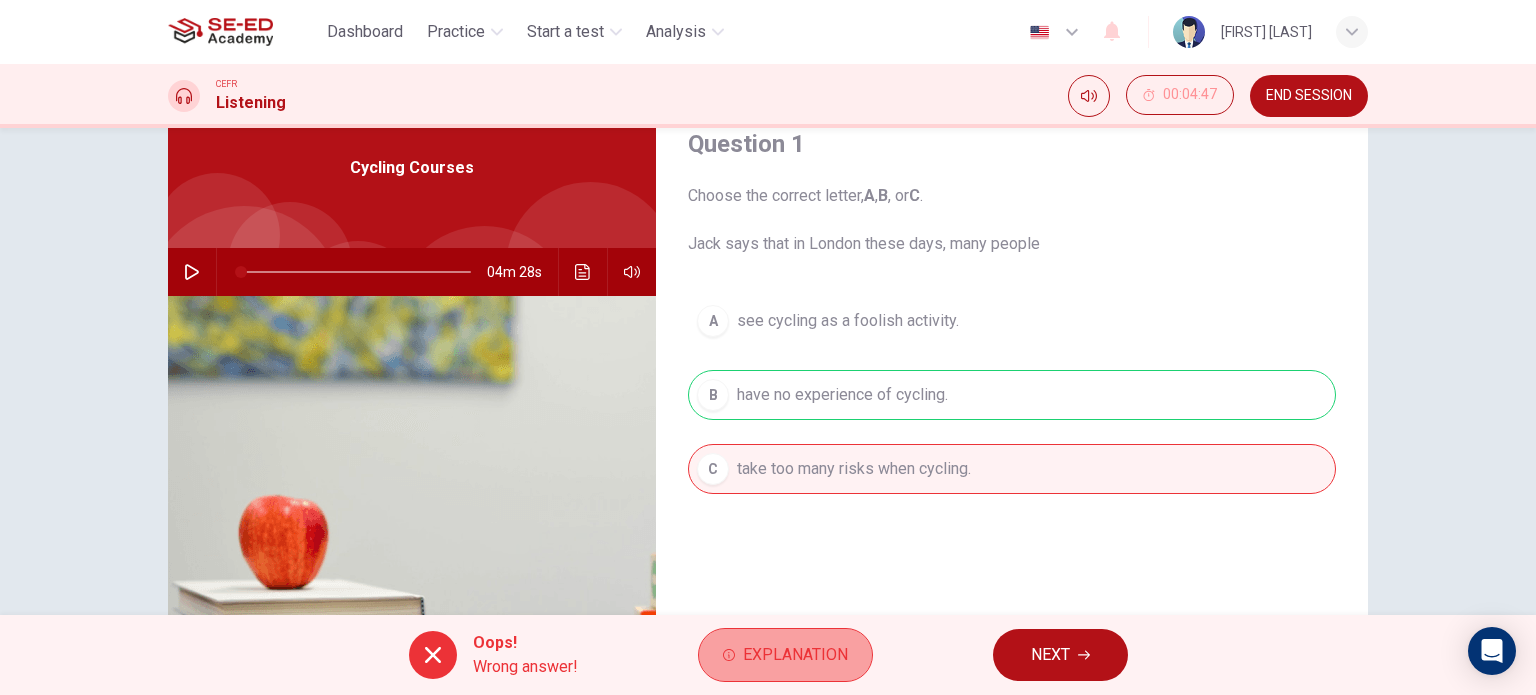 click on "Explanation" at bounding box center [795, 655] 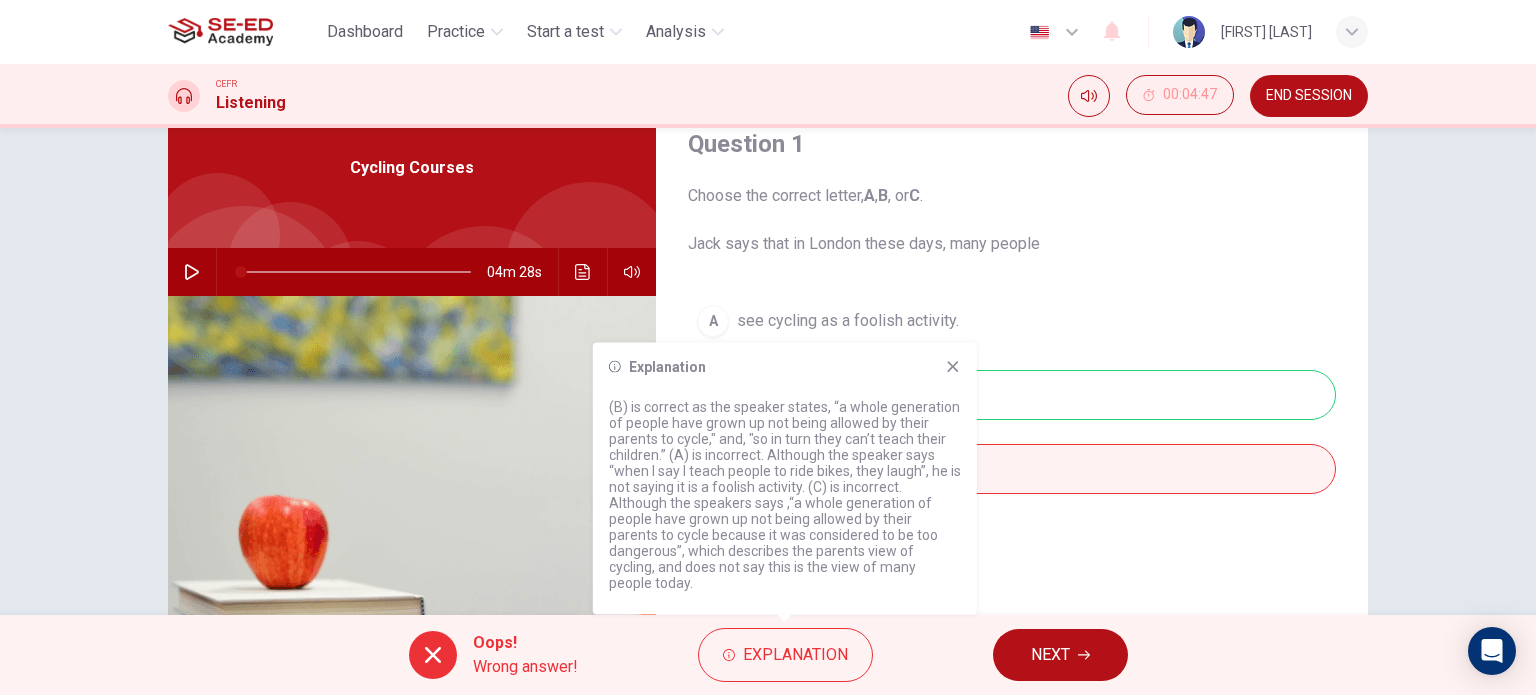 click at bounding box center (953, 367) 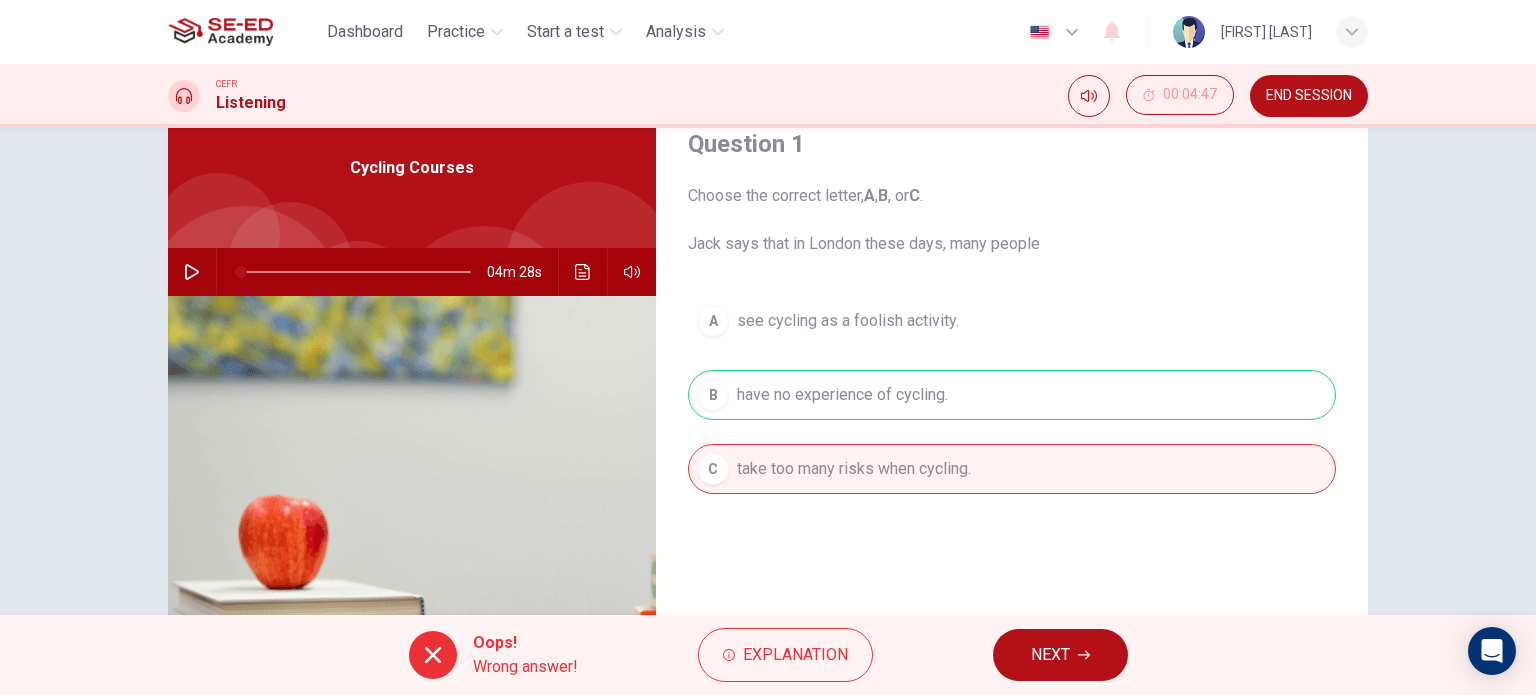 click on "NEXT" at bounding box center [1060, 655] 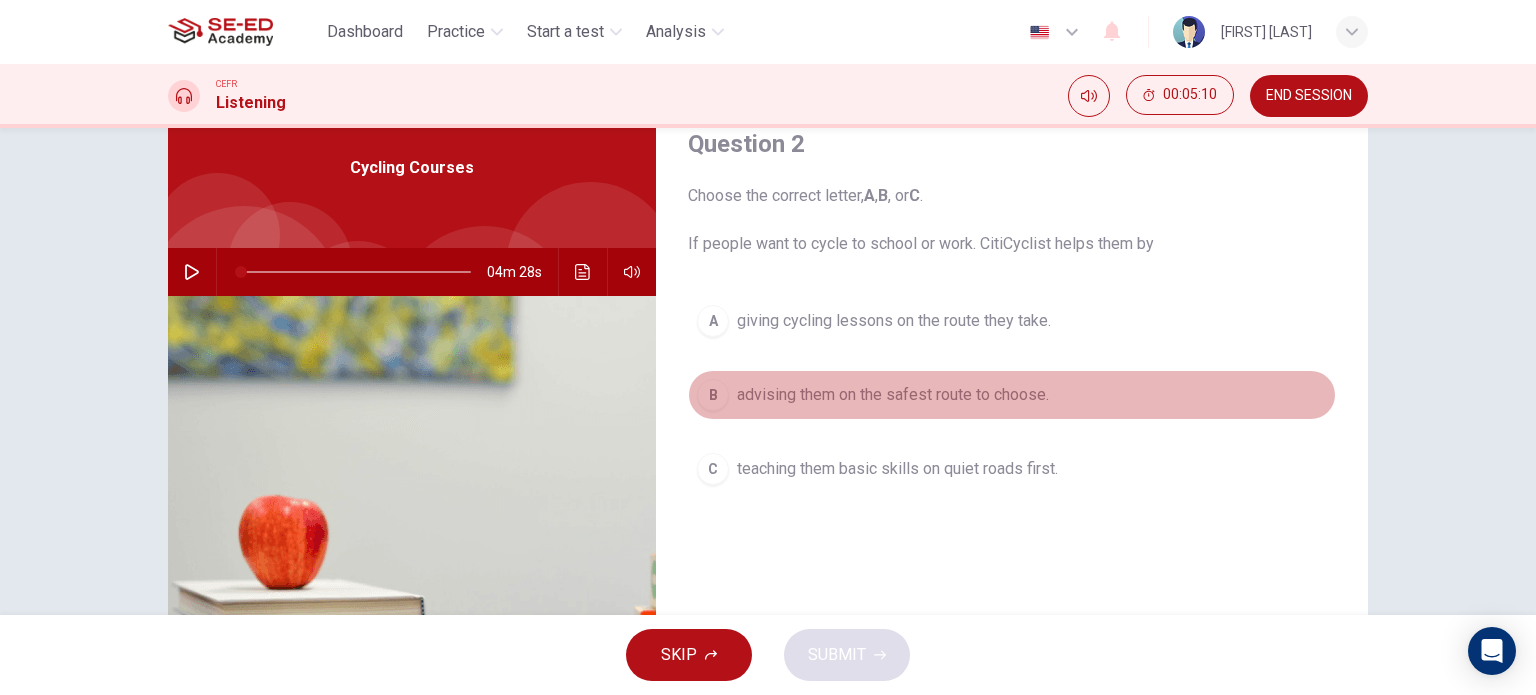 click on "advising them on the safest route to choose." at bounding box center [894, 321] 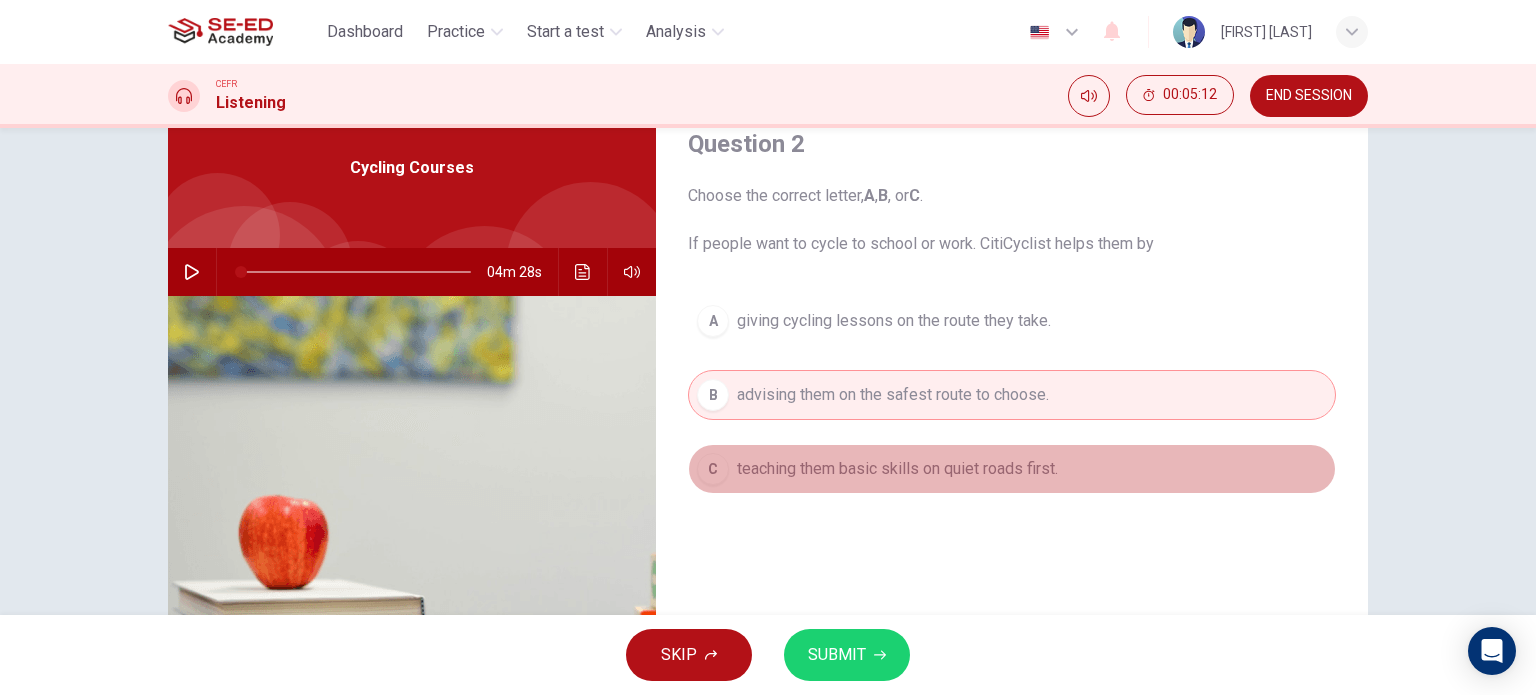 click on "teaching them basic skills on quiet roads first." at bounding box center (894, 321) 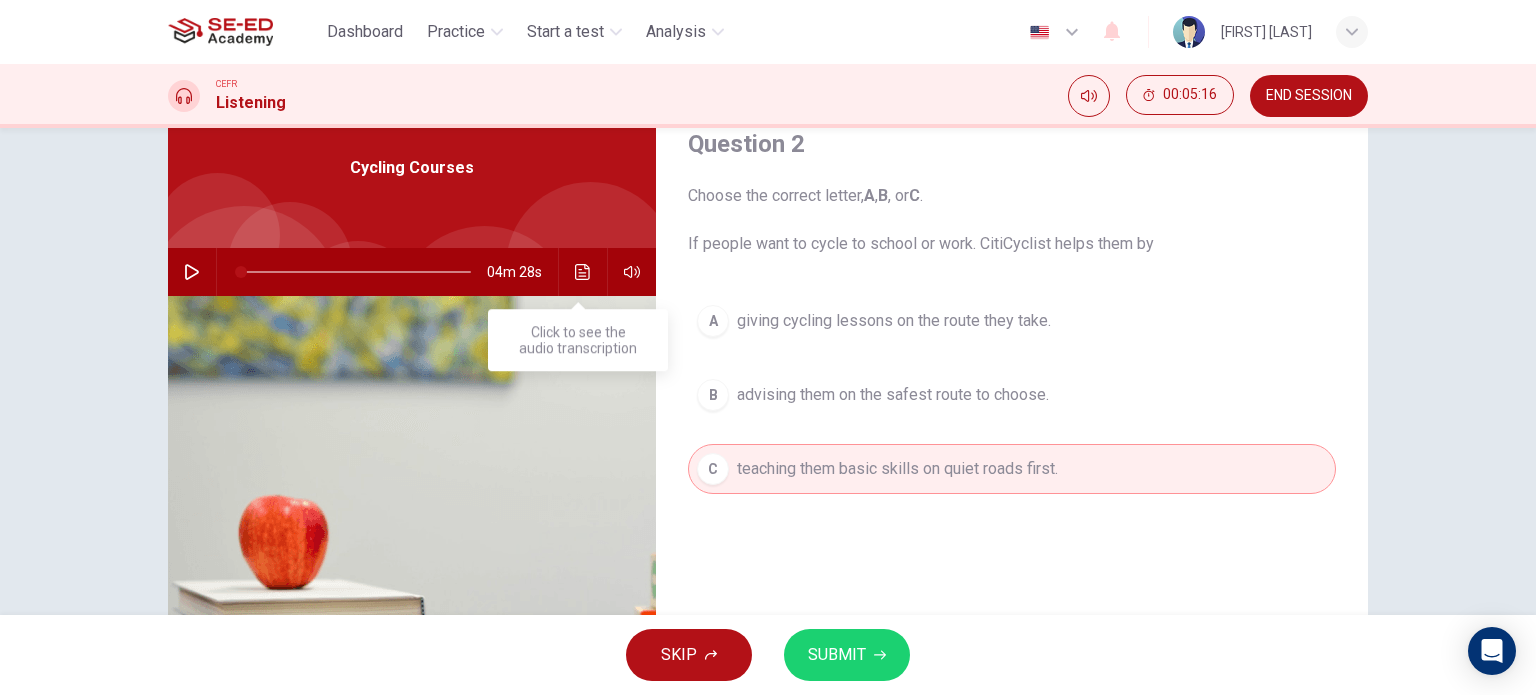 click at bounding box center (582, 272) 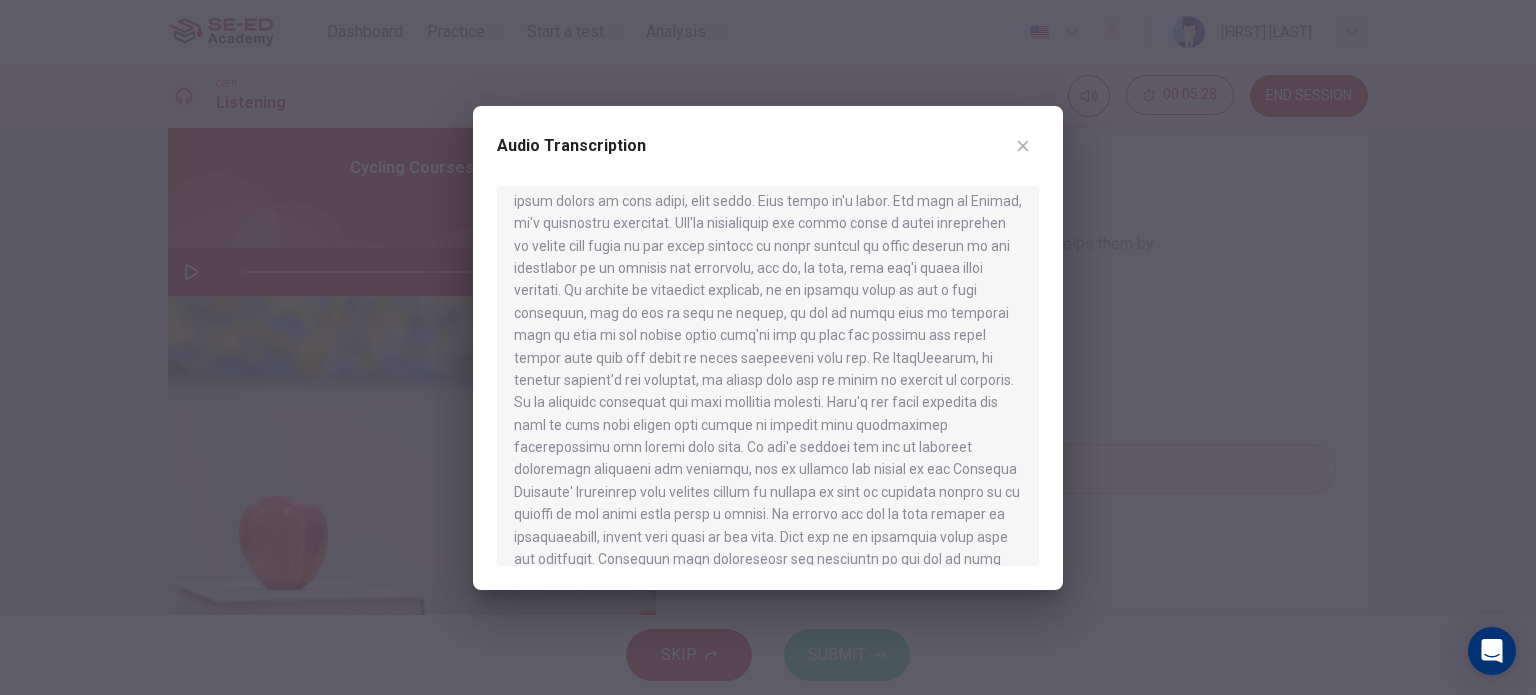 scroll, scrollTop: 259, scrollLeft: 0, axis: vertical 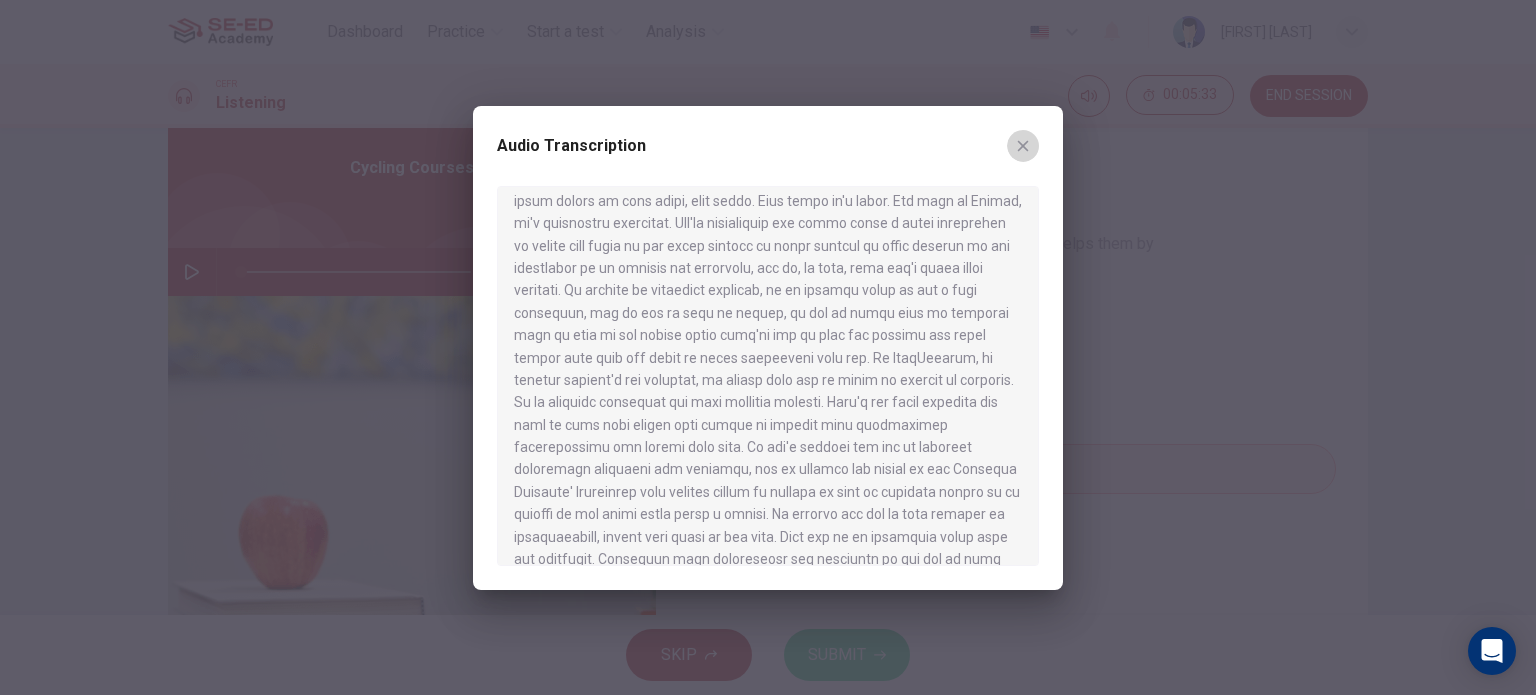 click at bounding box center (1023, 146) 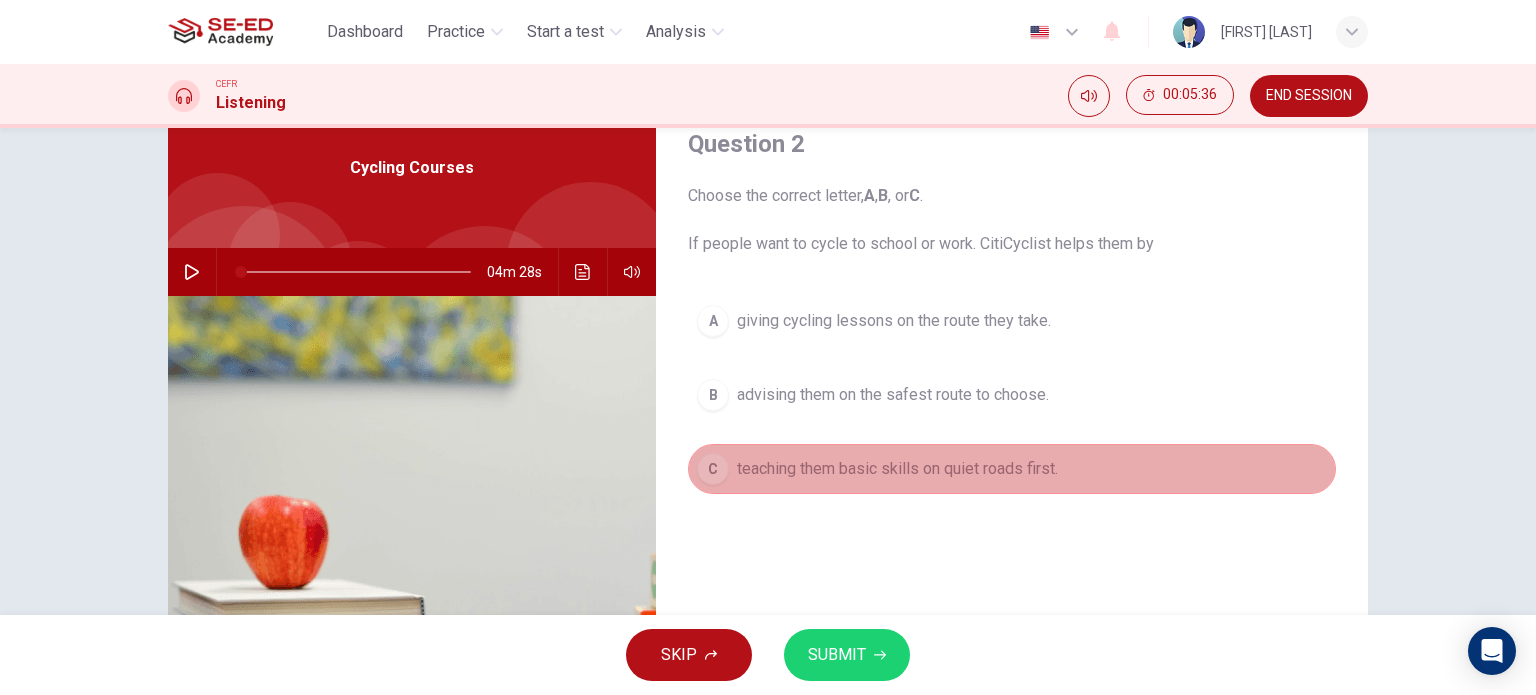 click on "teaching them basic skills on quiet roads first." at bounding box center [897, 469] 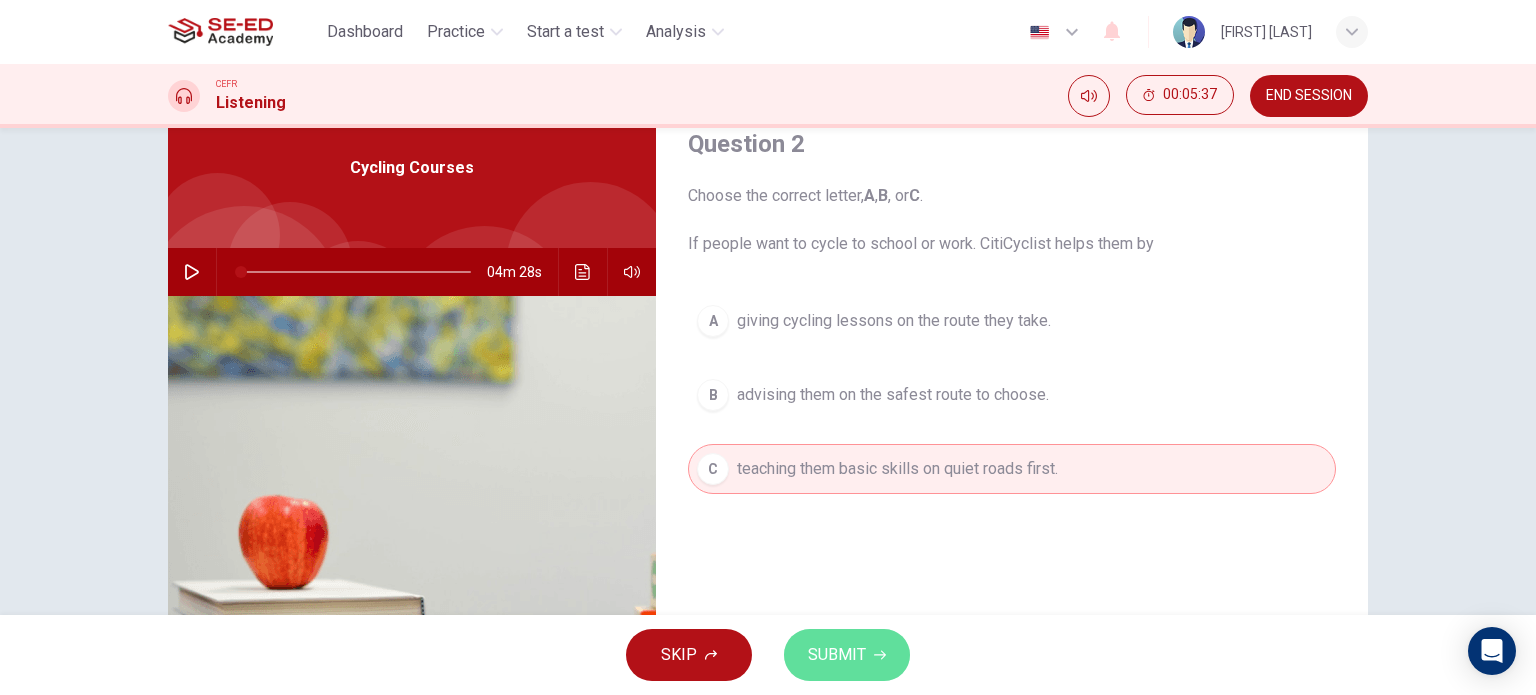click on "SUBMIT" at bounding box center (847, 655) 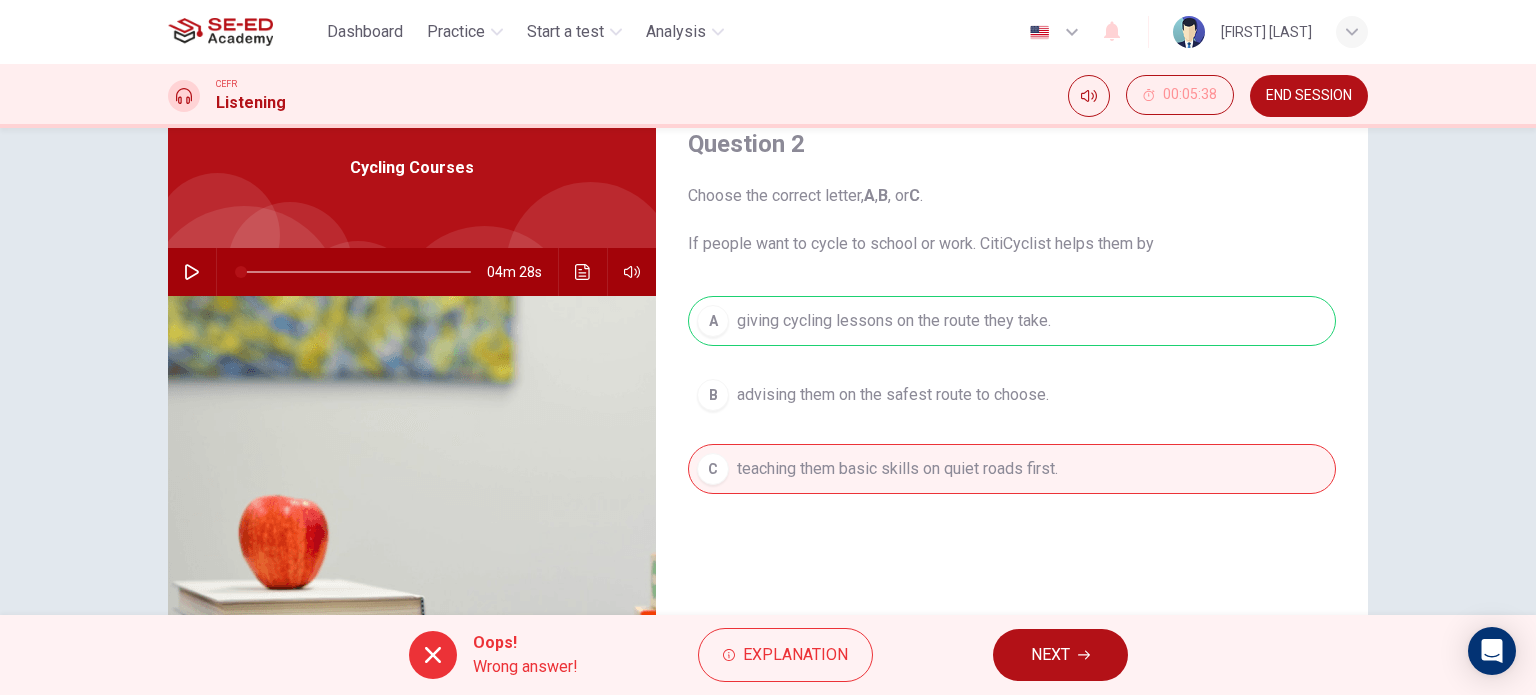 drag, startPoint x: 1032, startPoint y: 319, endPoint x: 891, endPoint y: 315, distance: 141.05673 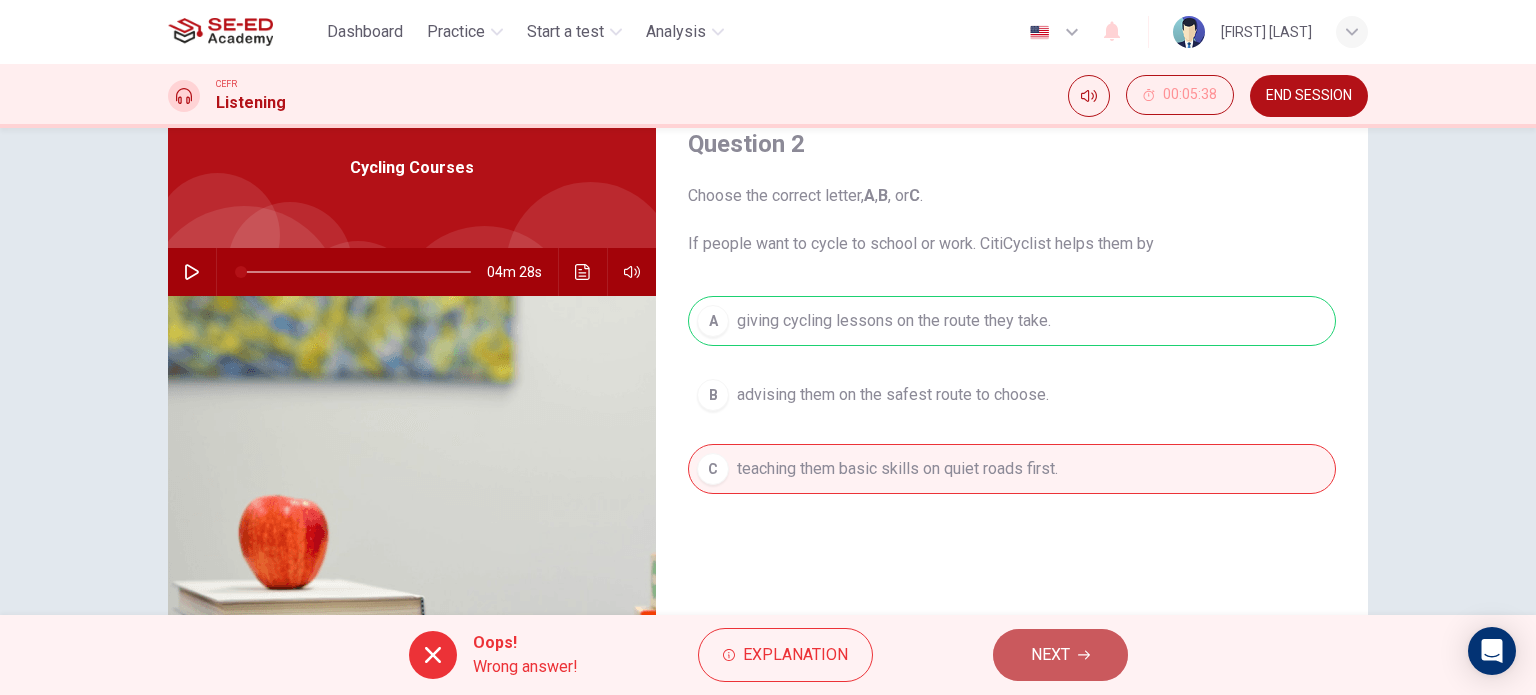 click on "NEXT" at bounding box center [1050, 655] 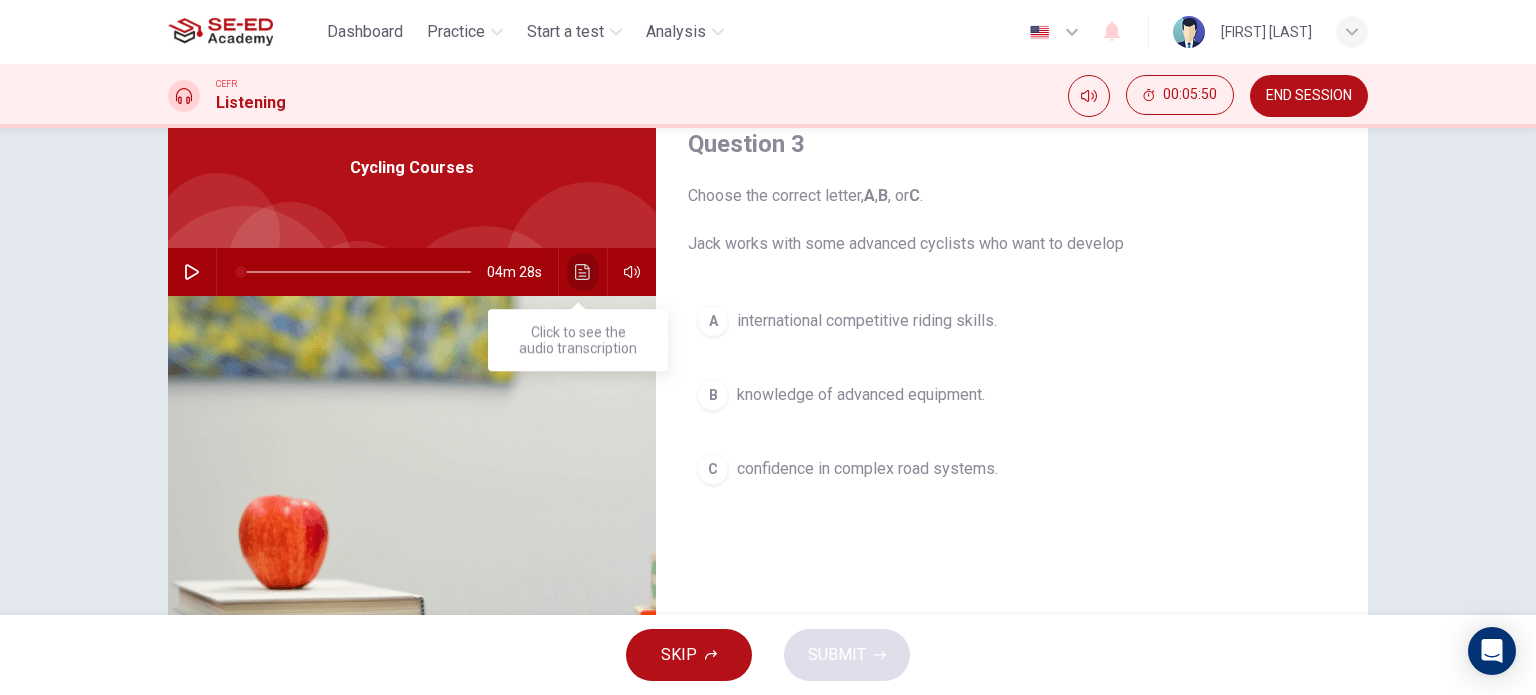 click at bounding box center (583, 272) 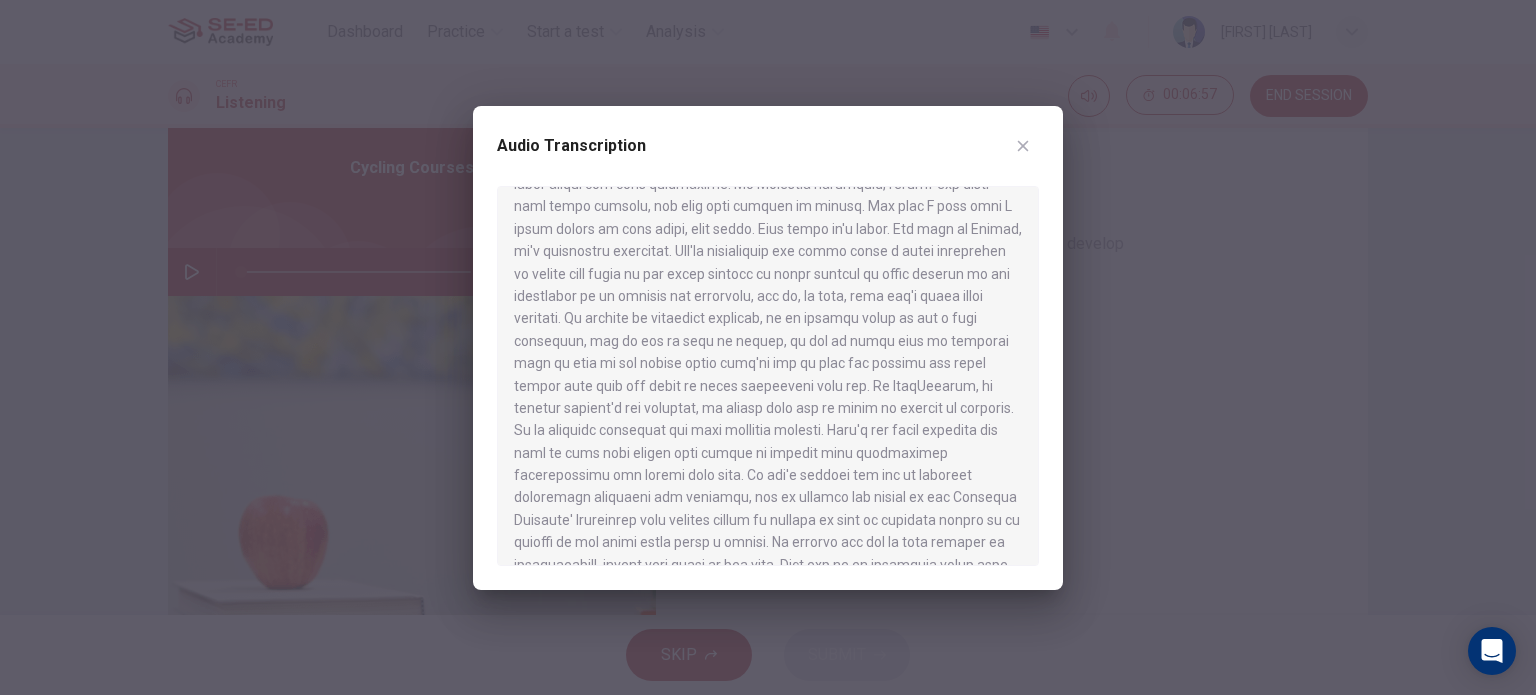 scroll, scrollTop: 252, scrollLeft: 0, axis: vertical 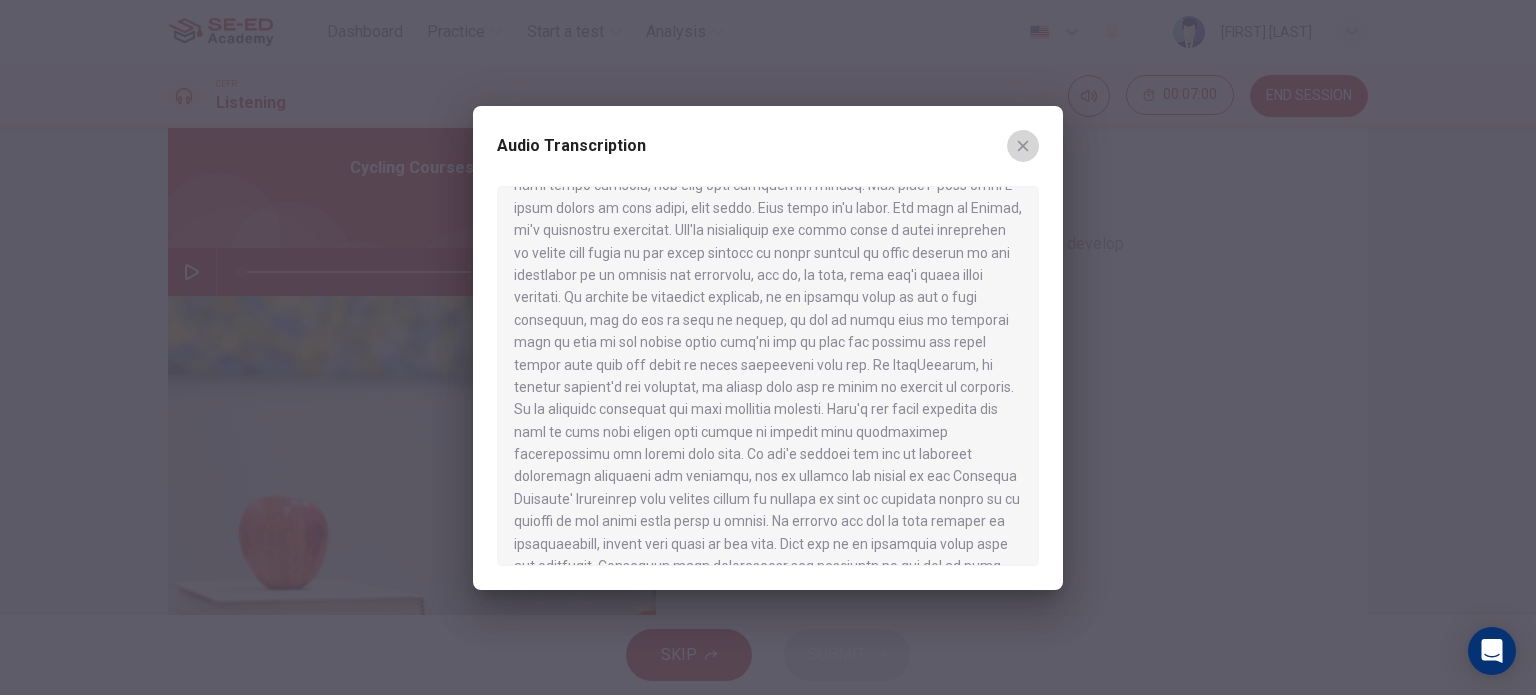 click at bounding box center [1023, 145] 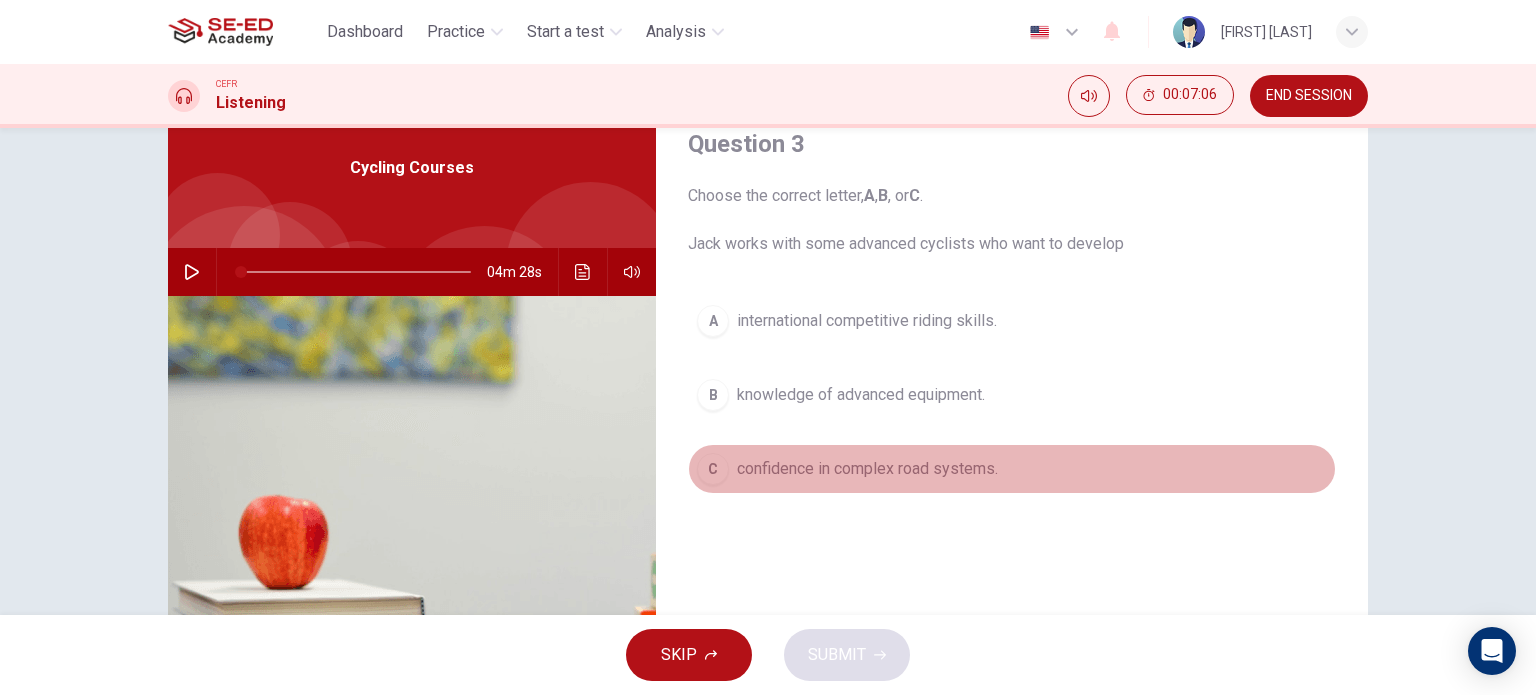 click on "C" at bounding box center [713, 321] 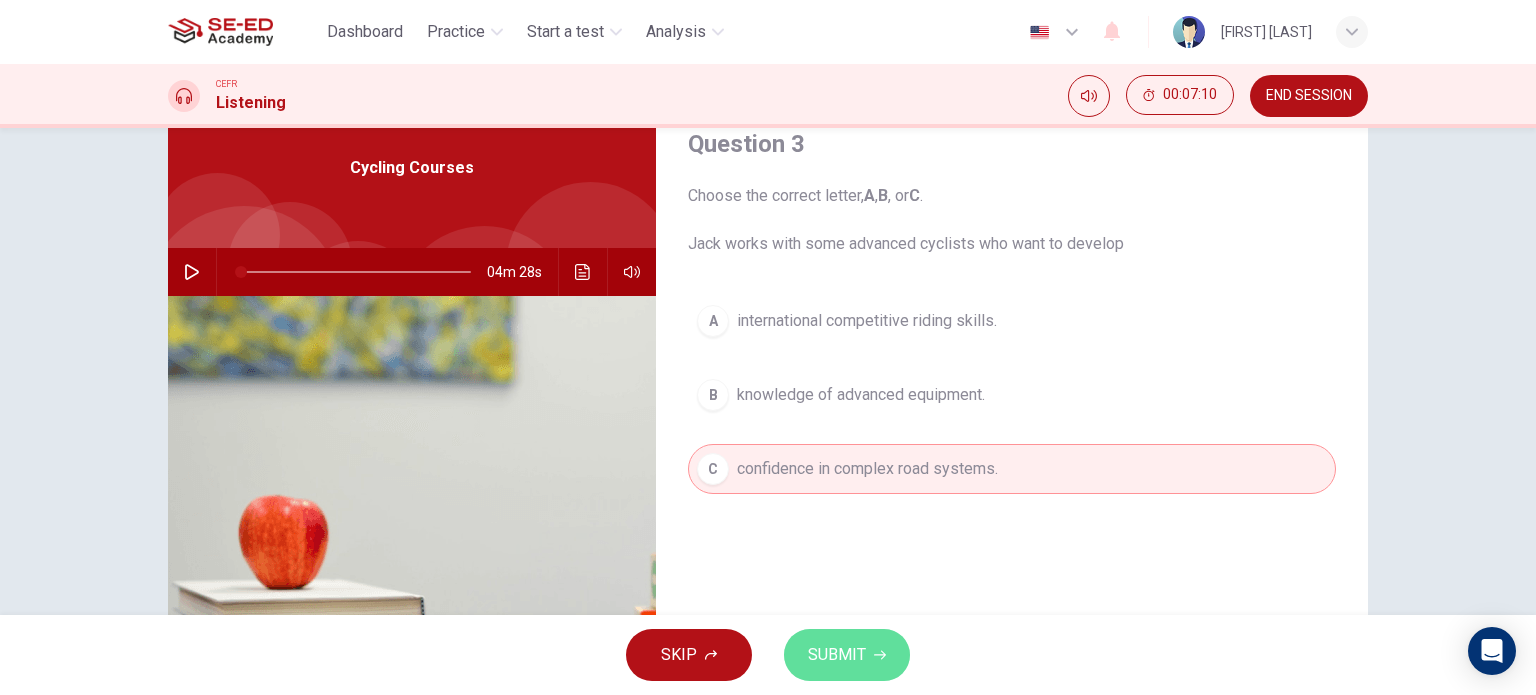 click on "SUBMIT" at bounding box center (837, 655) 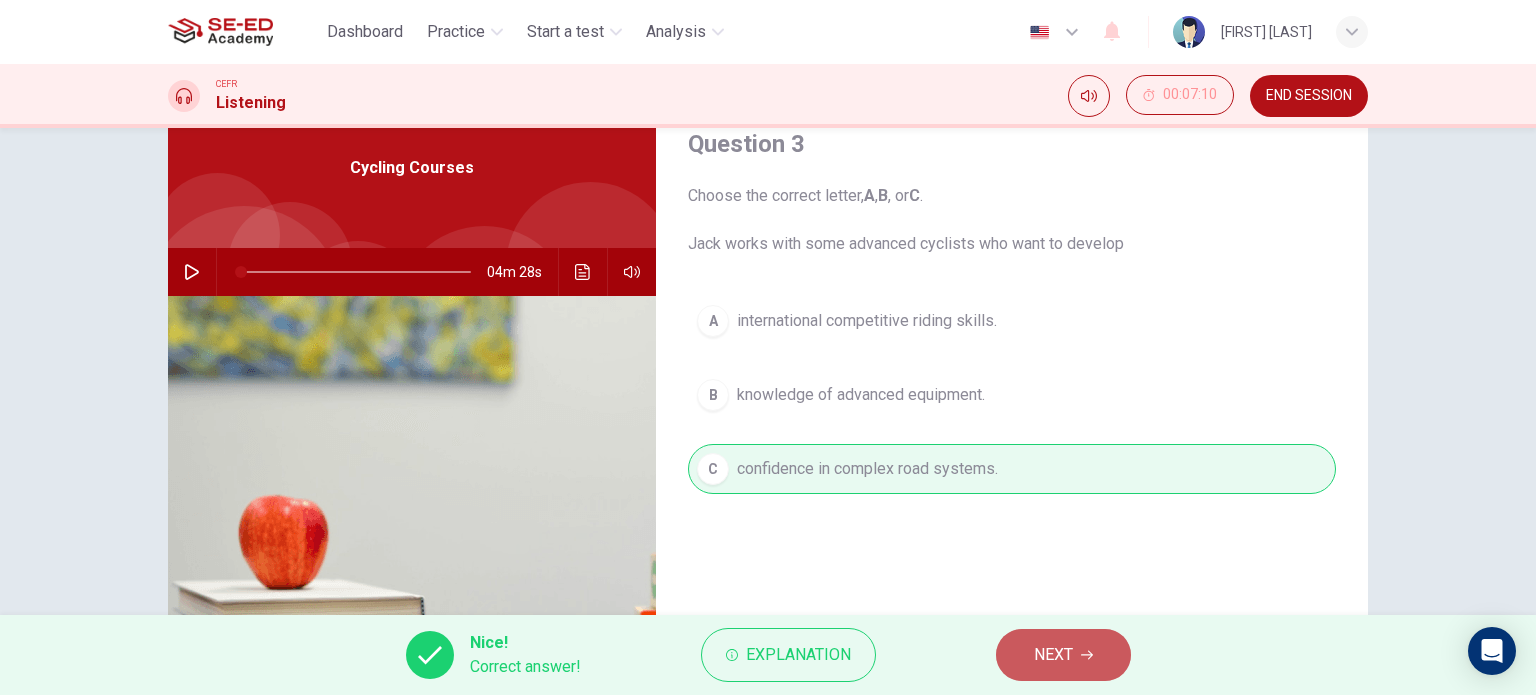click on "NEXT" at bounding box center (1053, 655) 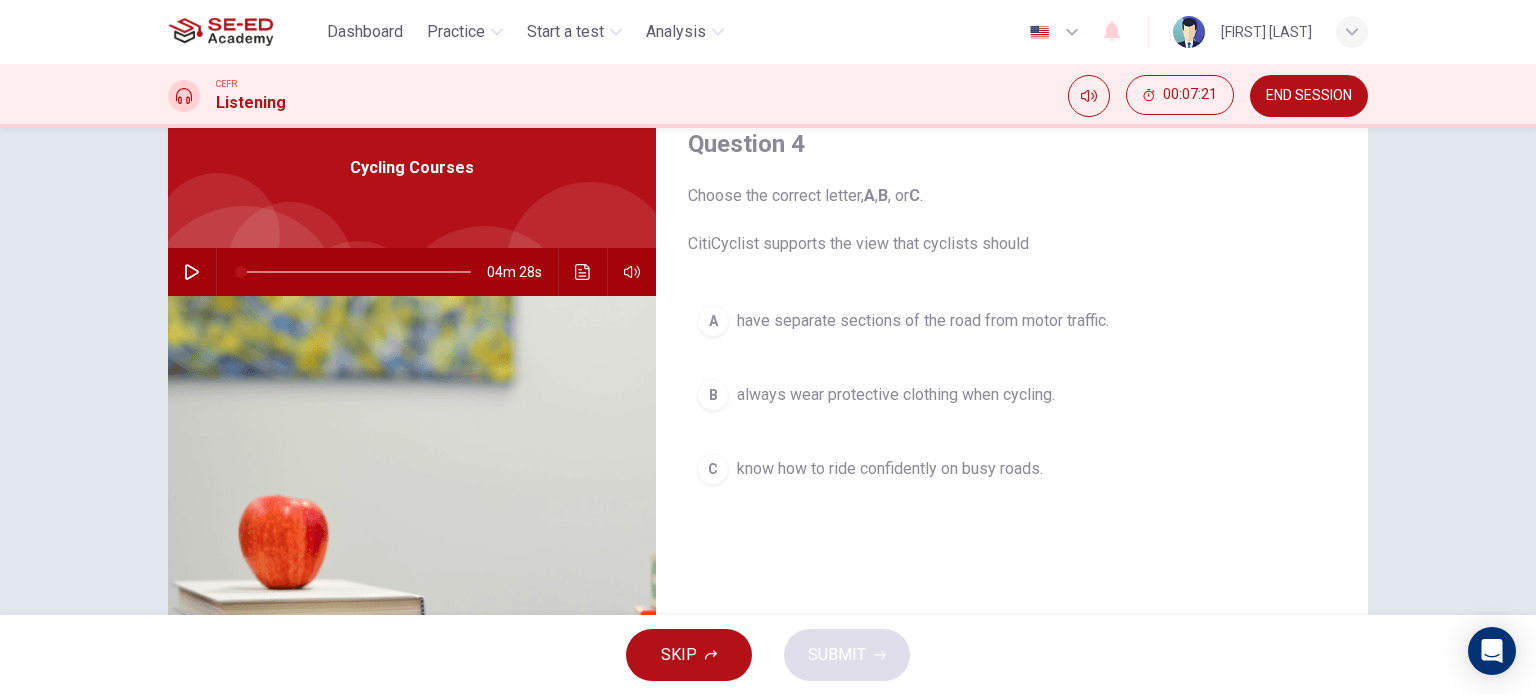 click on "know how to ride confidently on busy roads." at bounding box center (923, 321) 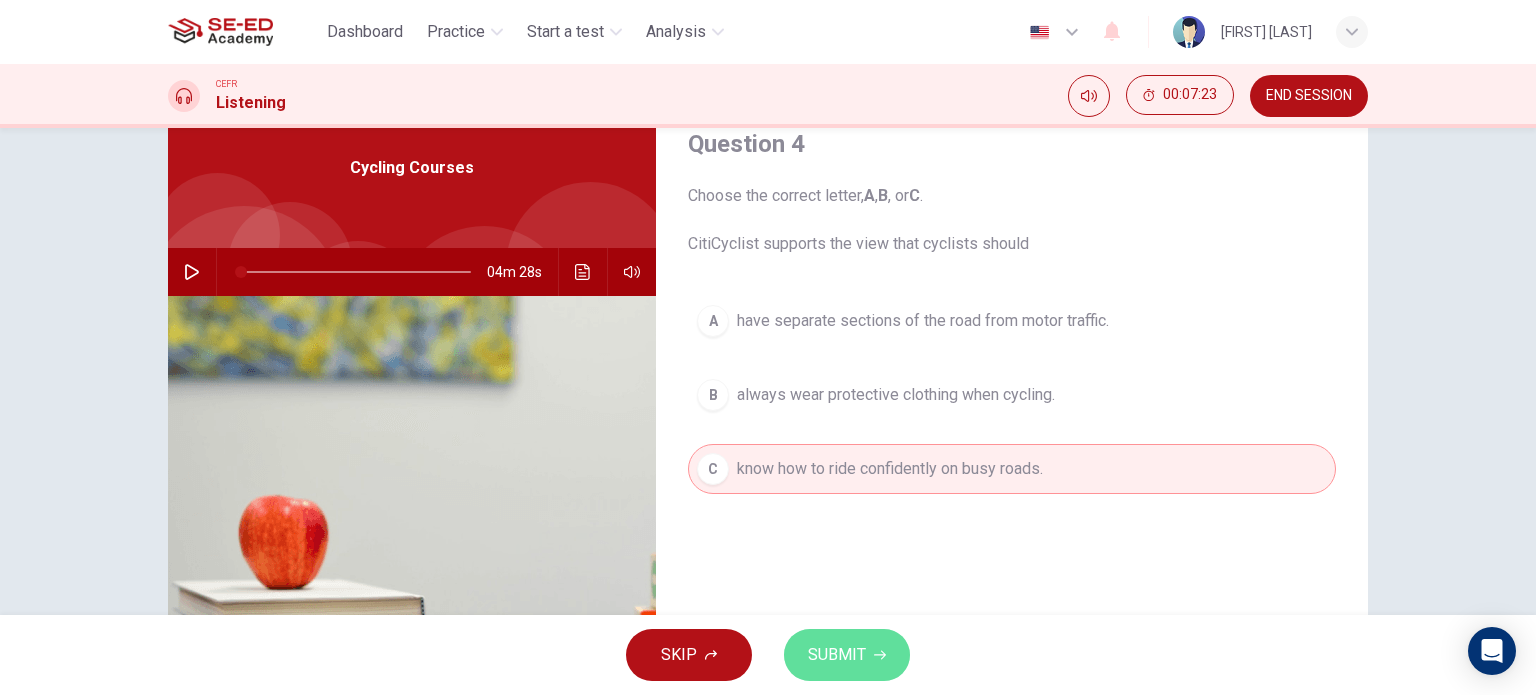 click on "SUBMIT" at bounding box center (837, 655) 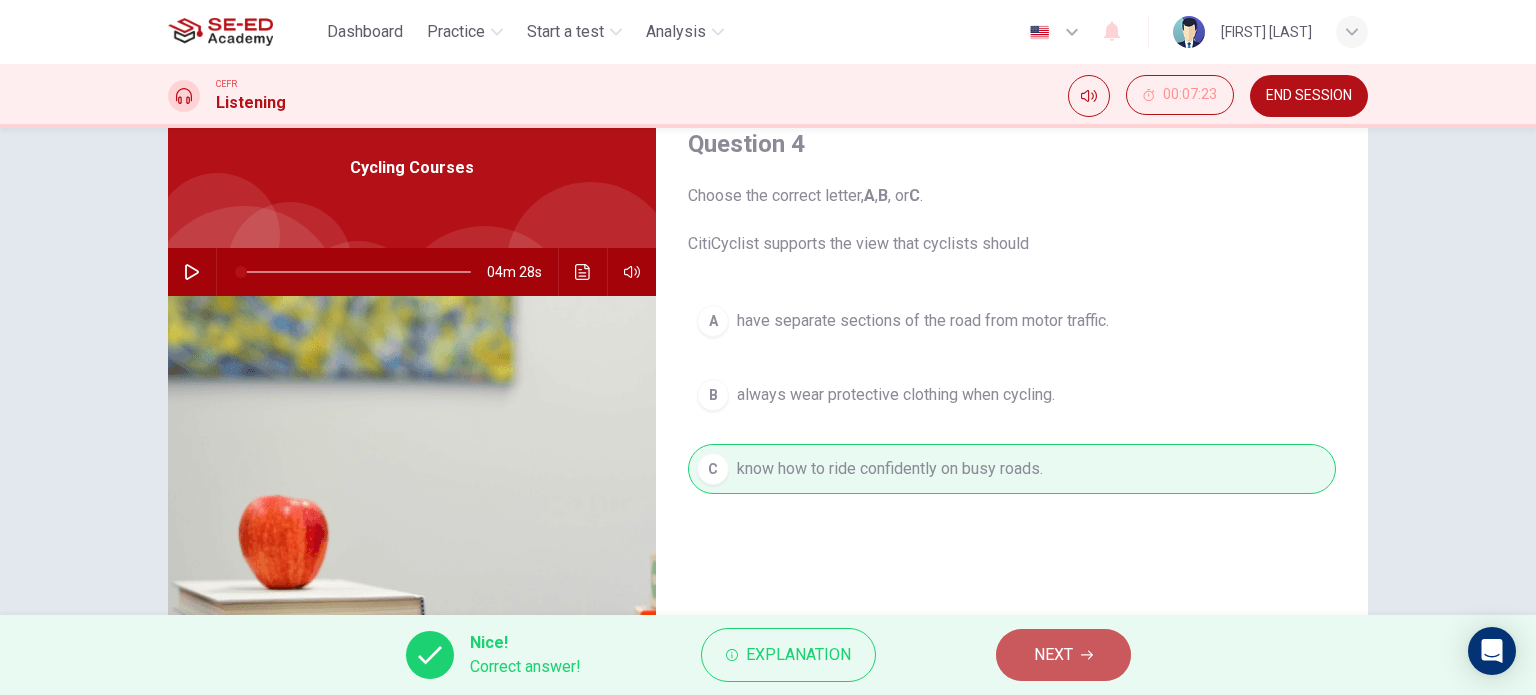 click on "NEXT" at bounding box center (1053, 655) 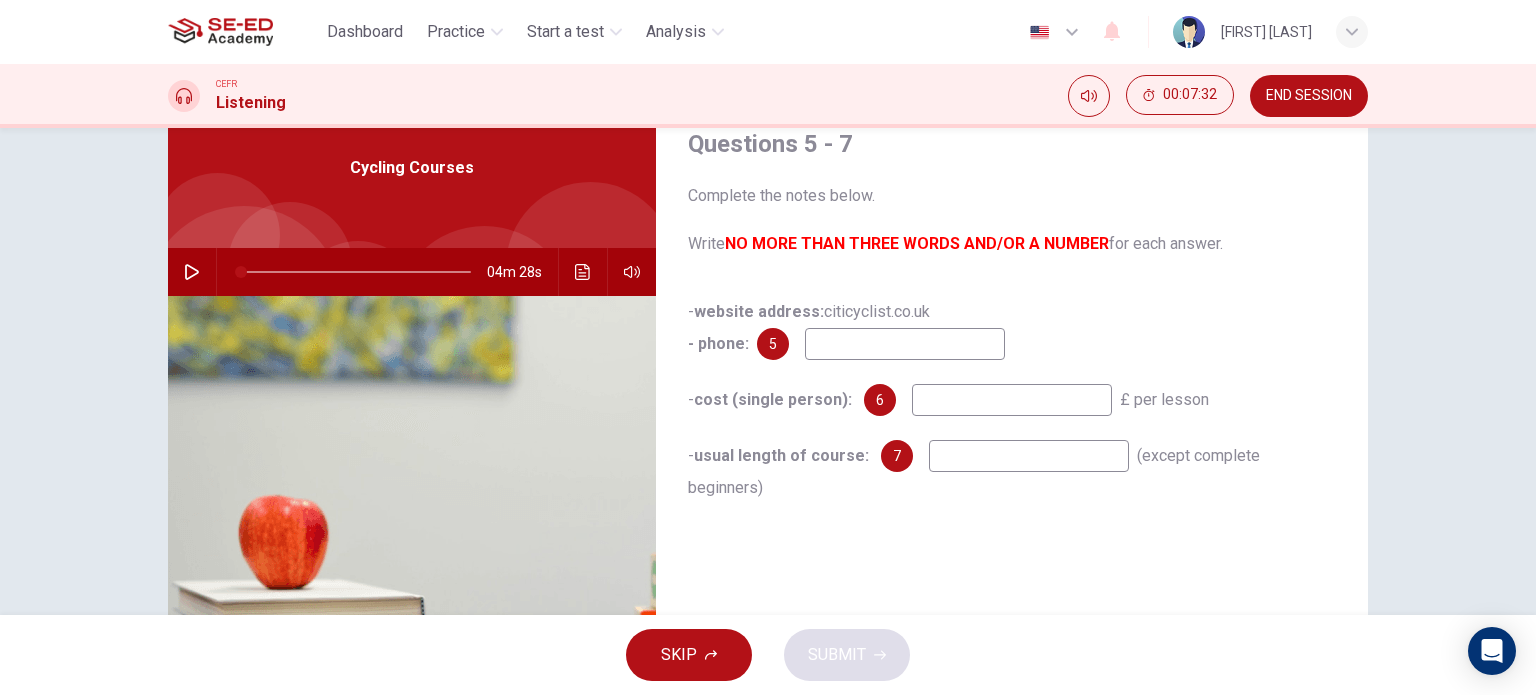 click at bounding box center (905, 344) 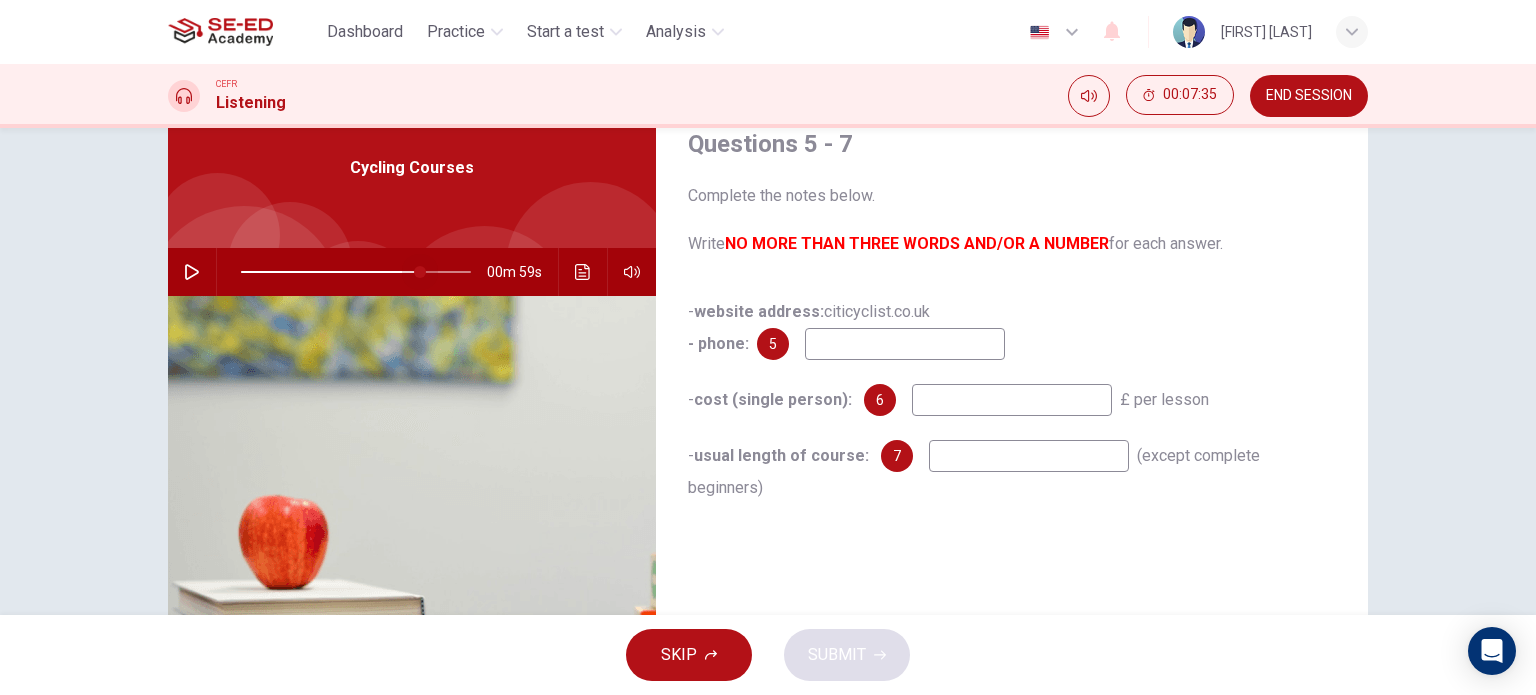 click at bounding box center [356, 272] 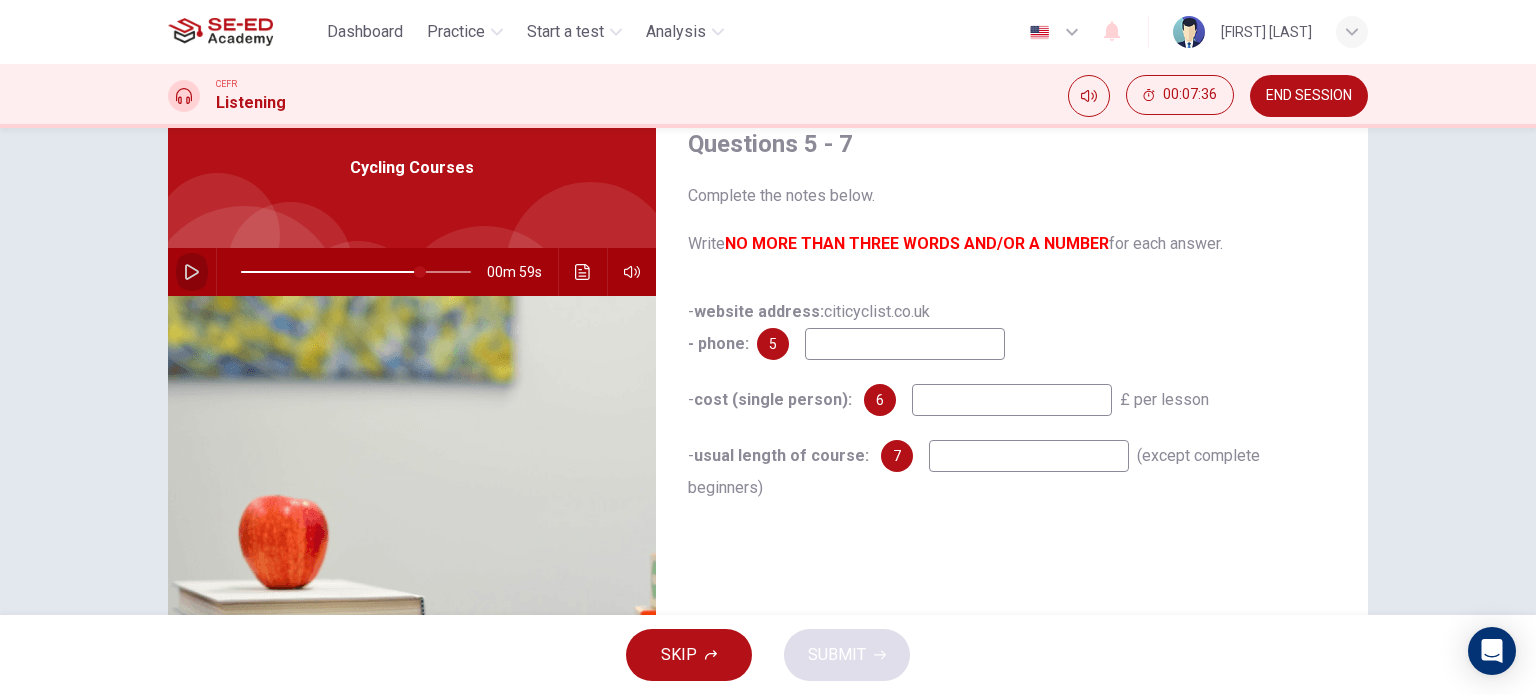 click at bounding box center (192, 272) 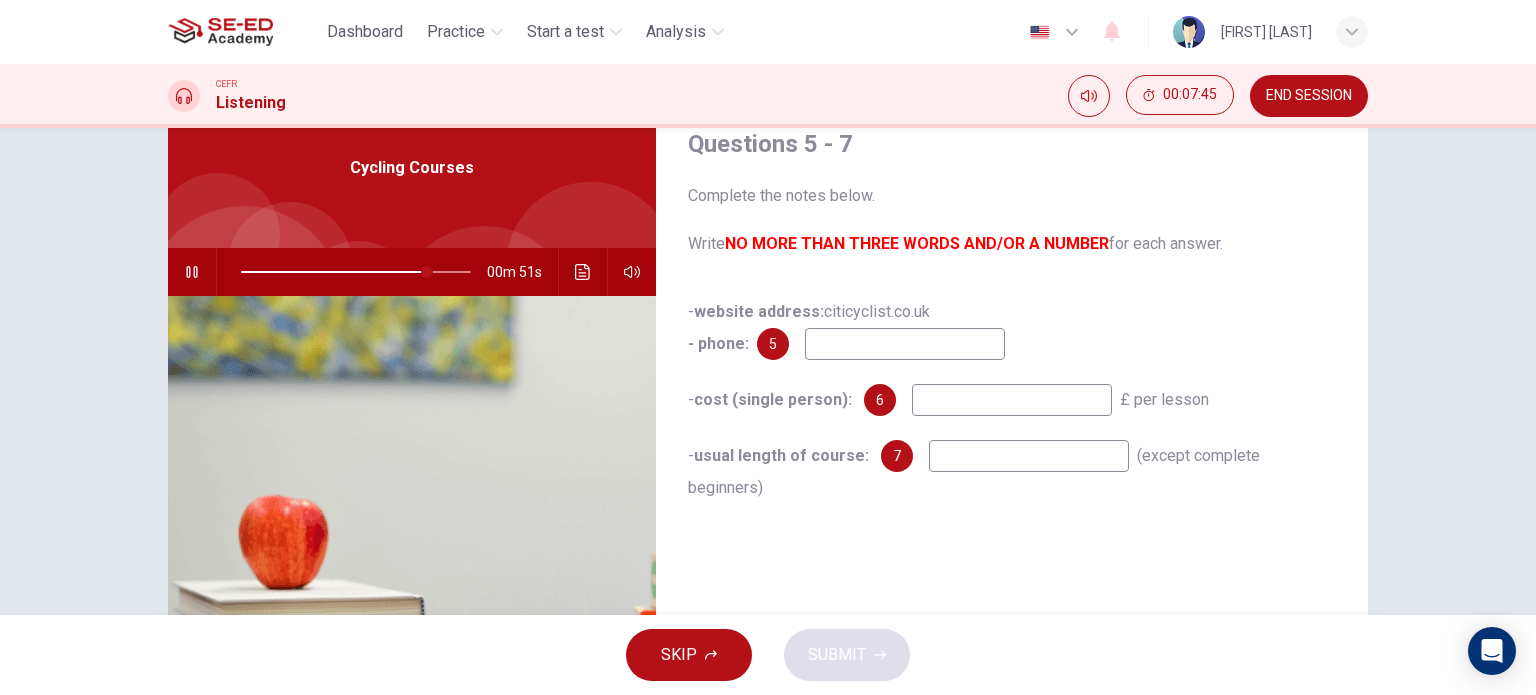 click at bounding box center [905, 344] 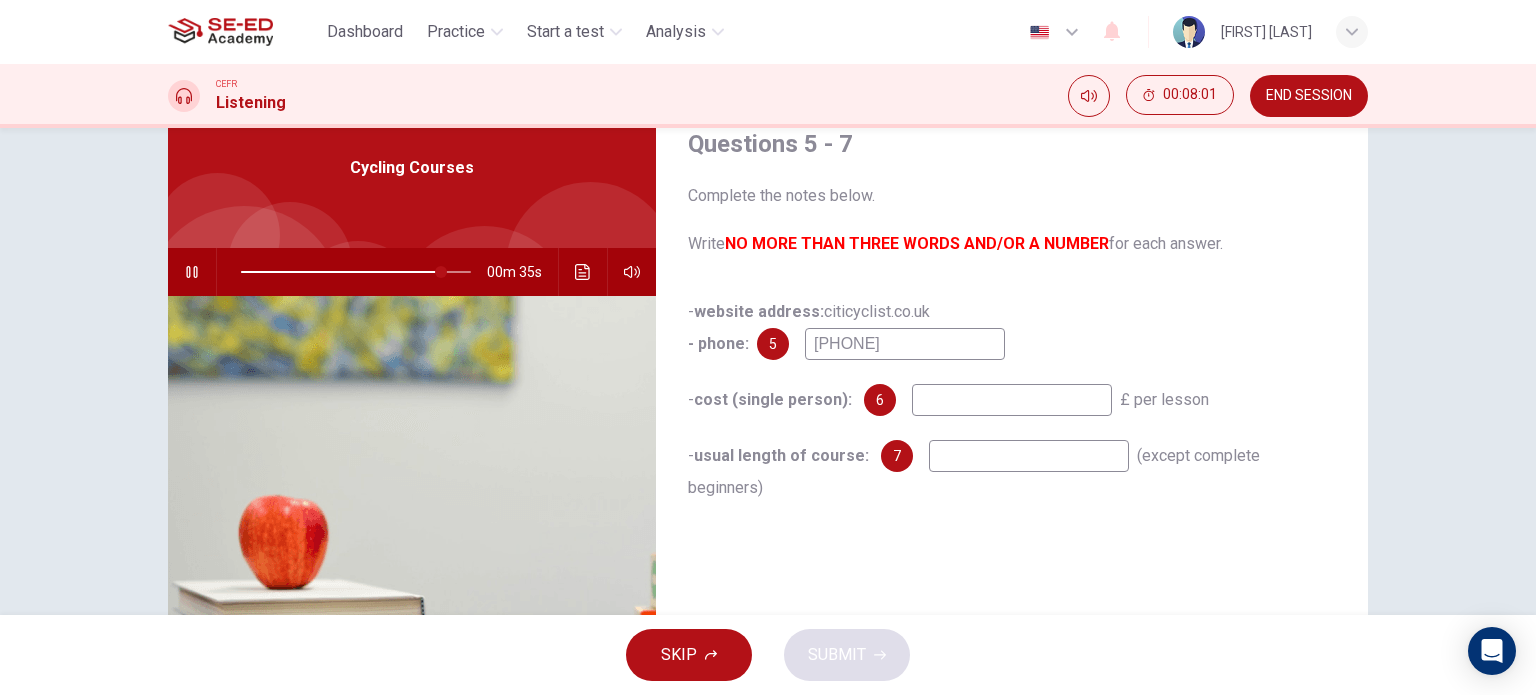 type on "0207562028" 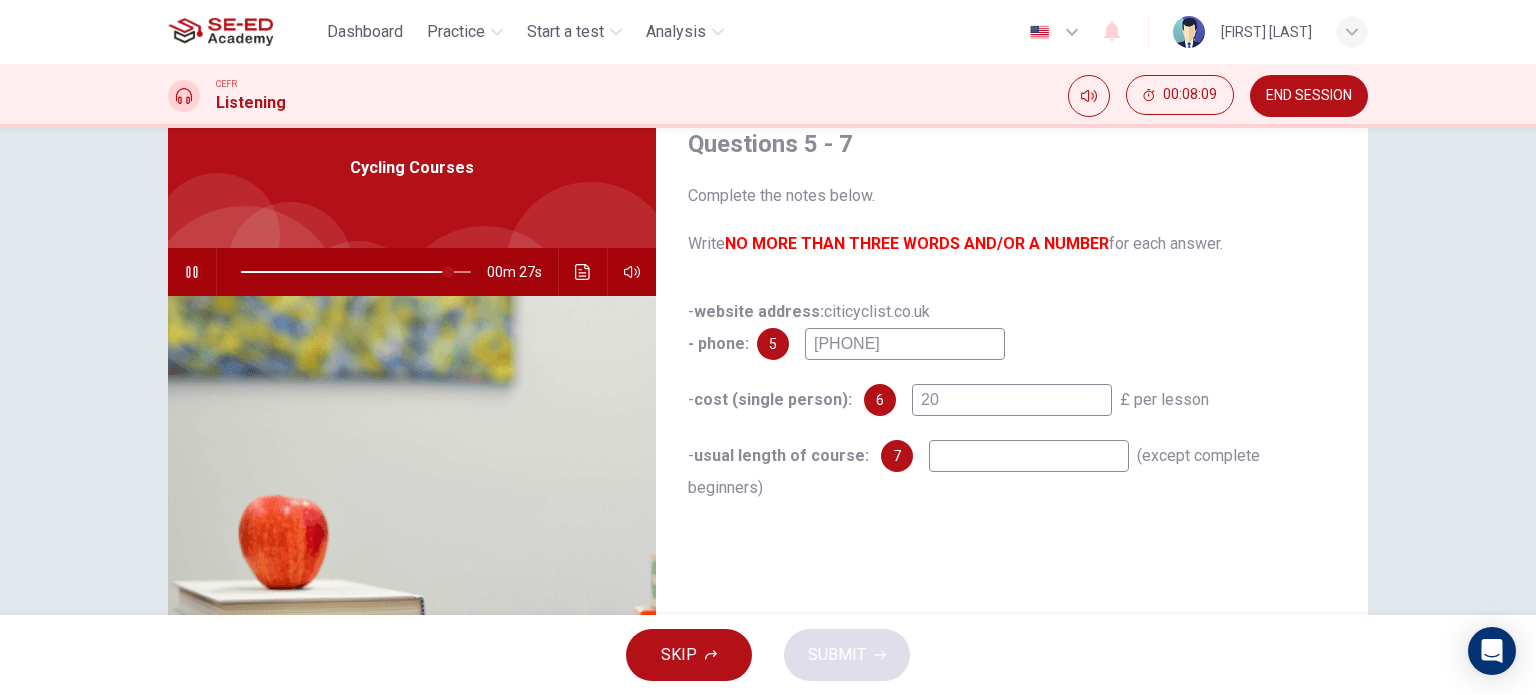 type on "20" 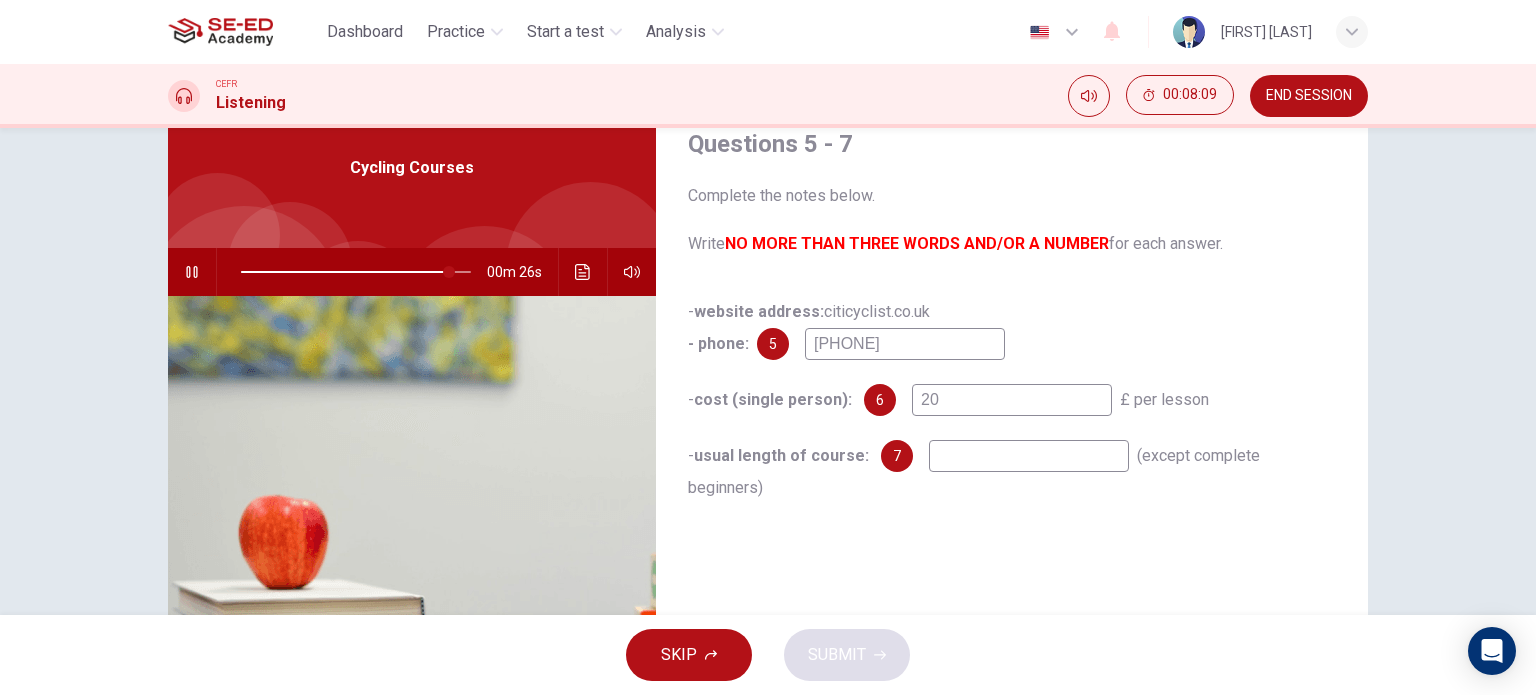 click at bounding box center (905, 344) 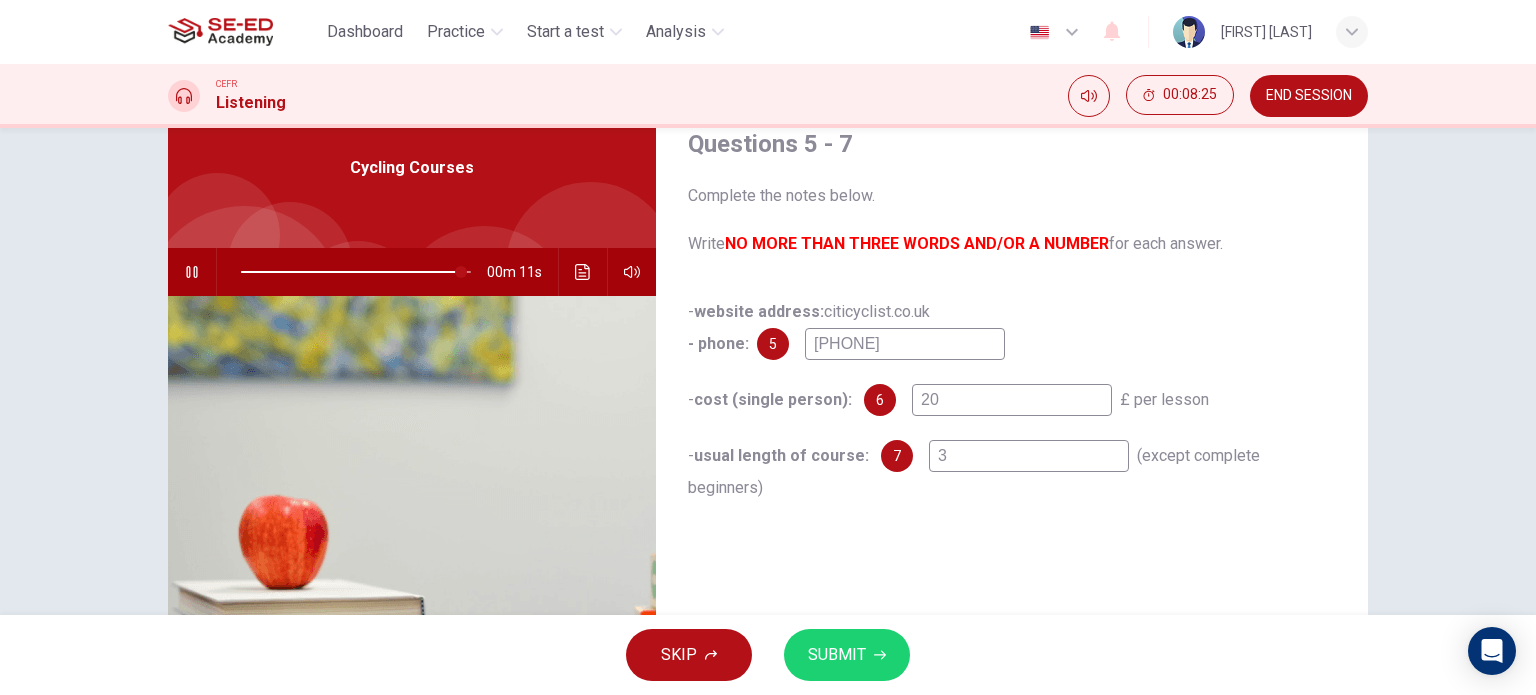 type on "3" 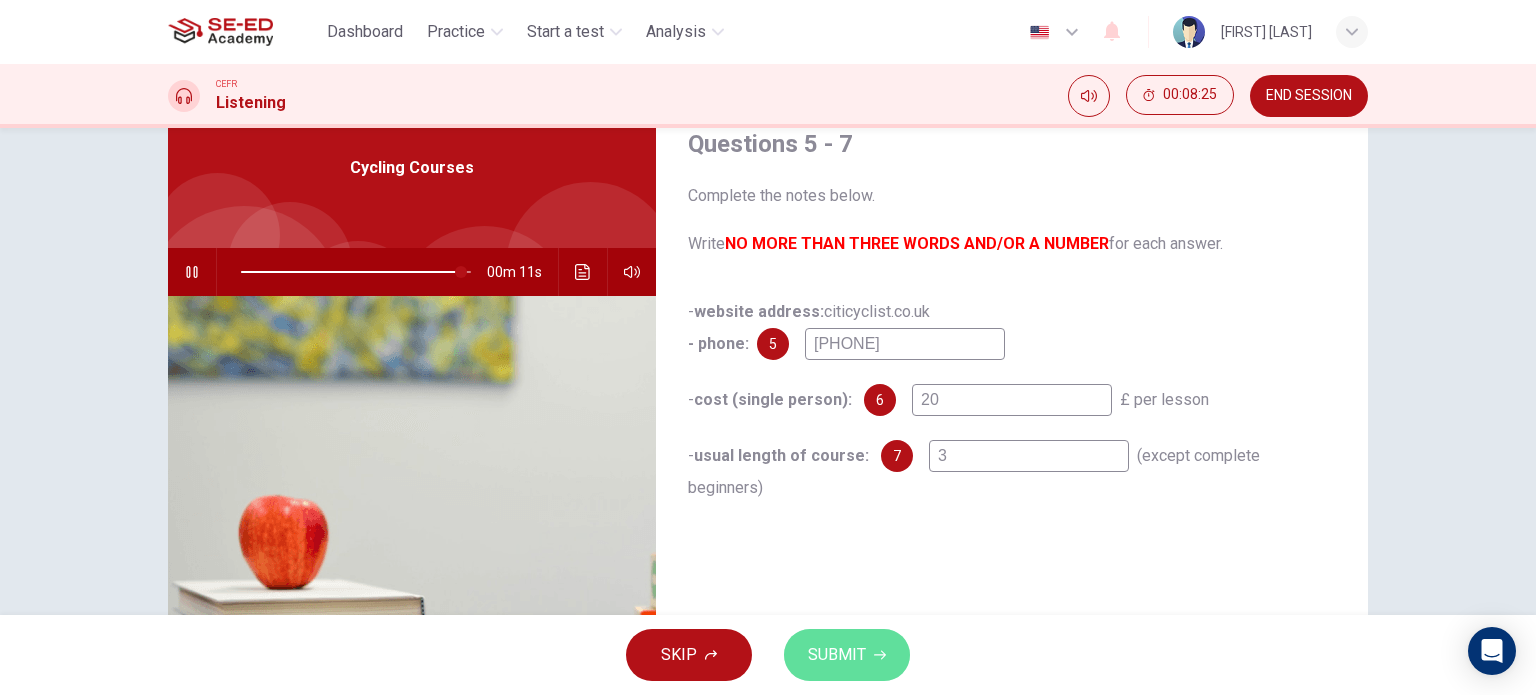 click on "SUBMIT" at bounding box center [837, 655] 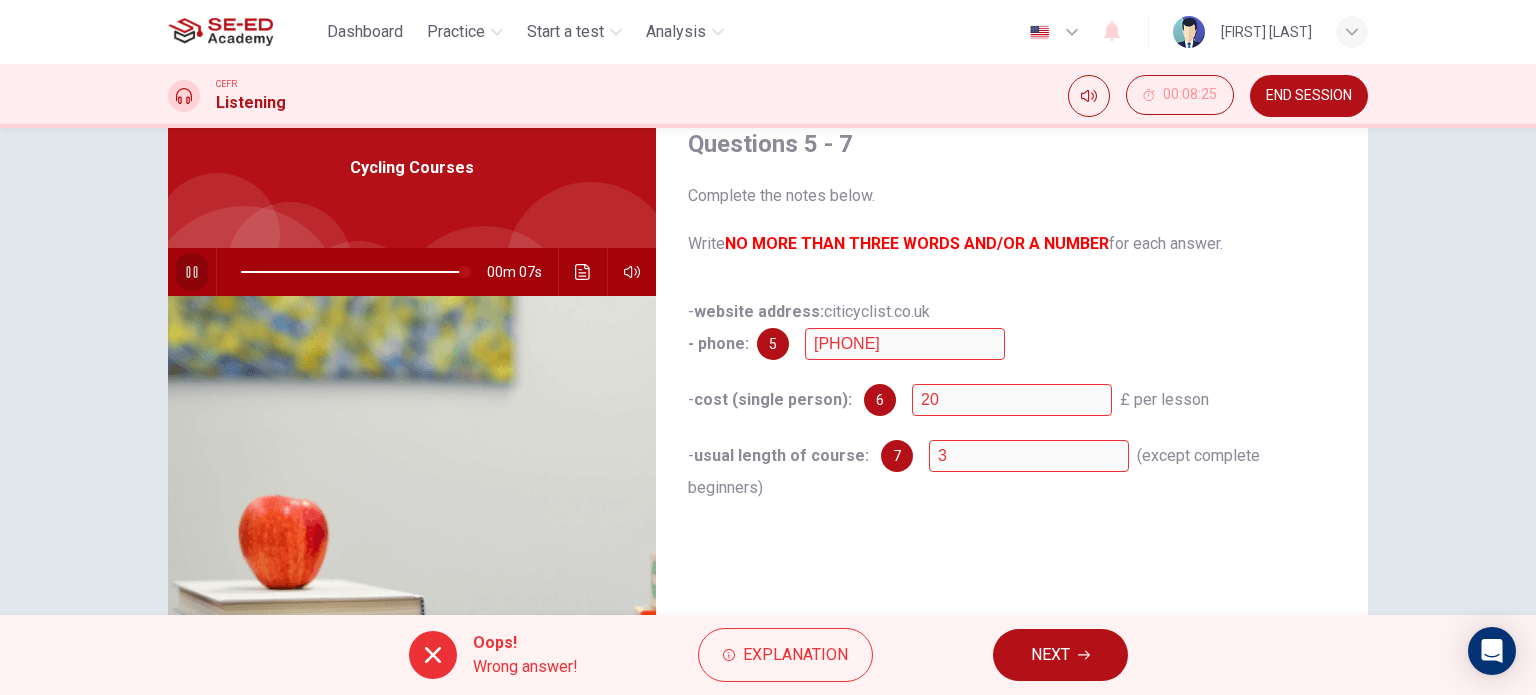 click at bounding box center [192, 272] 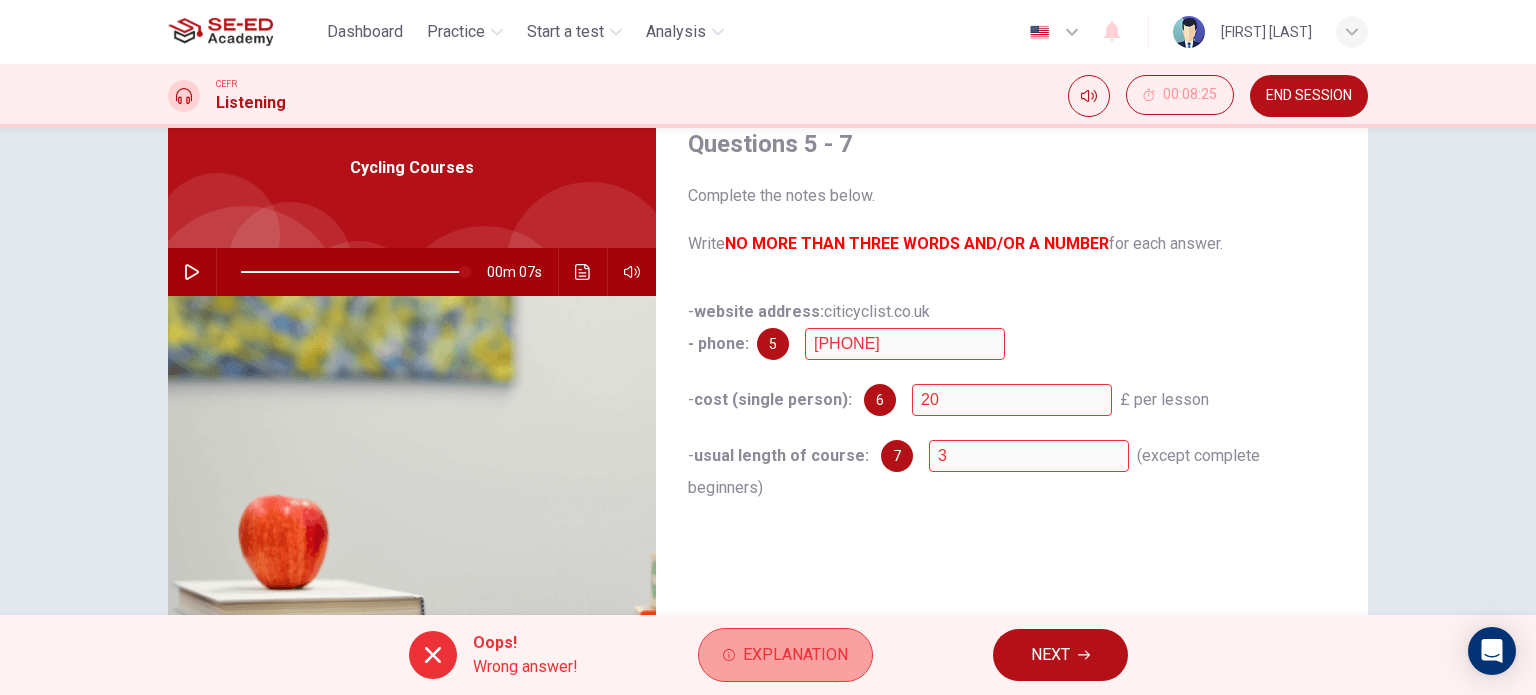 click on "Explanation" at bounding box center [795, 655] 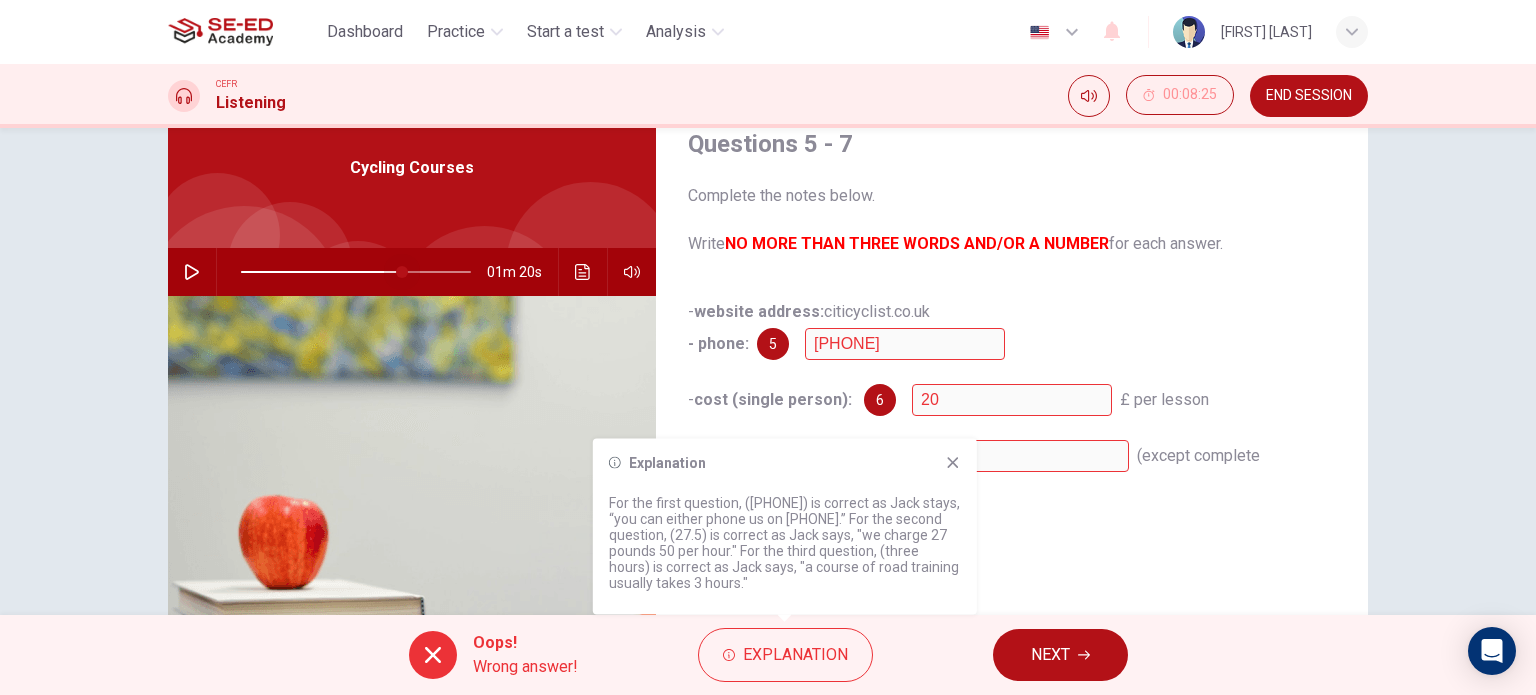 click at bounding box center [356, 272] 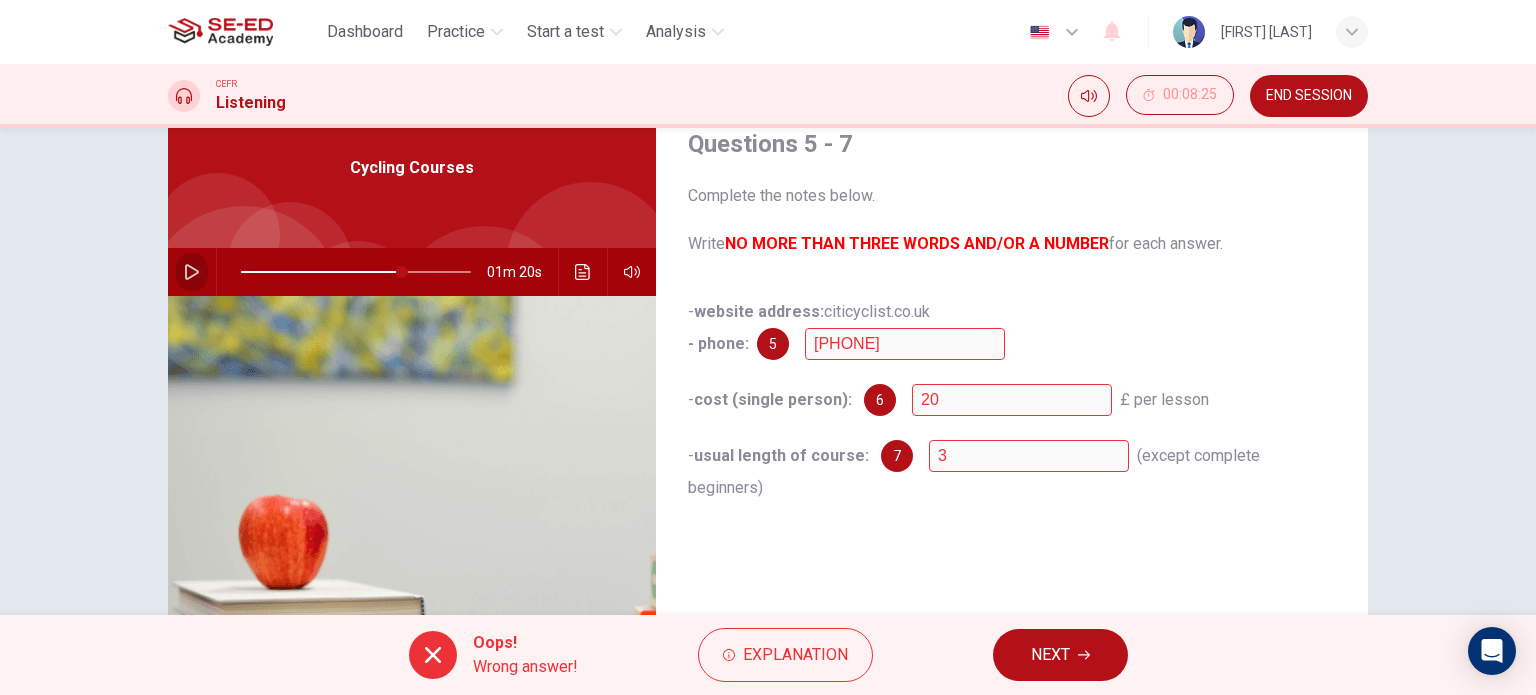 click at bounding box center (192, 272) 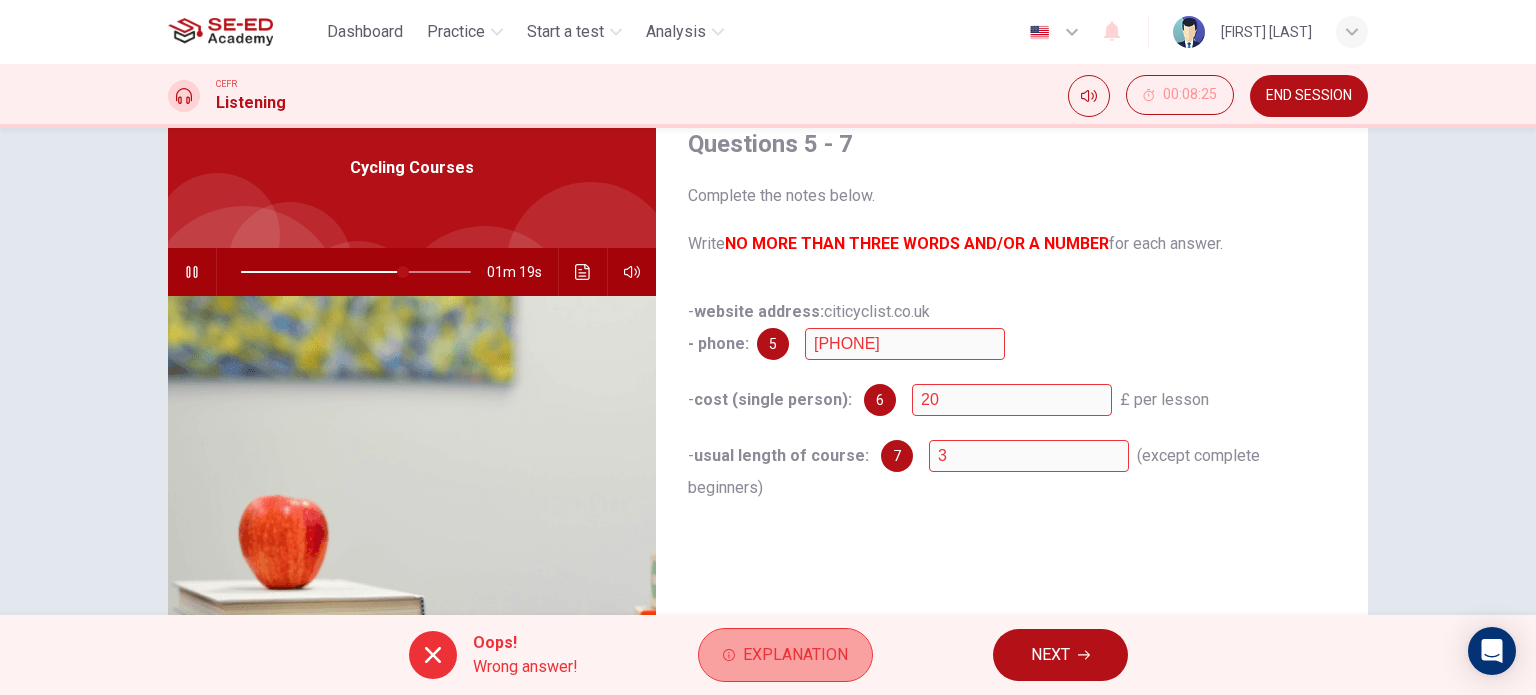 click on "Explanation" at bounding box center [785, 655] 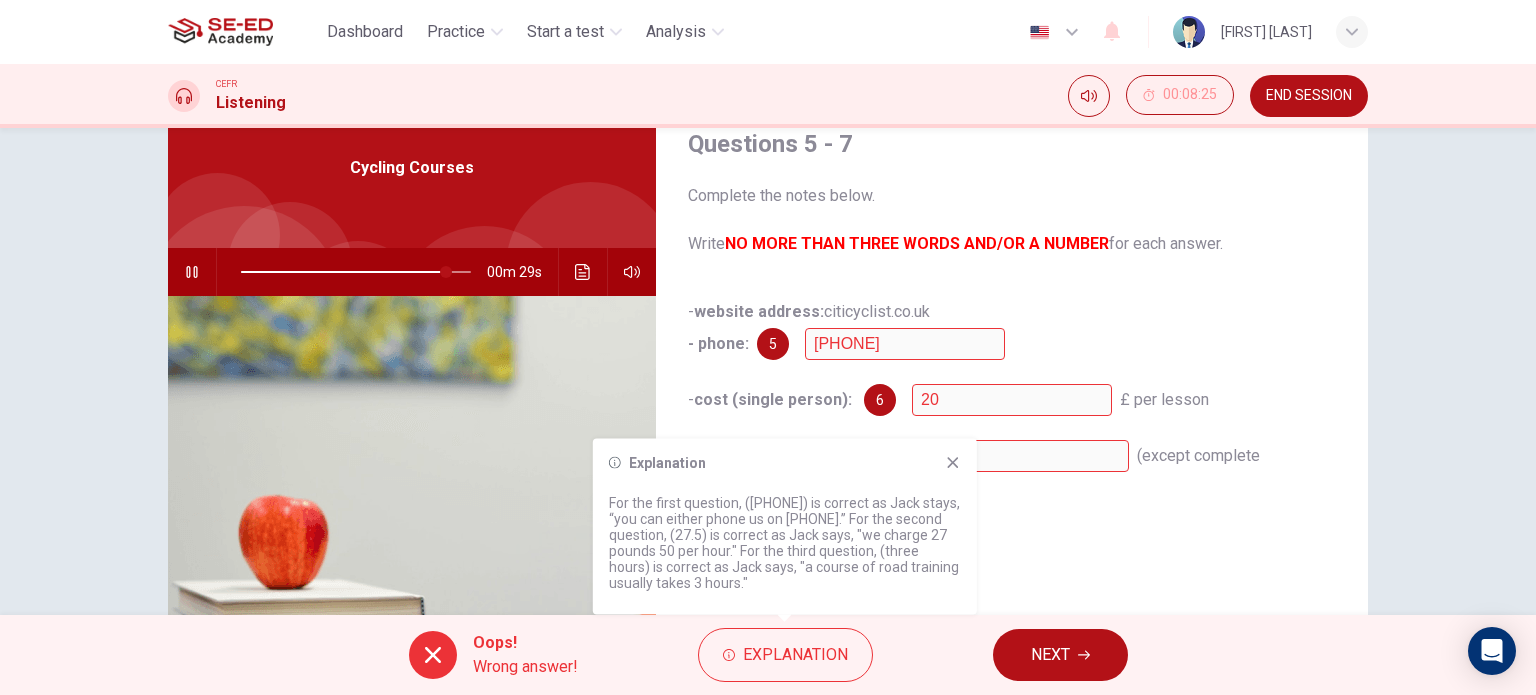 click at bounding box center [952, 462] 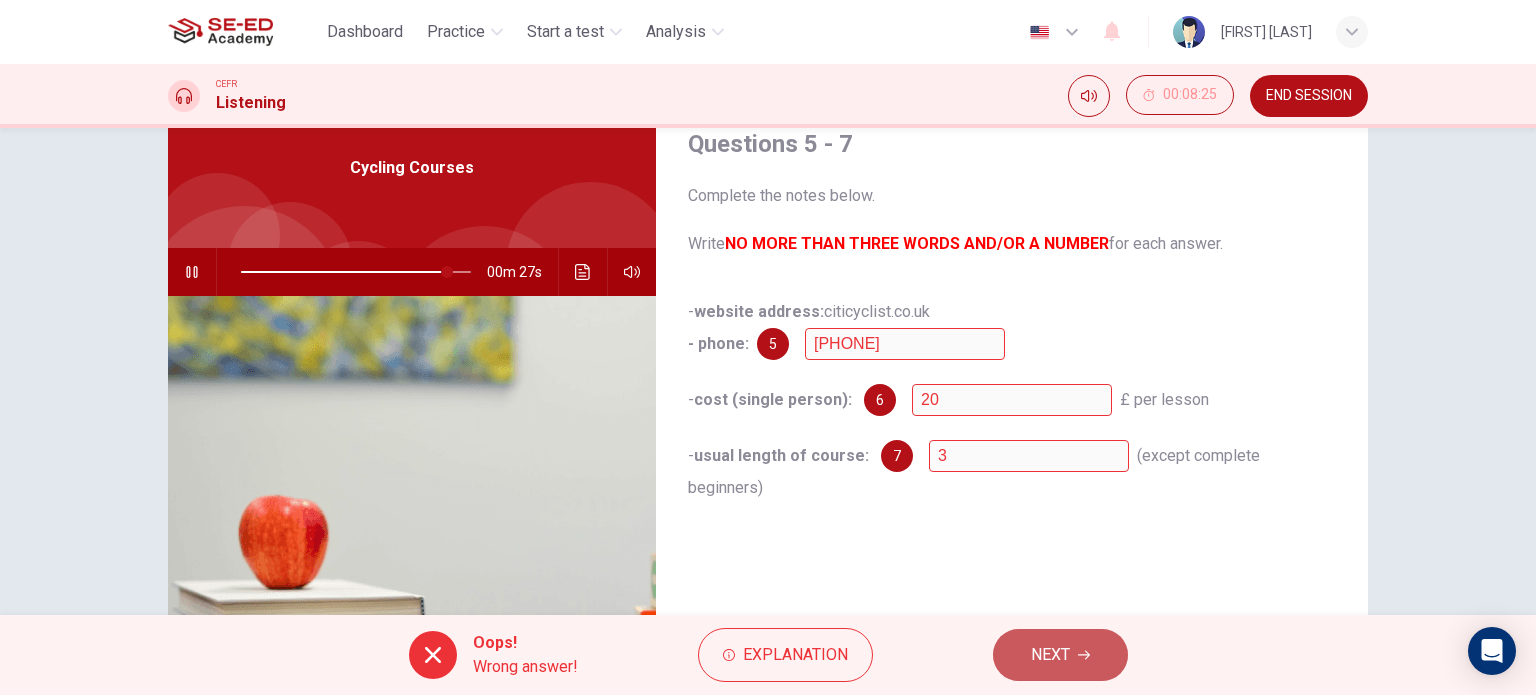 click on "NEXT" at bounding box center [1050, 655] 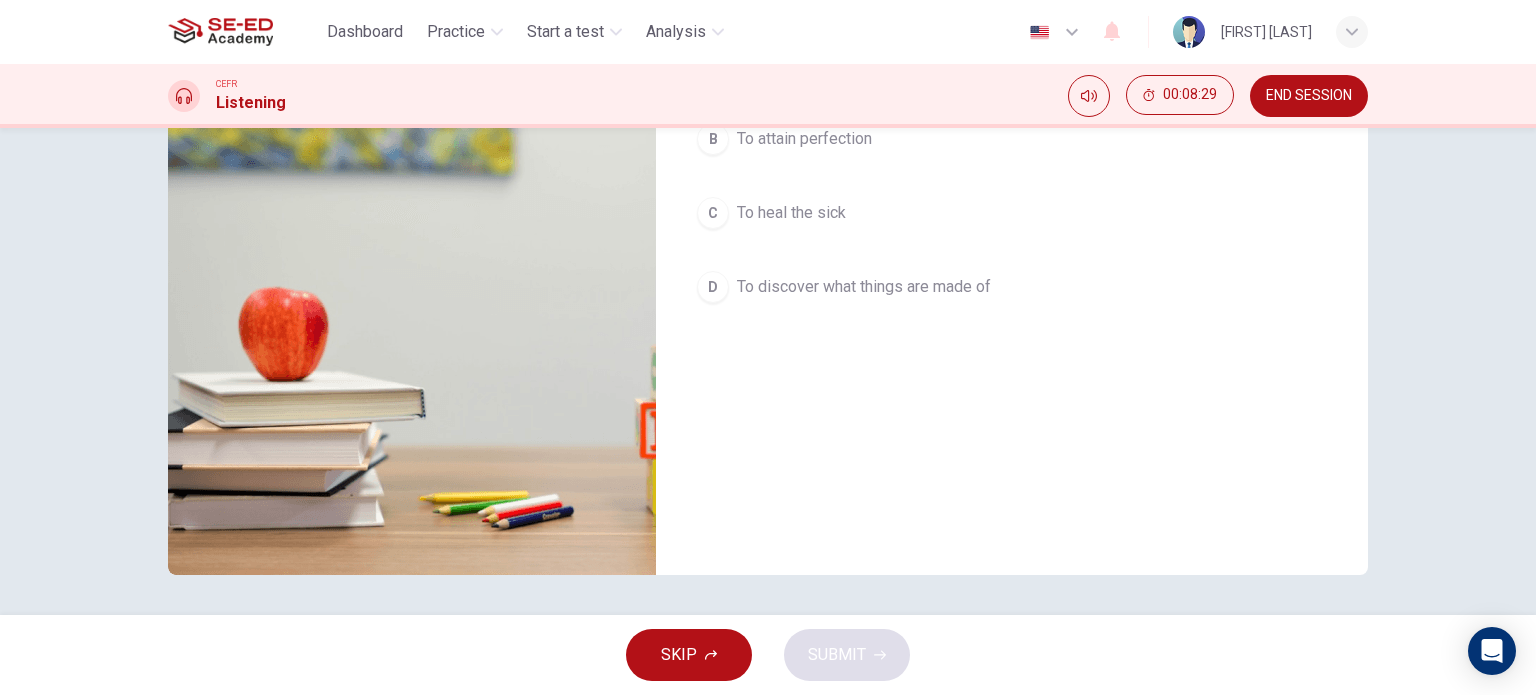 scroll, scrollTop: 0, scrollLeft: 0, axis: both 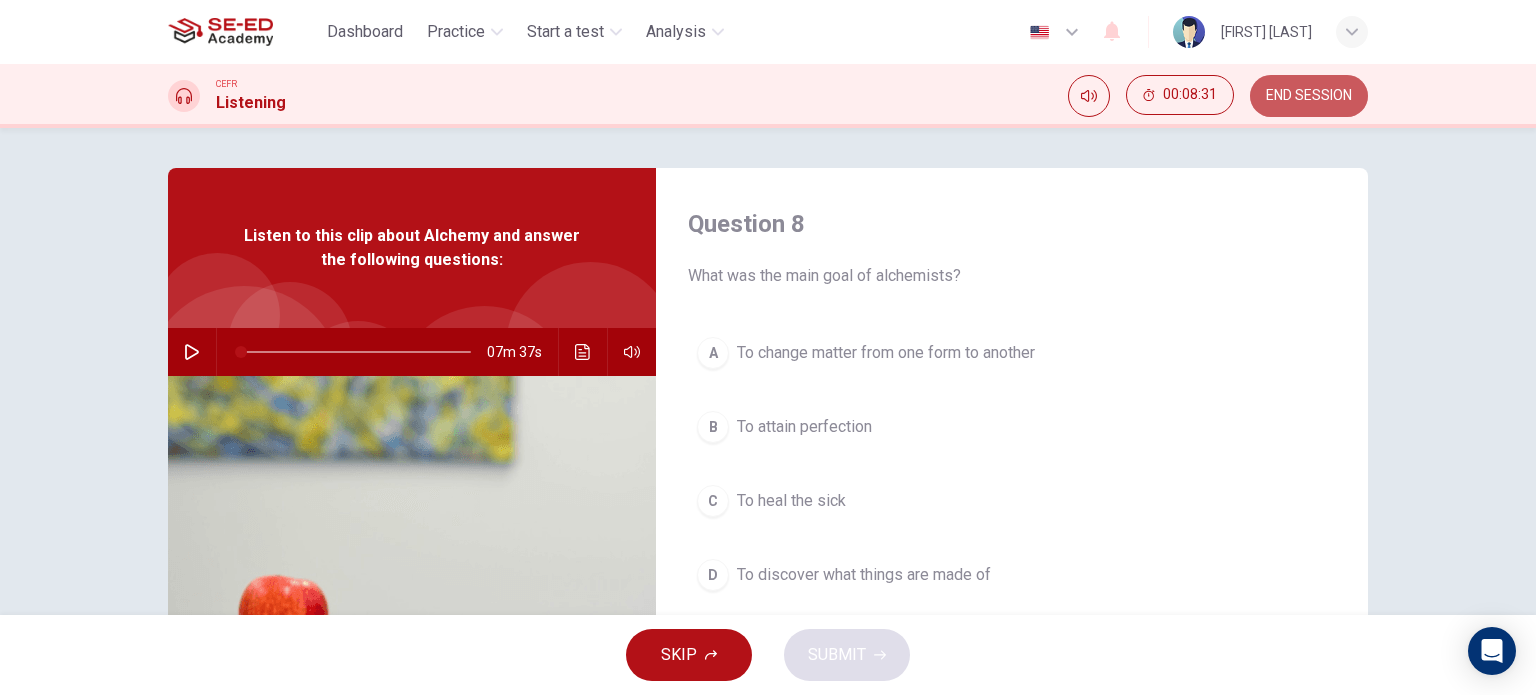 click on "END SESSION" at bounding box center [1309, 96] 